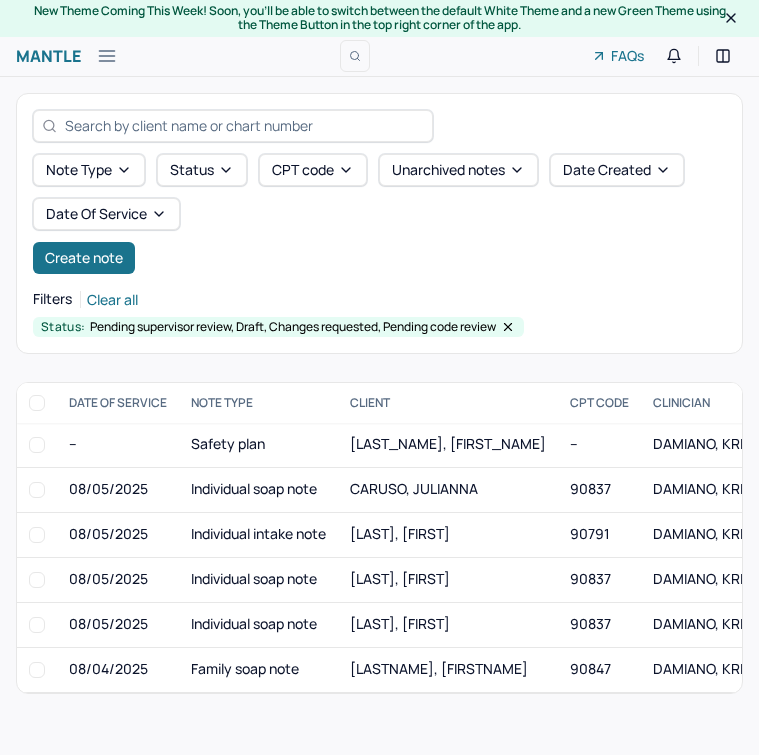 scroll, scrollTop: 0, scrollLeft: 0, axis: both 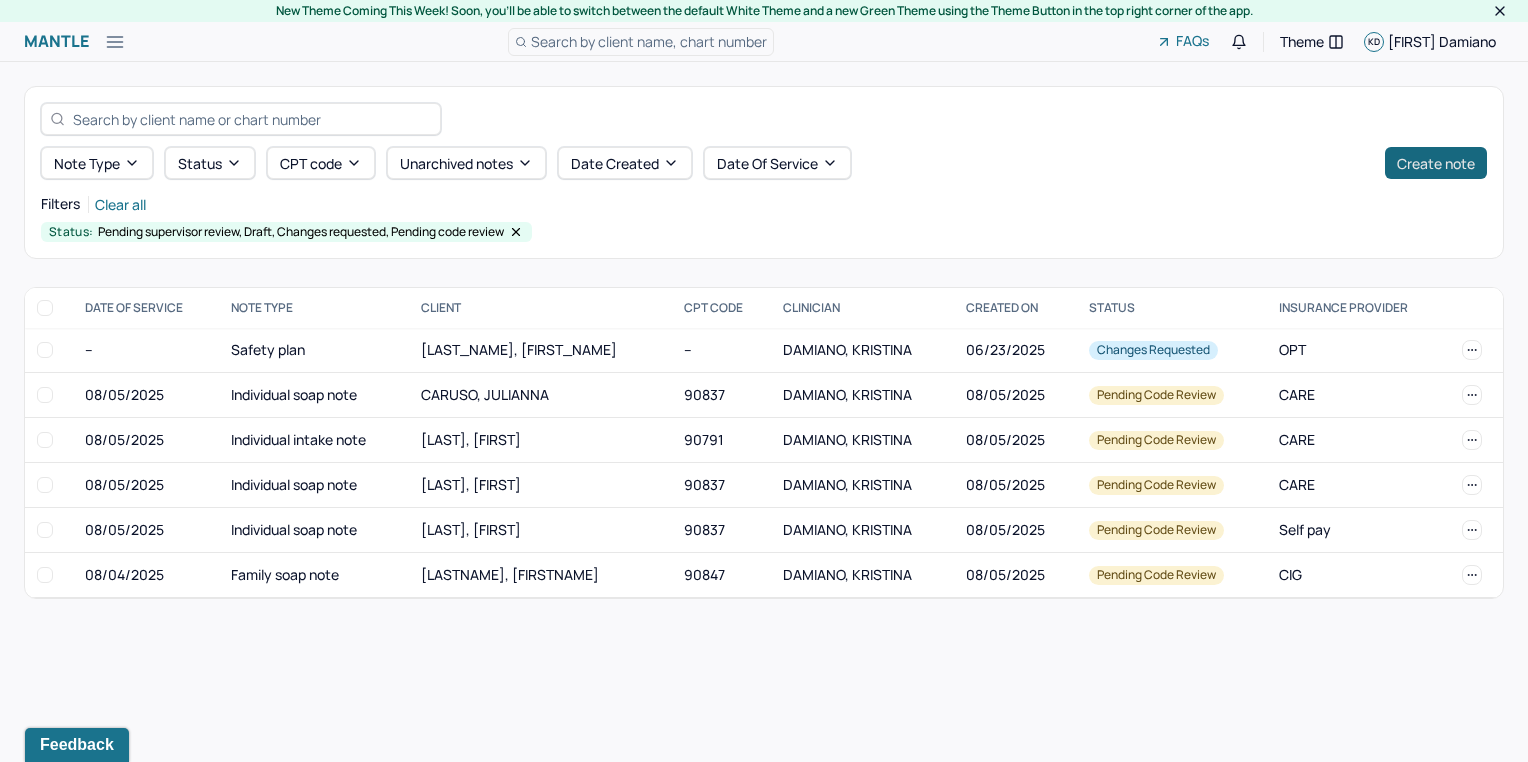 click on "Create note" at bounding box center (1436, 163) 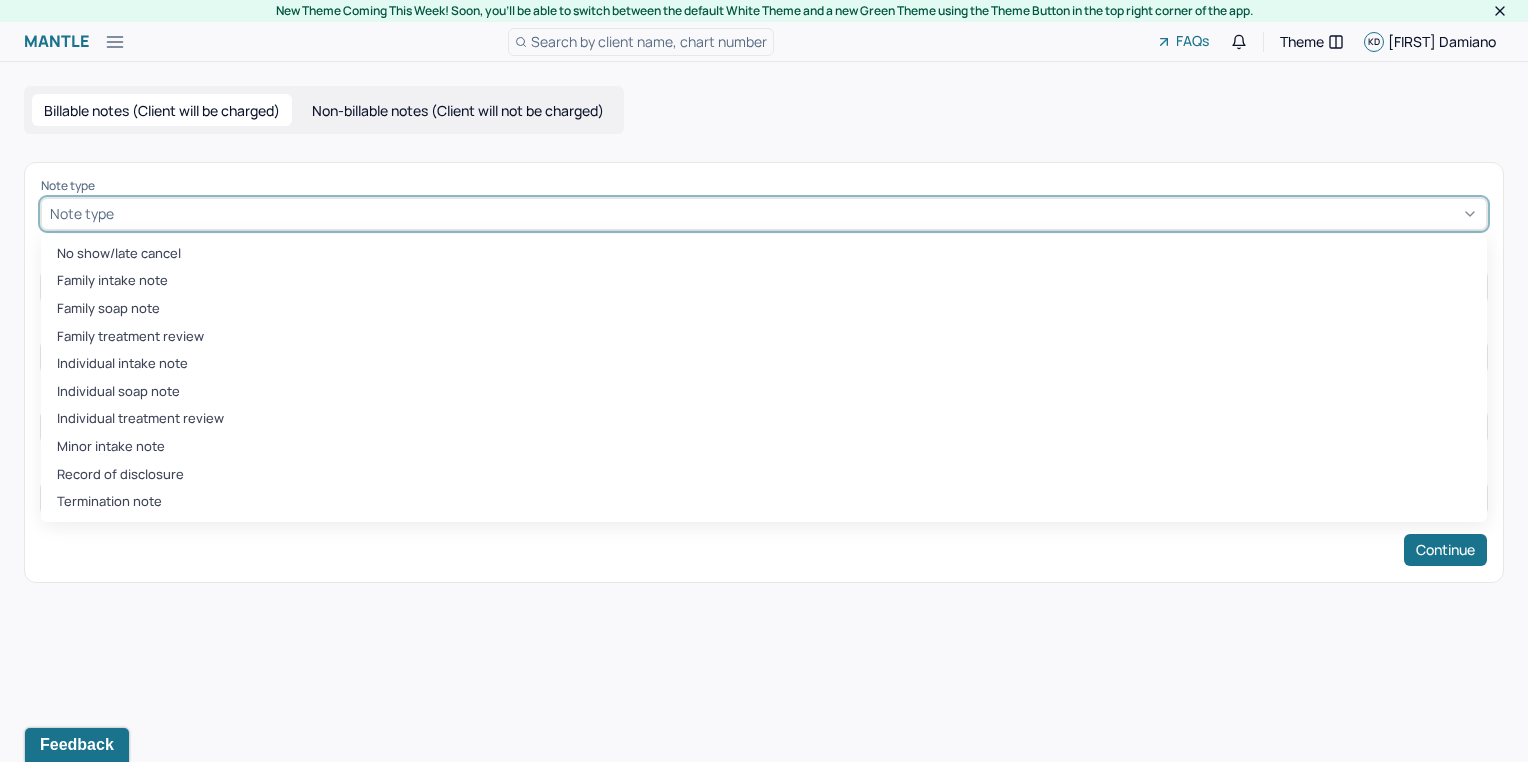 click at bounding box center [798, 213] 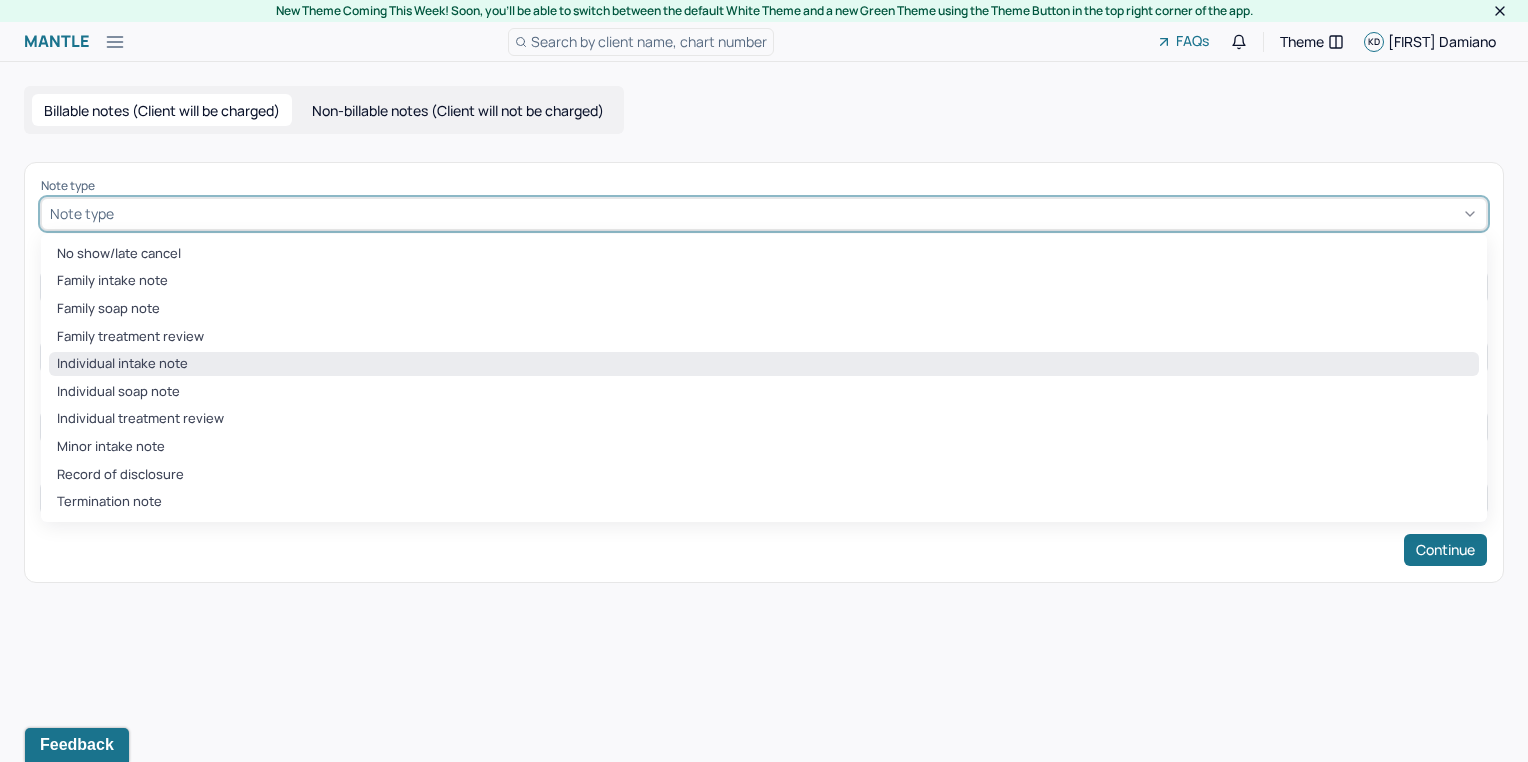 click on "Individual intake note" at bounding box center [764, 364] 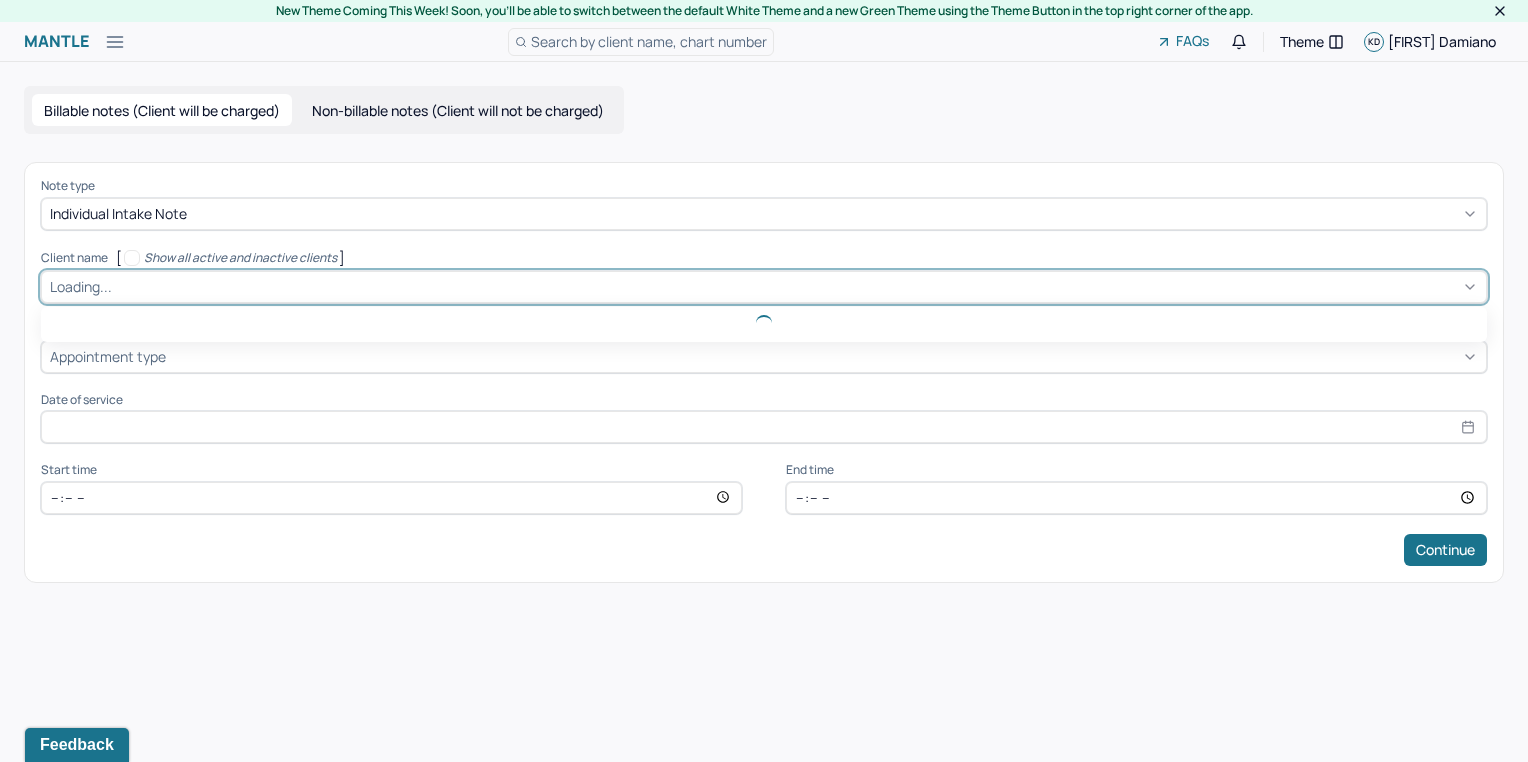 click at bounding box center [797, 286] 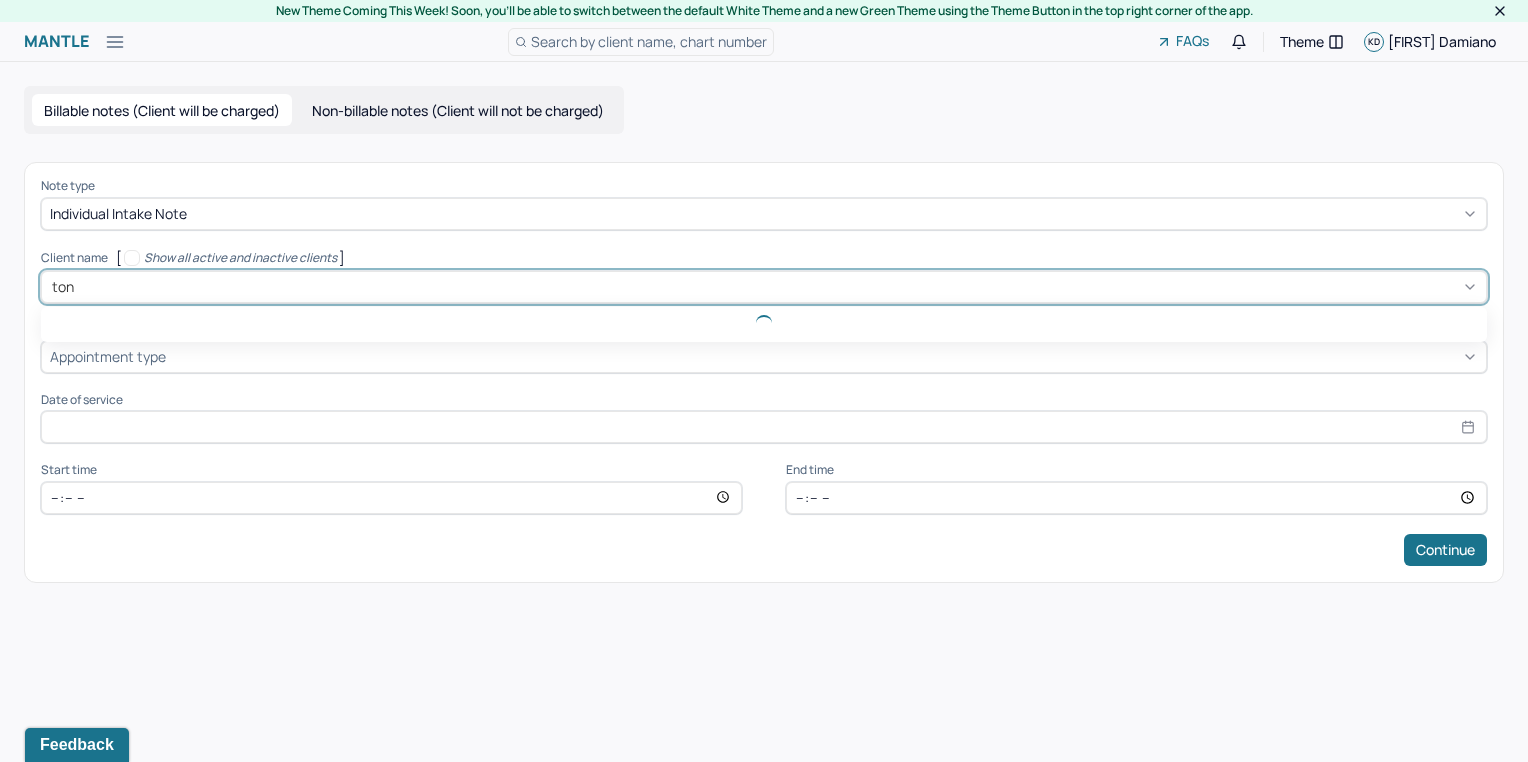 type on "[FIRST]" 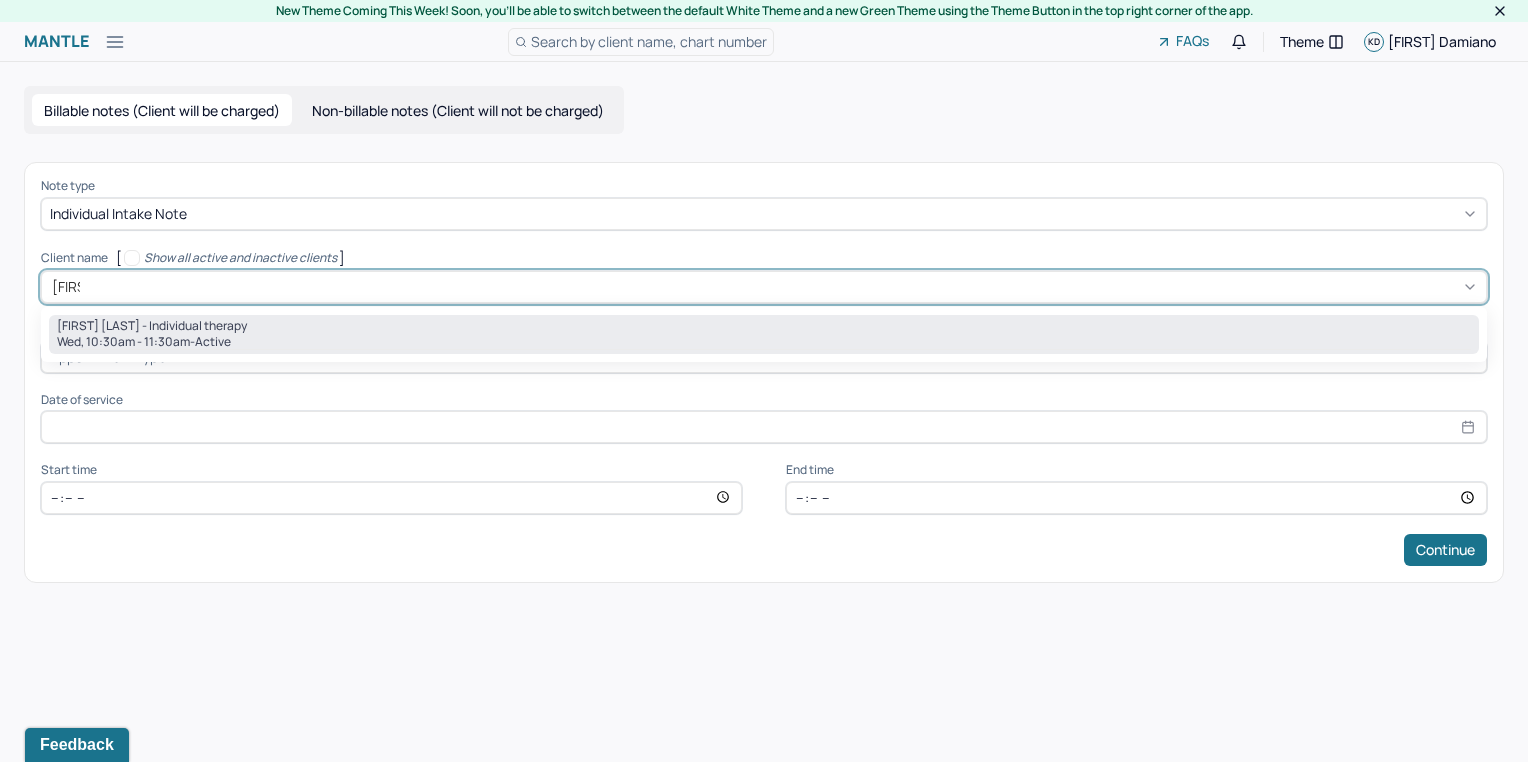 click on "[FIRST] [LAST] - Individual therapy" at bounding box center [764, 326] 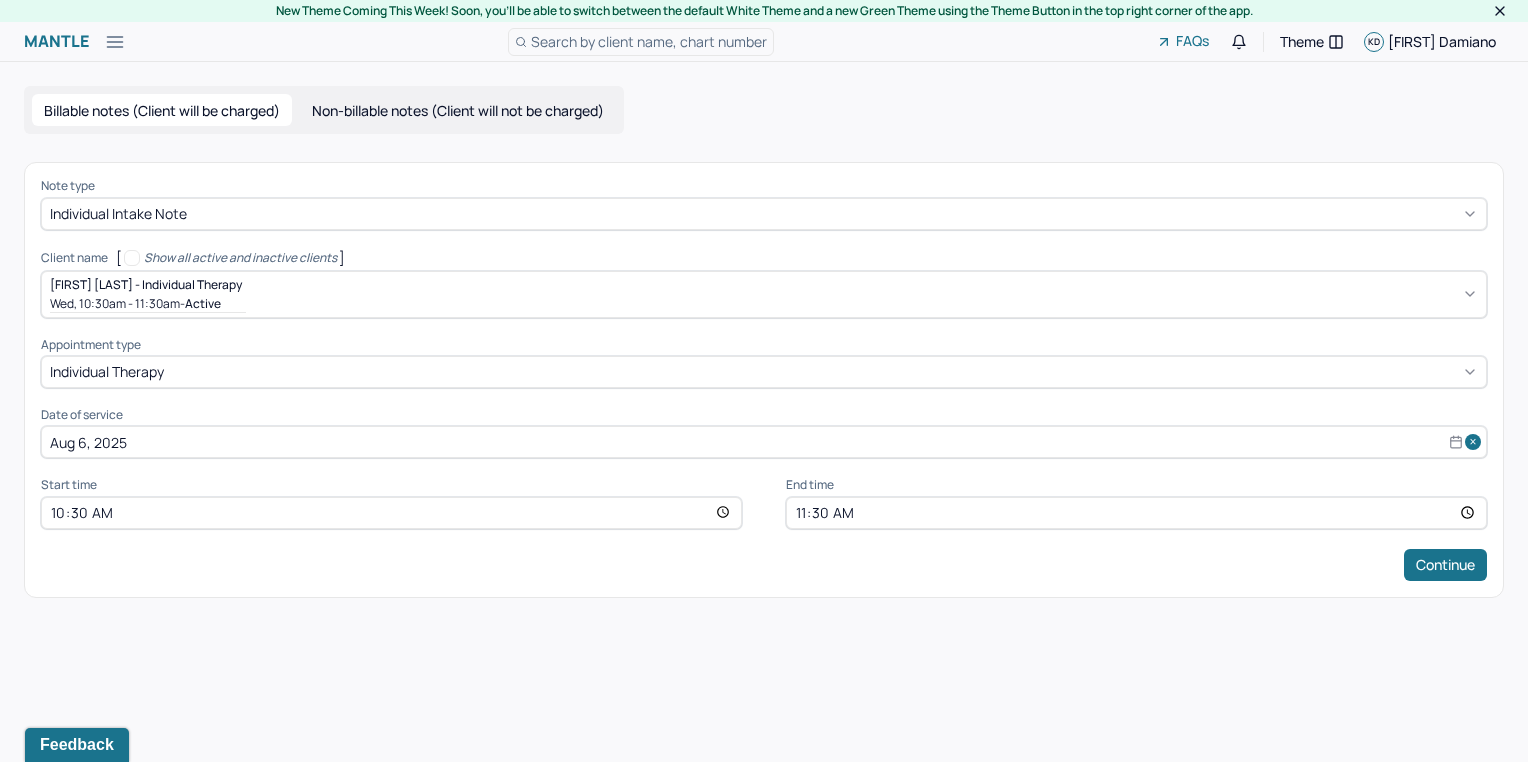 click on "Continue" at bounding box center [764, 565] 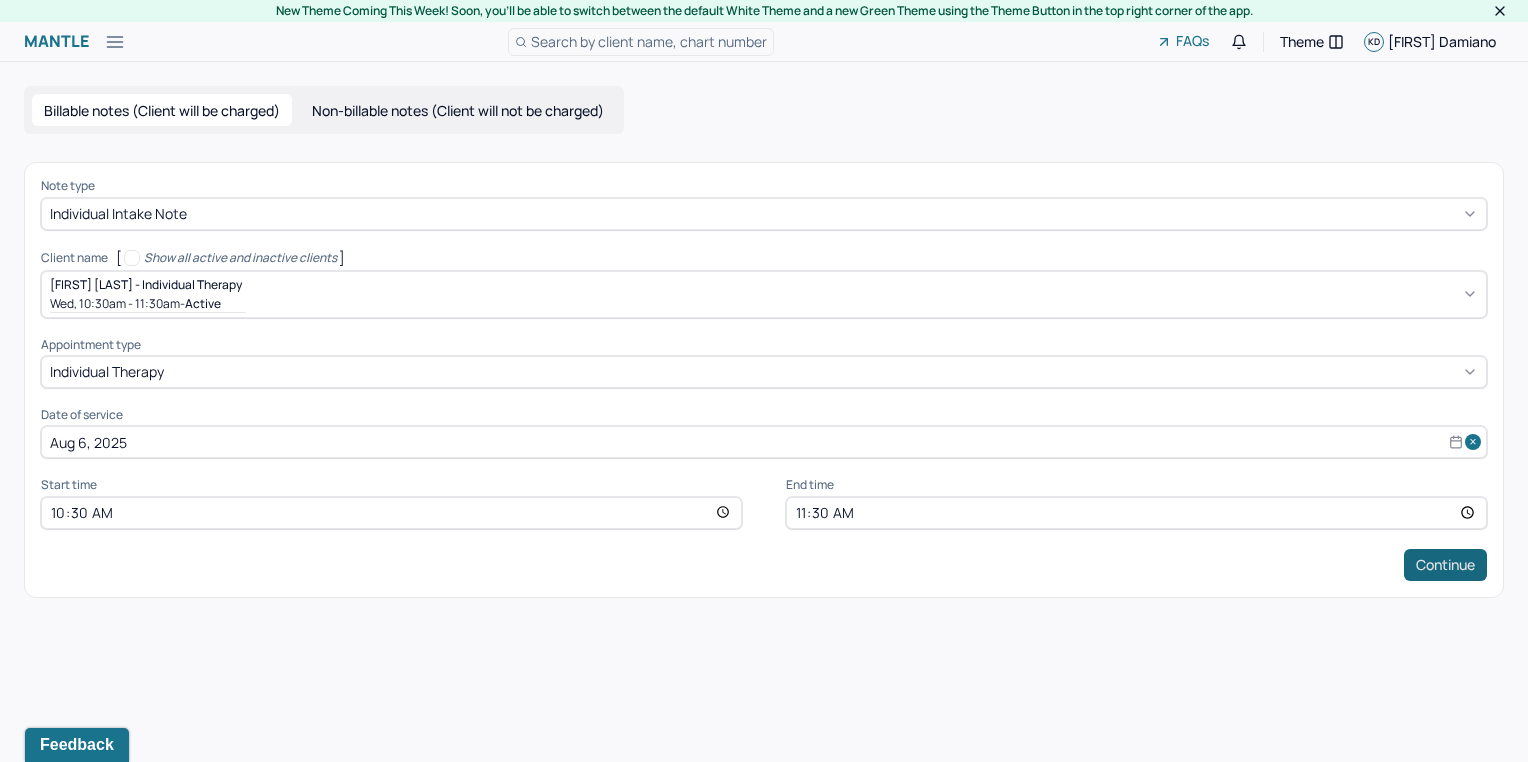 click on "Continue" at bounding box center (1445, 565) 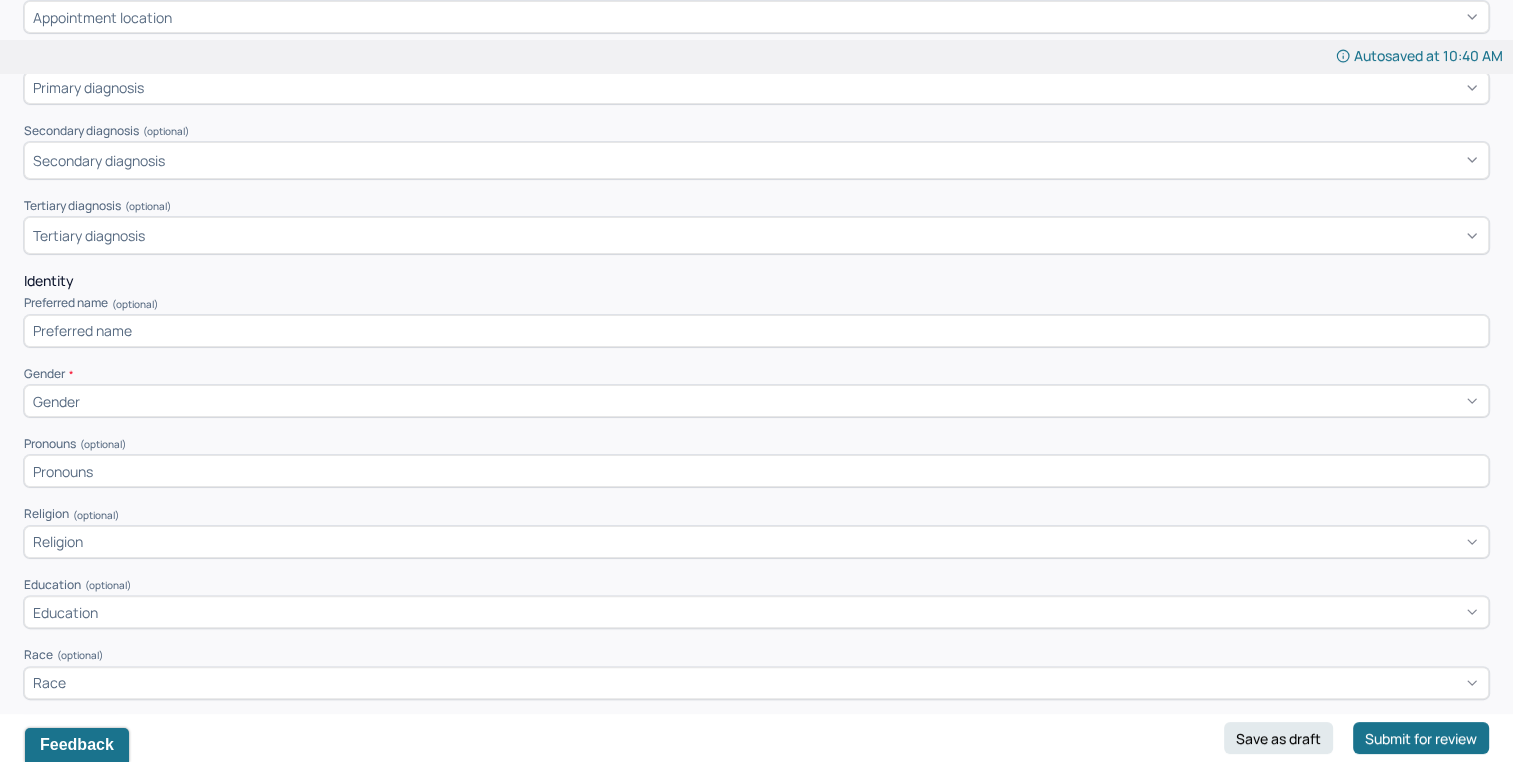 scroll, scrollTop: 382, scrollLeft: 0, axis: vertical 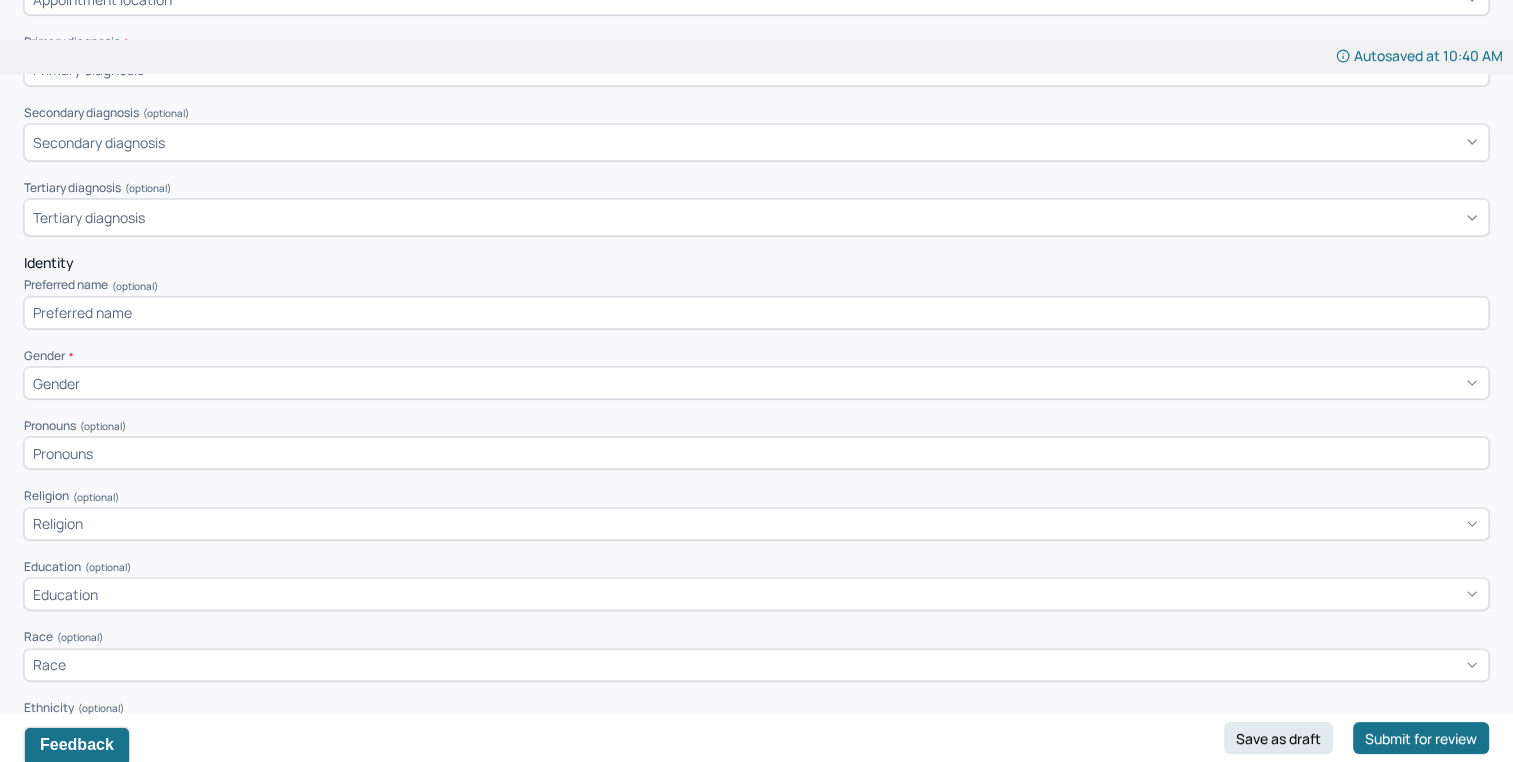 click on "Gender" at bounding box center (756, 383) 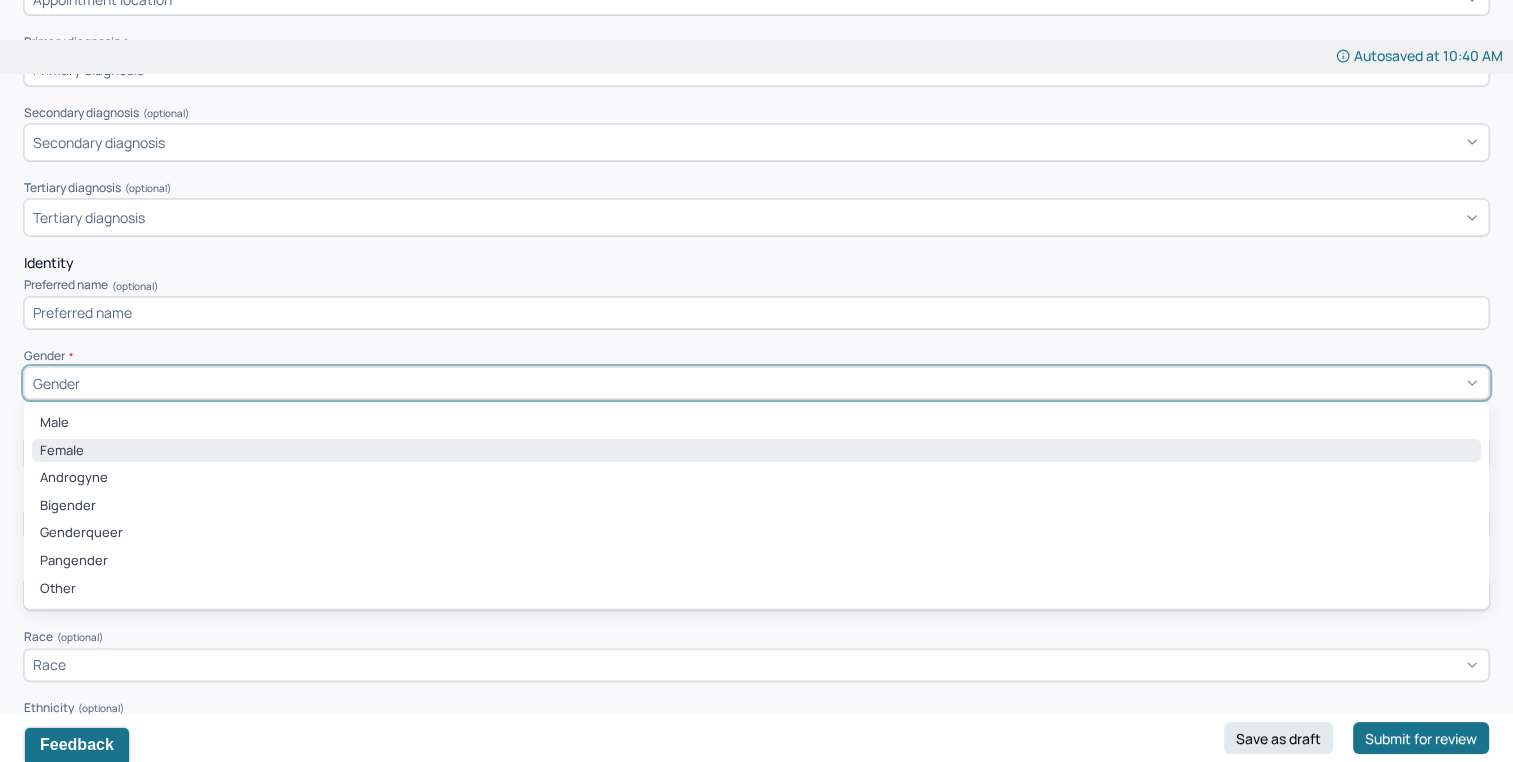 click on "Female" at bounding box center (756, 451) 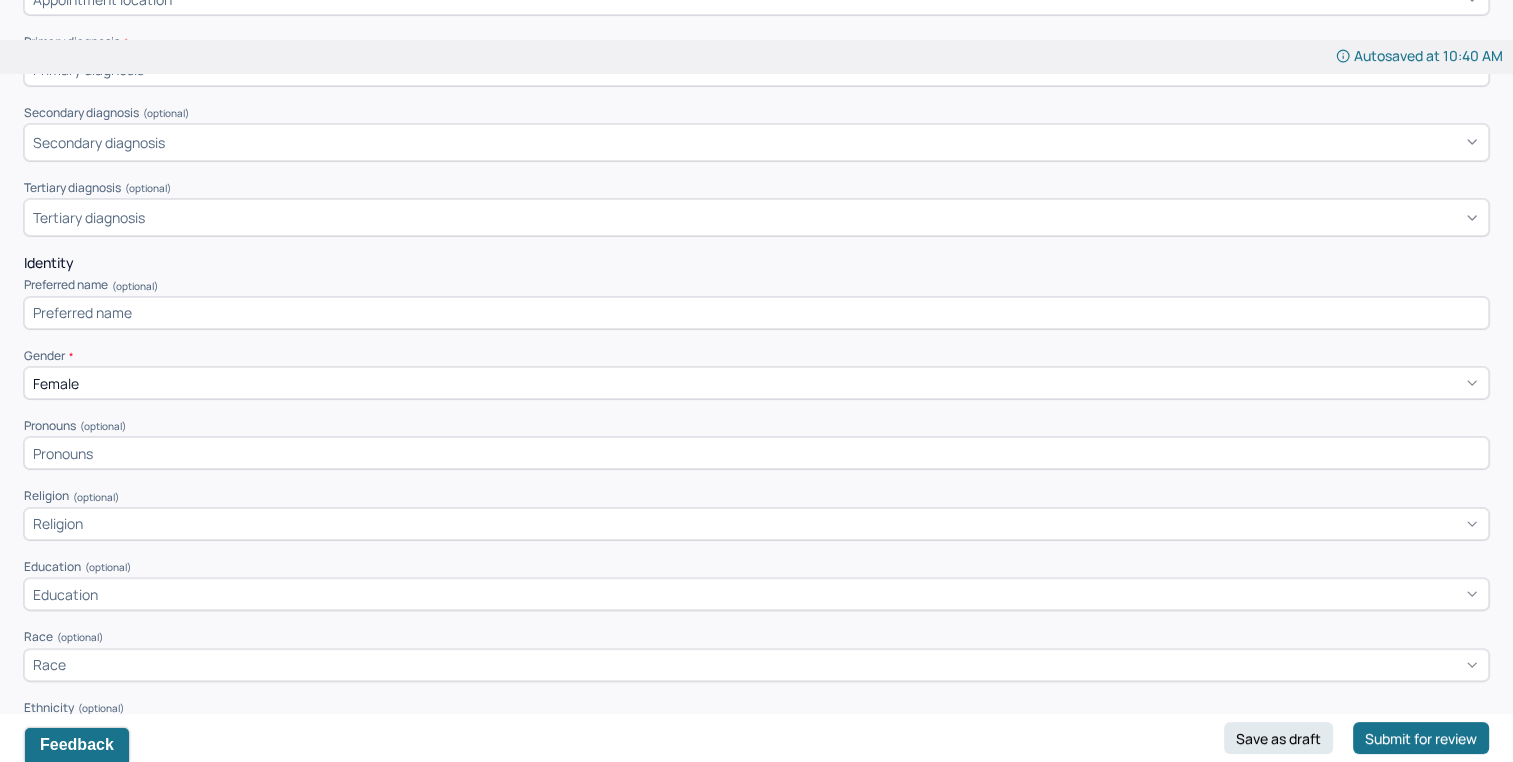 click at bounding box center (756, 453) 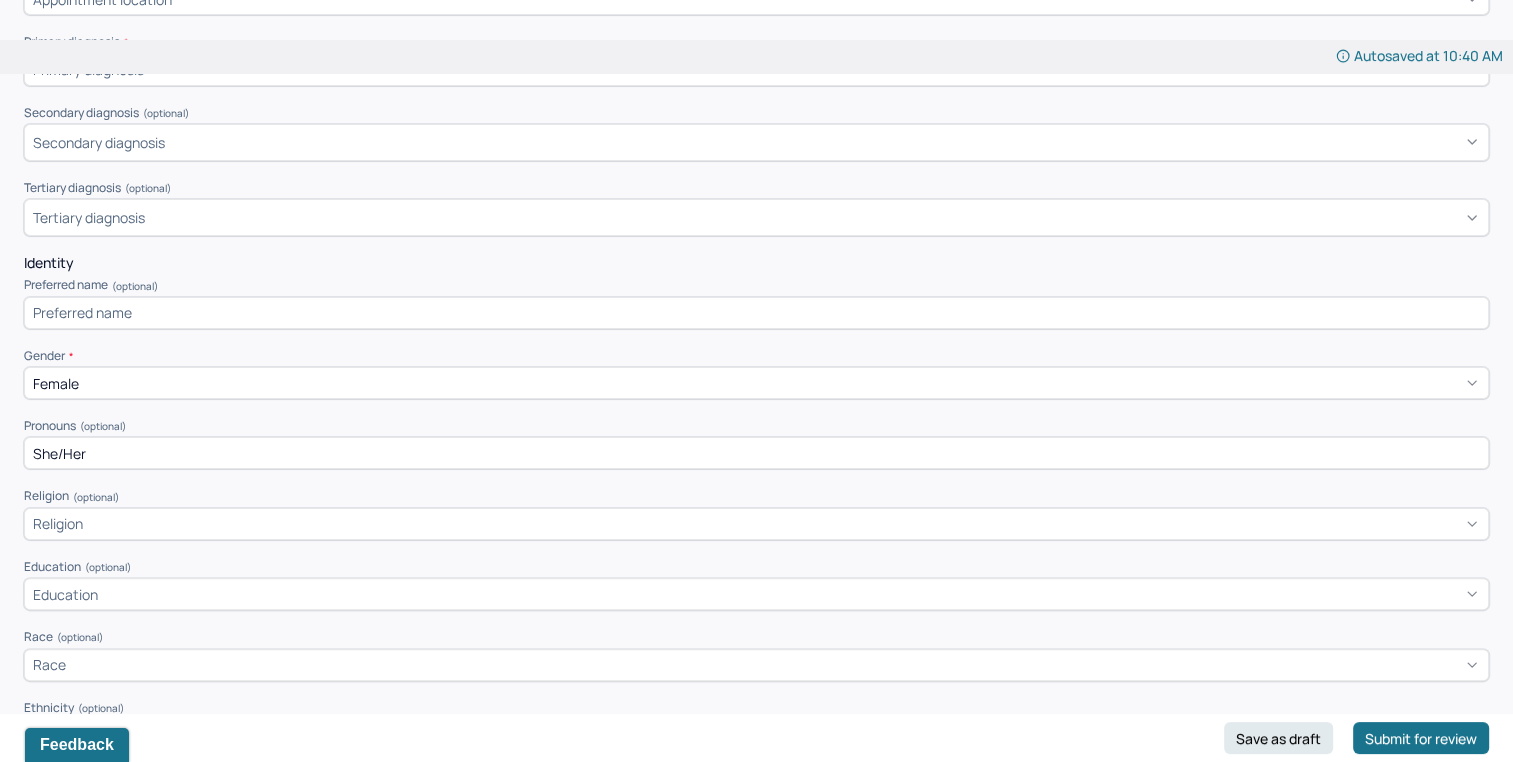 type on "She/Her" 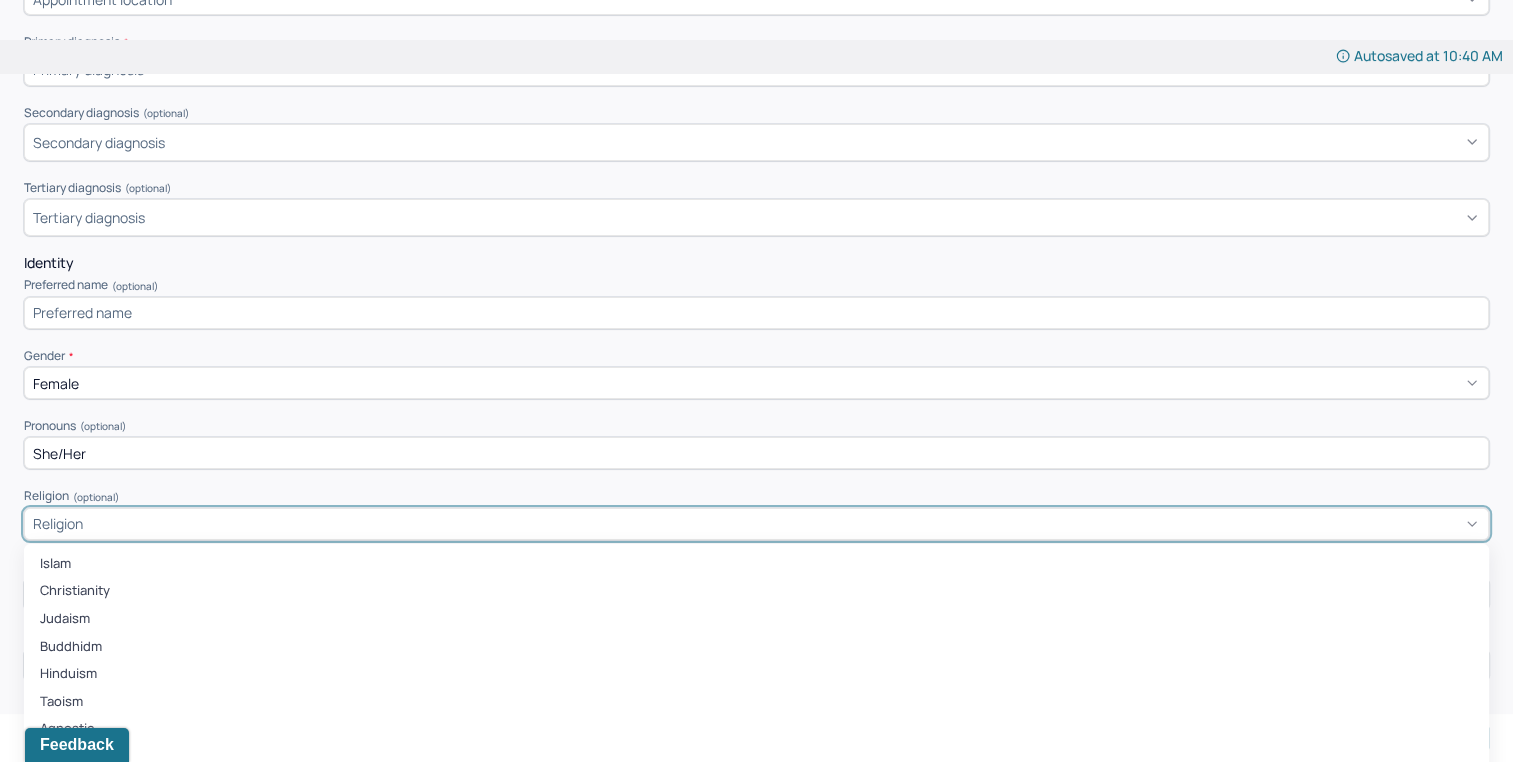 scroll, scrollTop: 458, scrollLeft: 0, axis: vertical 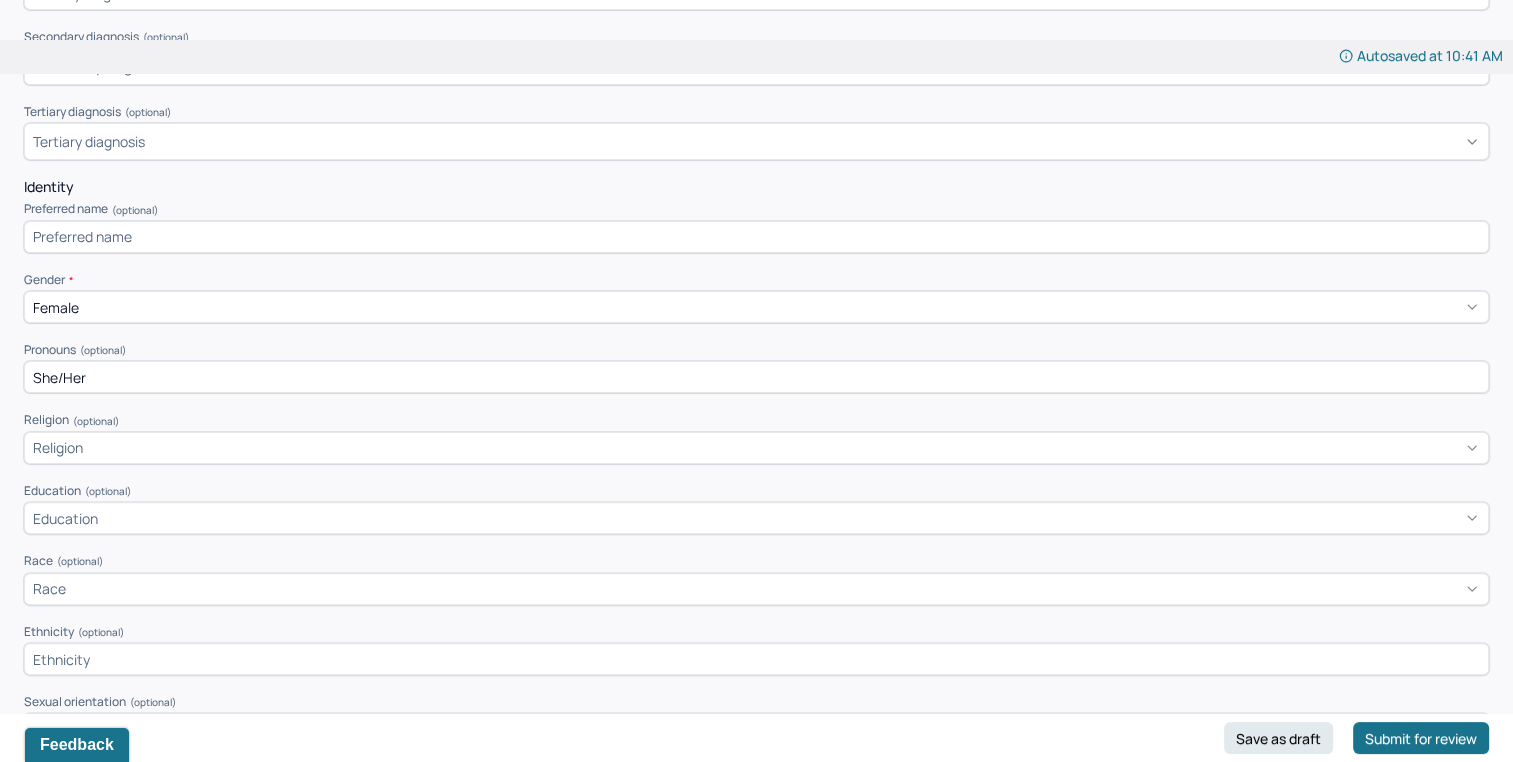click on "Religion (optional)" at bounding box center [756, 420] 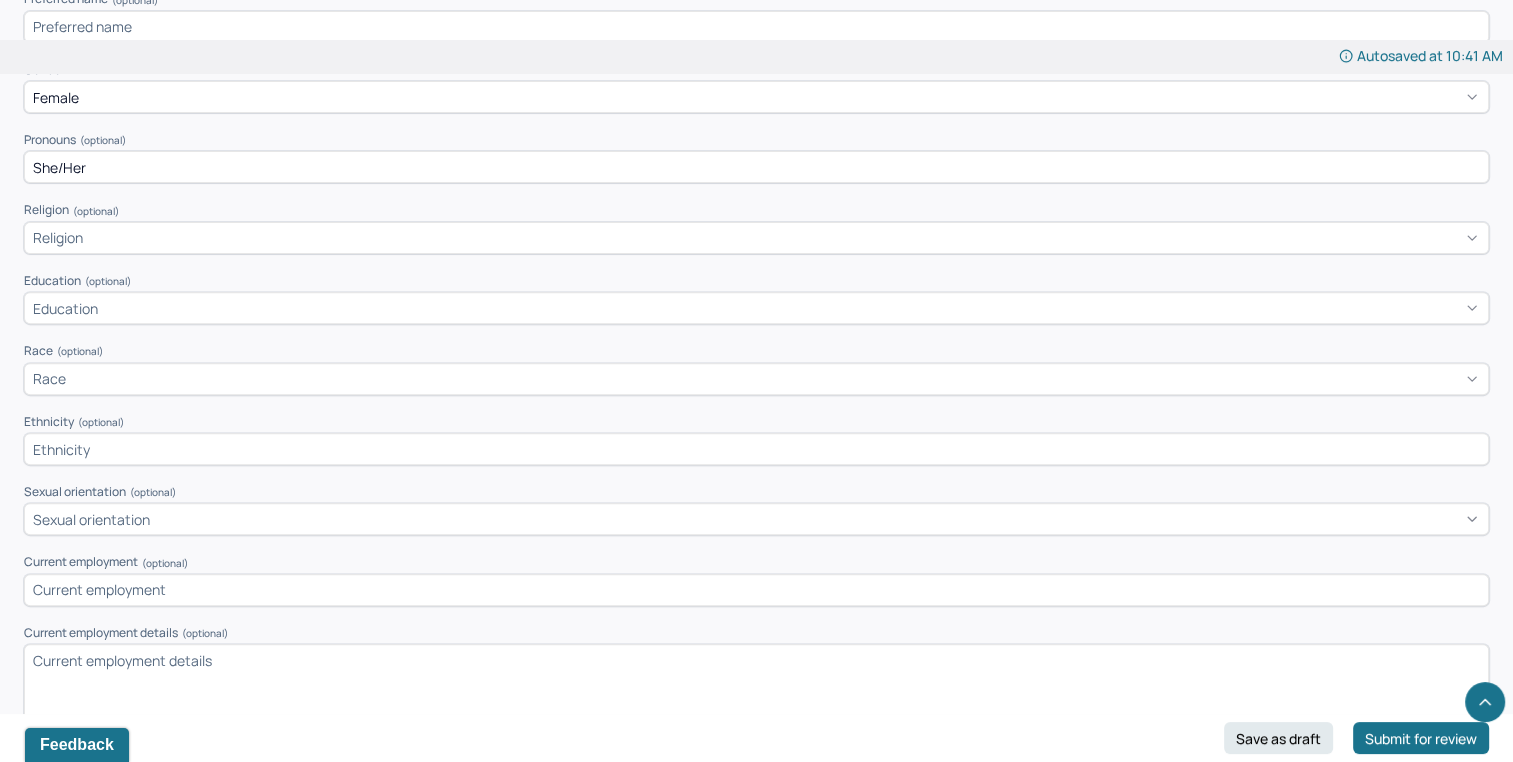 scroll, scrollTop: 665, scrollLeft: 0, axis: vertical 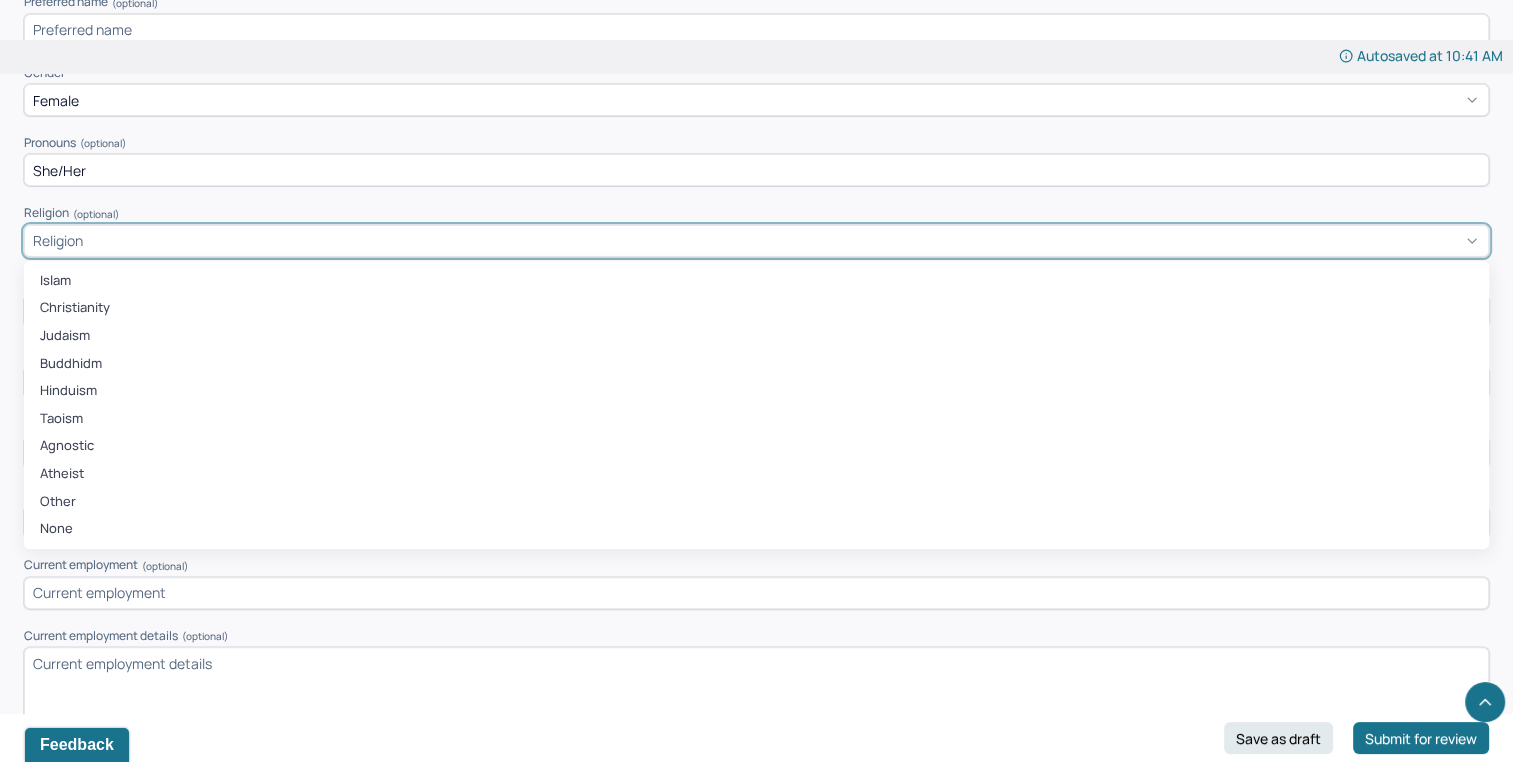 click on "Religion" at bounding box center (756, 241) 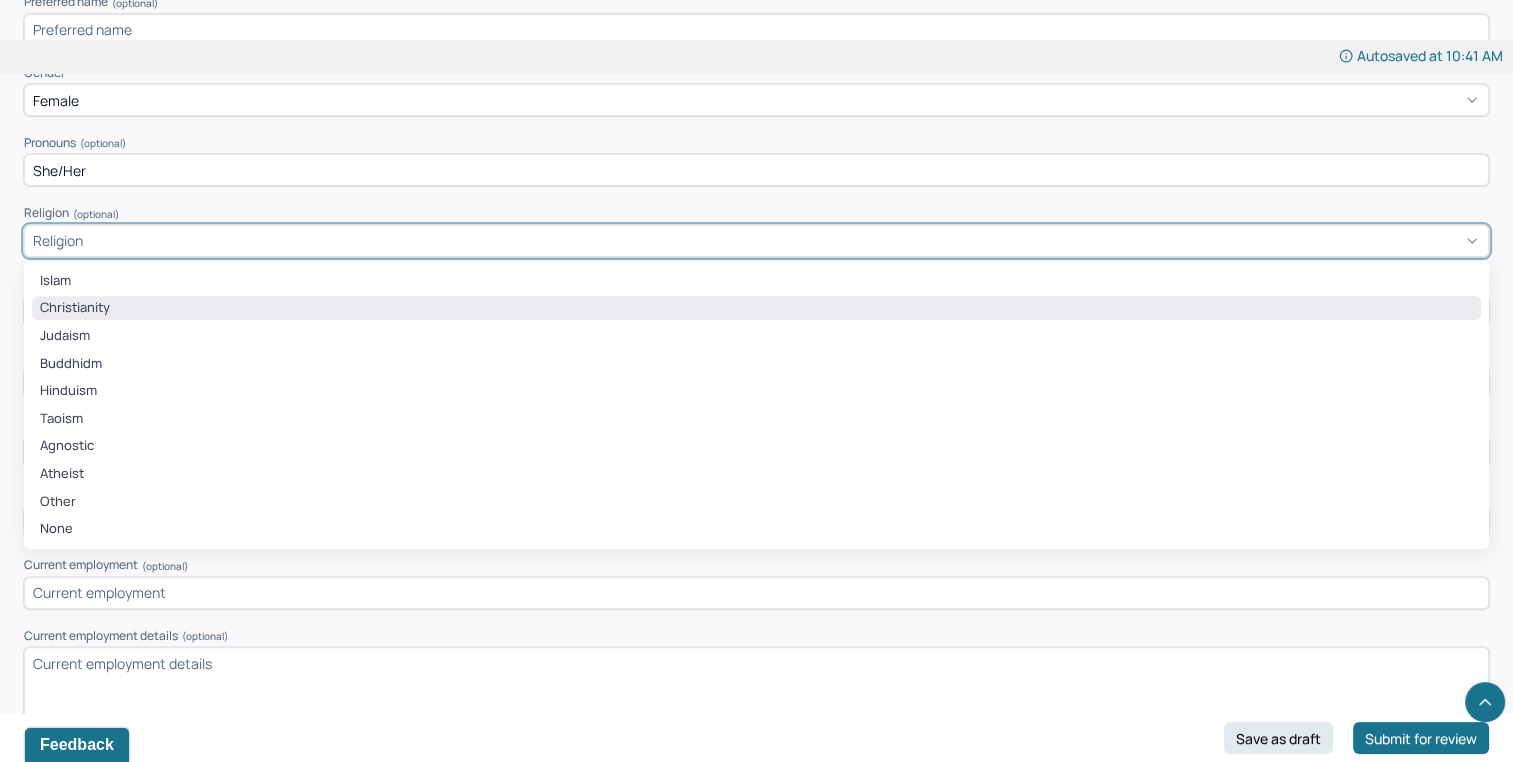 click on "Christianity" at bounding box center [756, 308] 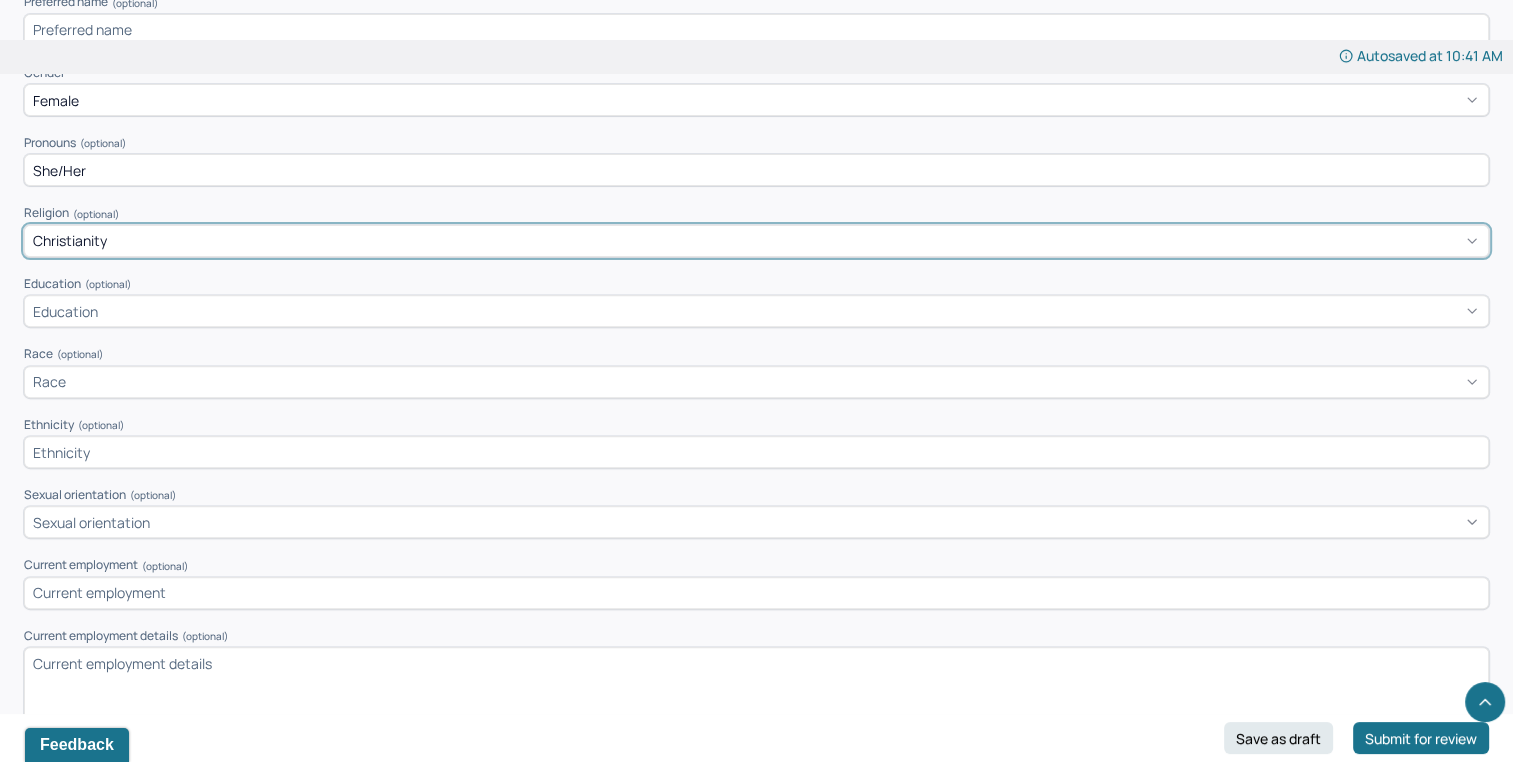 click on "Education" at bounding box center [756, 311] 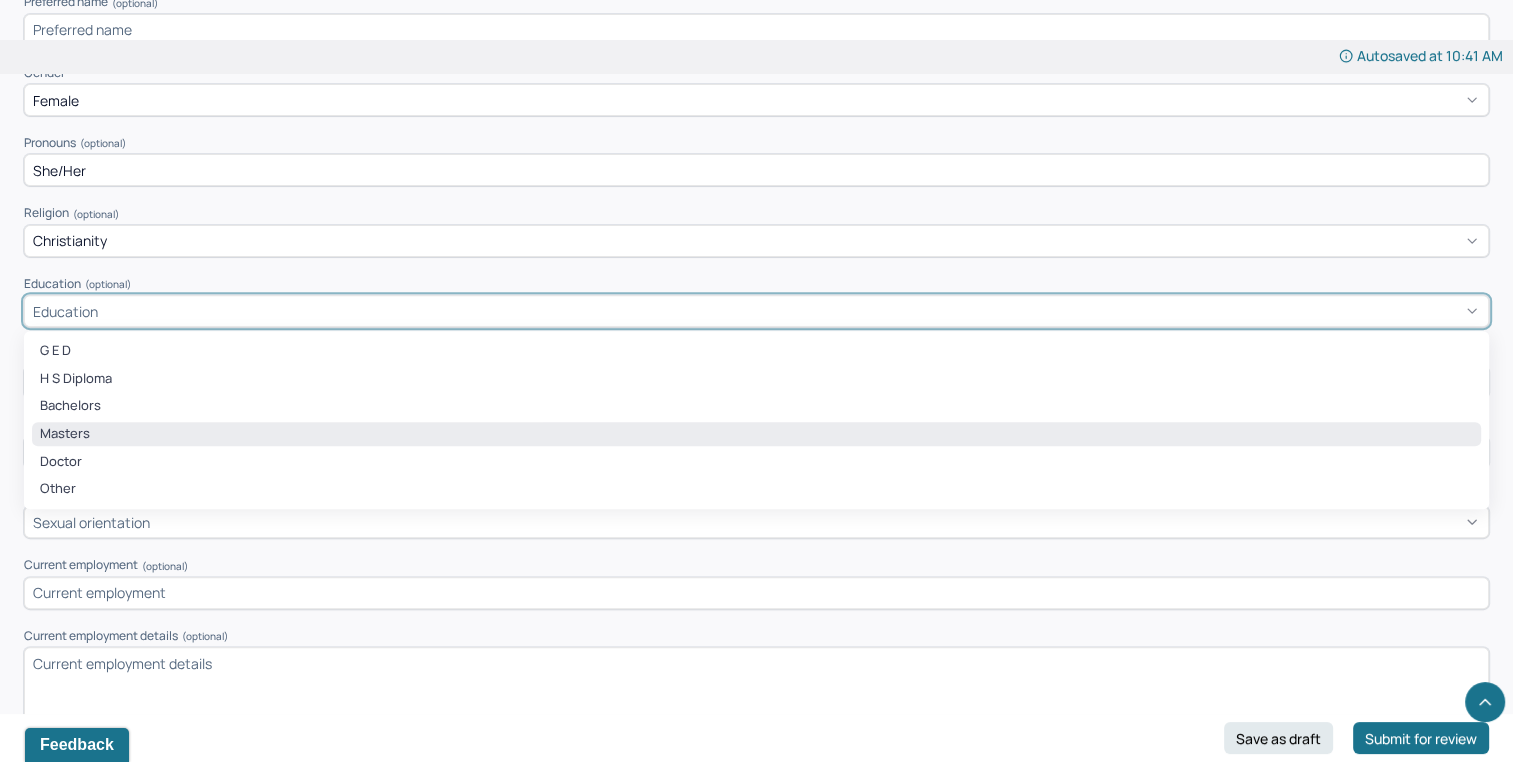click on "Masters" at bounding box center (756, 434) 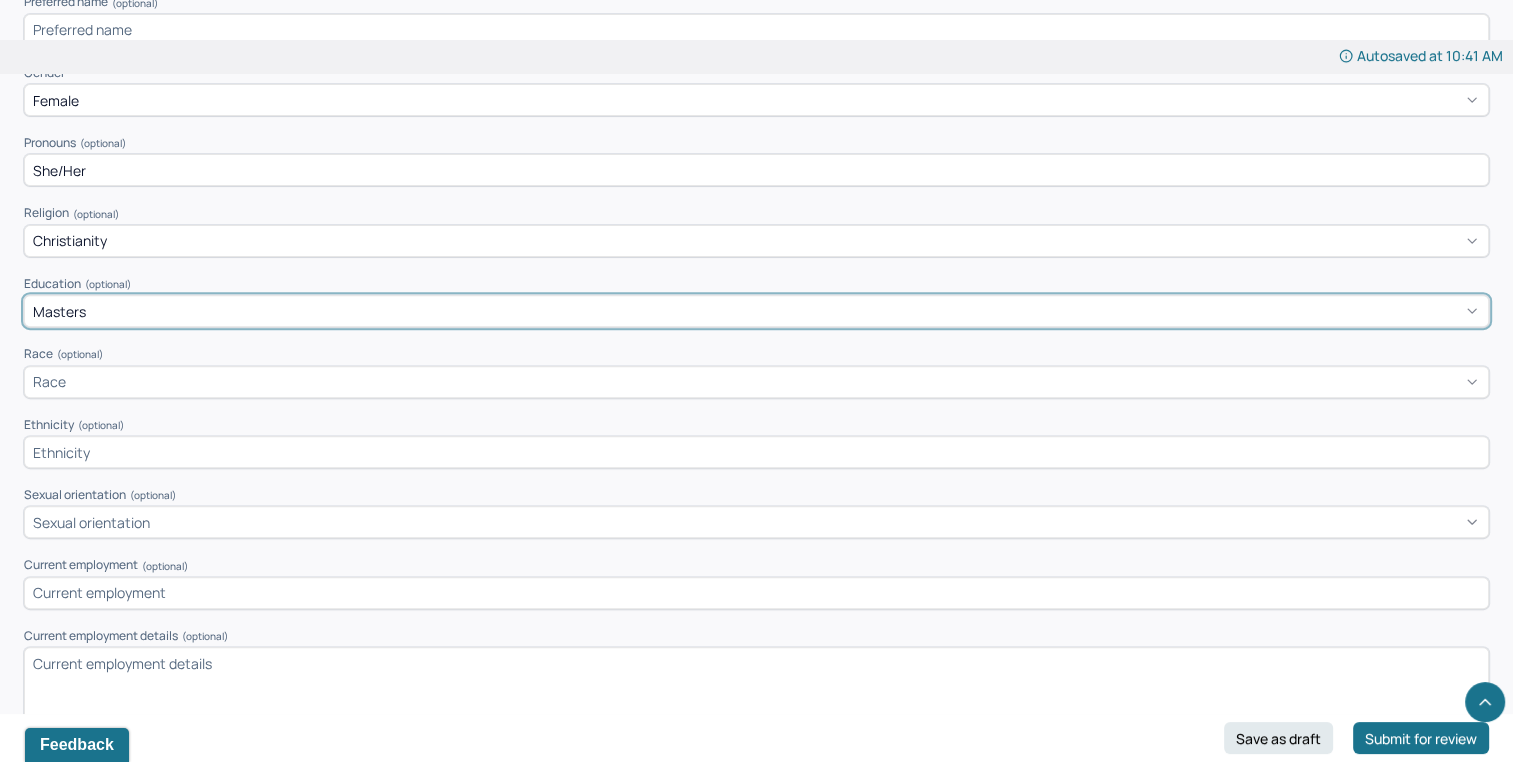 click on "Current employment details (optional)" at bounding box center (756, 687) 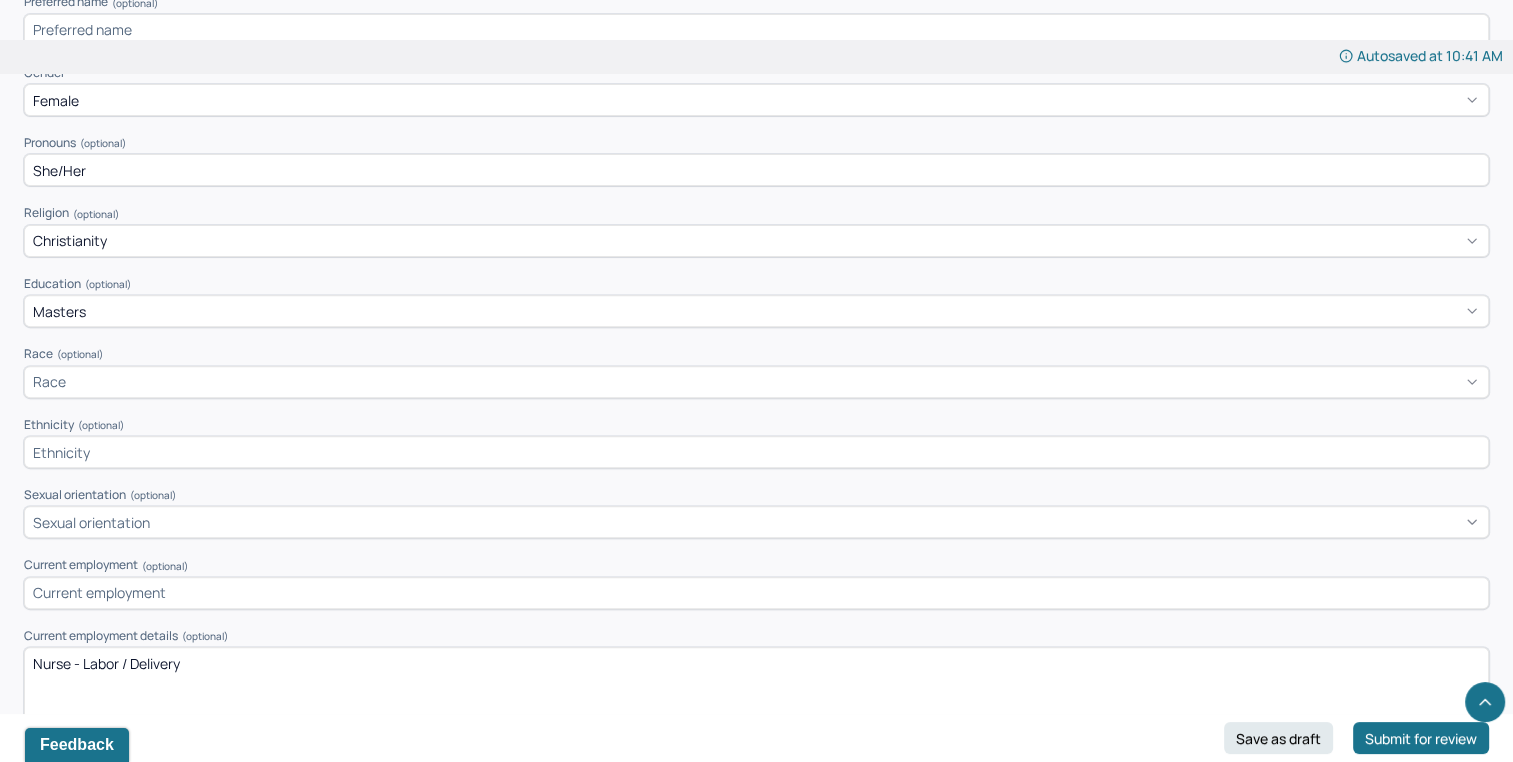 scroll, scrollTop: 651, scrollLeft: 0, axis: vertical 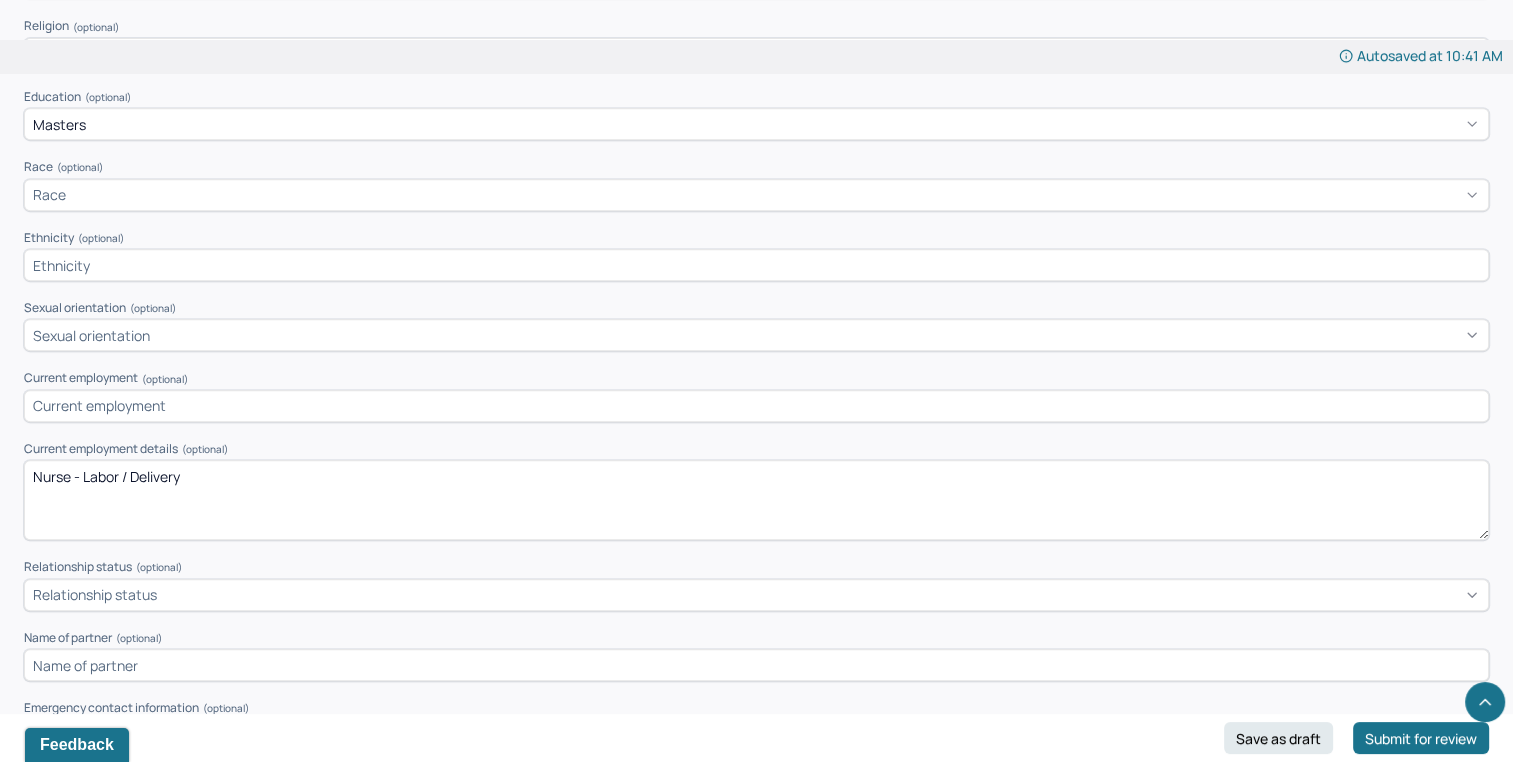 type on "Nurse - Labor / Delivery" 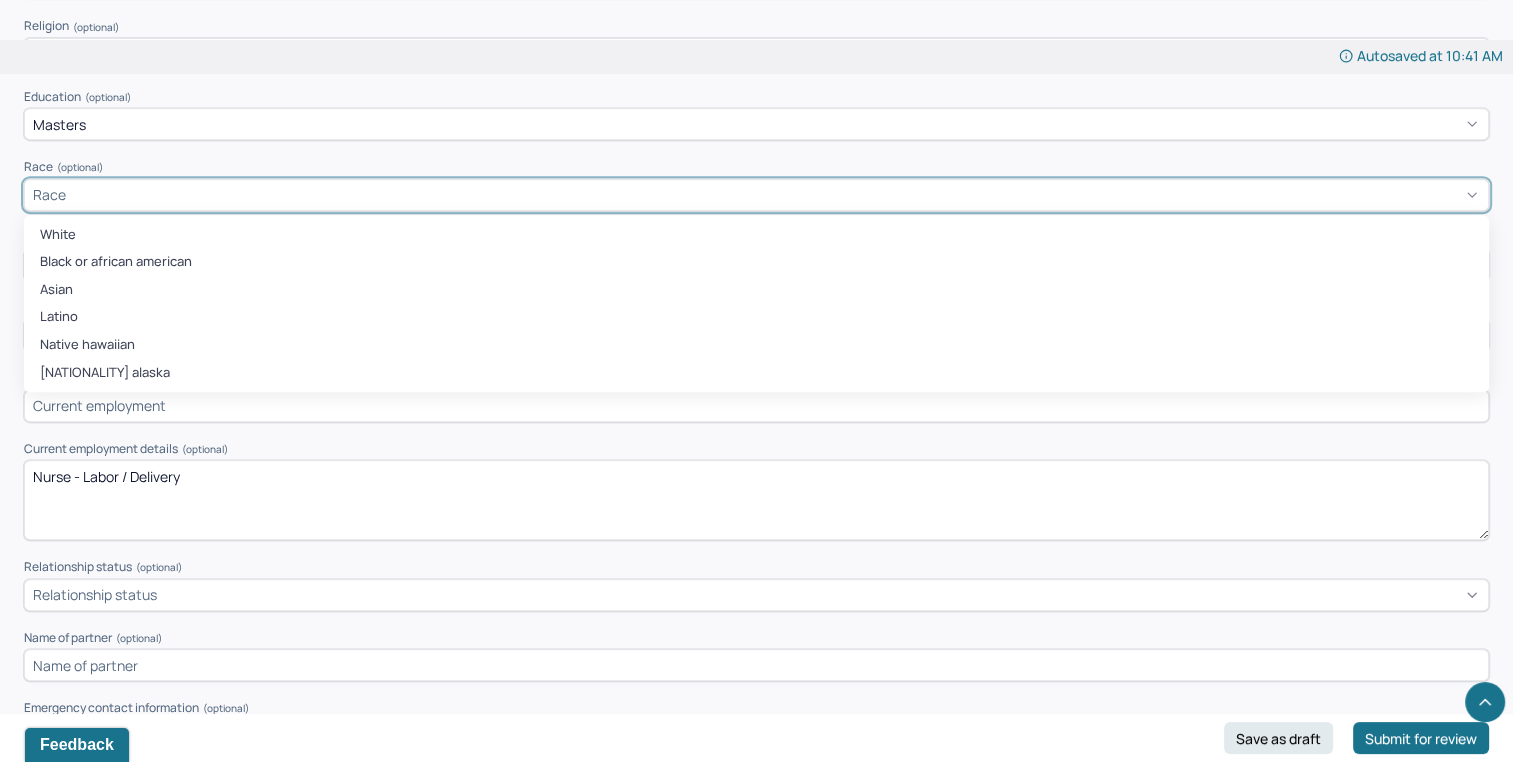 click on "Race" at bounding box center (756, 195) 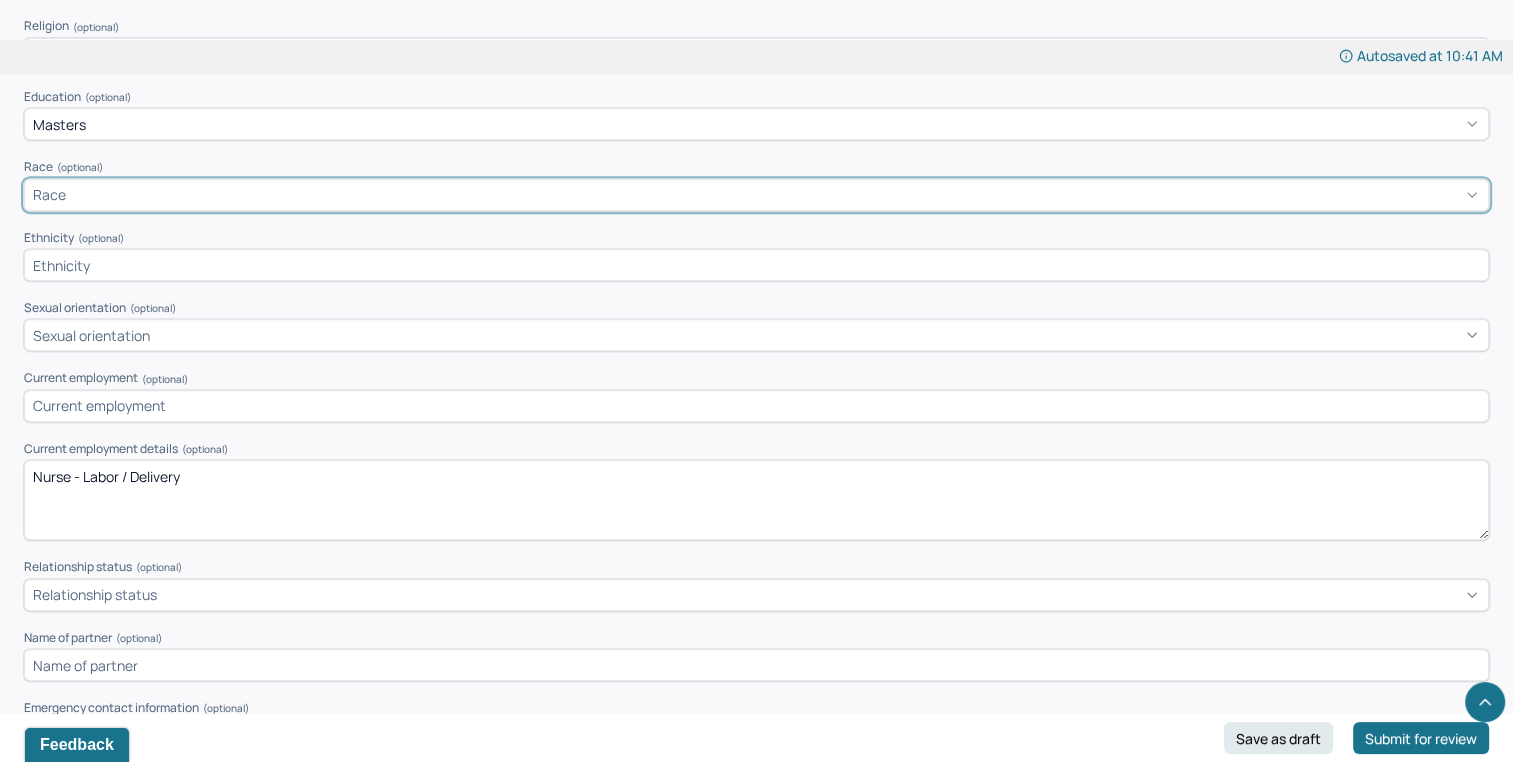 click at bounding box center (756, 265) 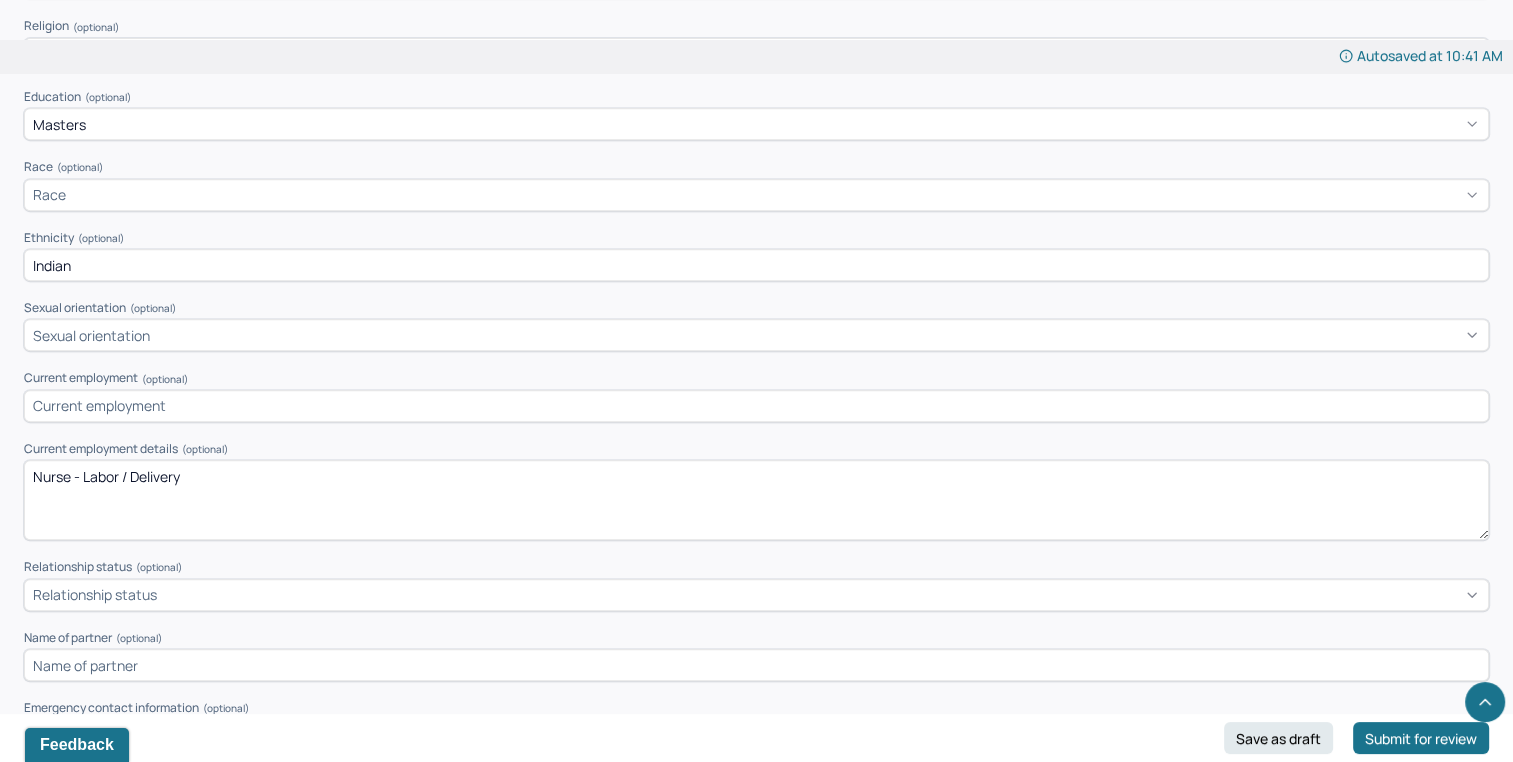 type on "Indian" 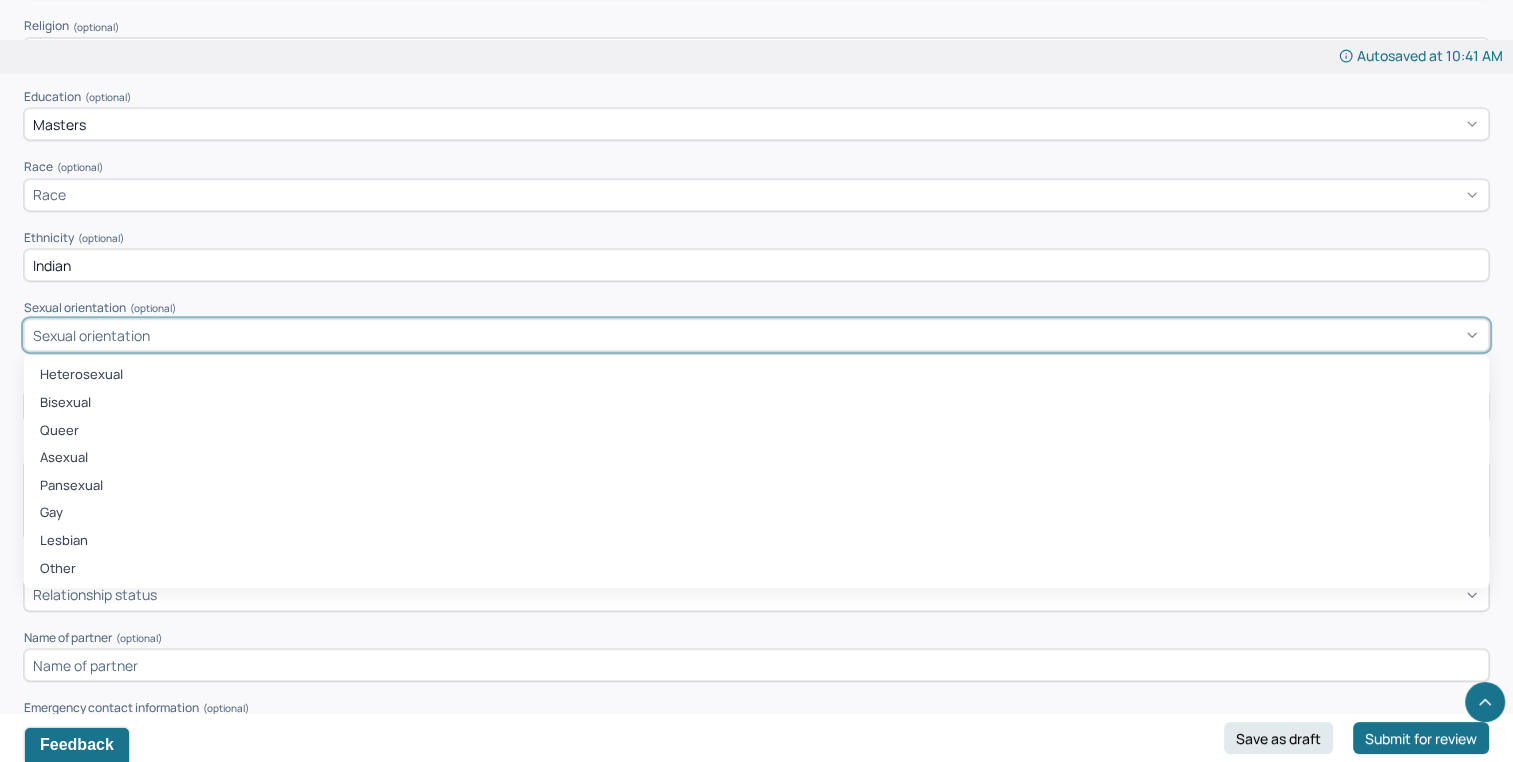 click on "Sexual orientation" at bounding box center (91, 335) 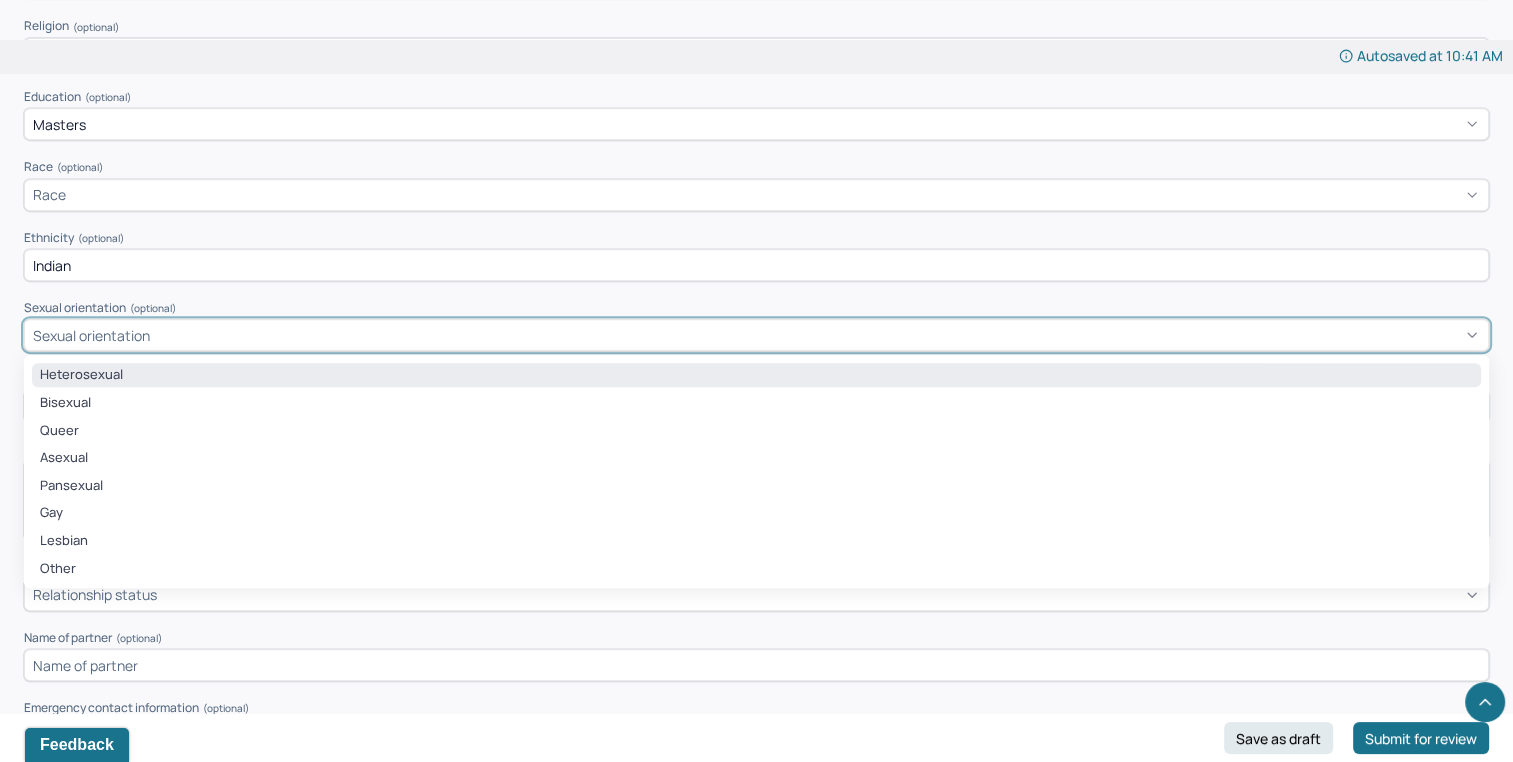 click on "Heterosexual" at bounding box center (756, 375) 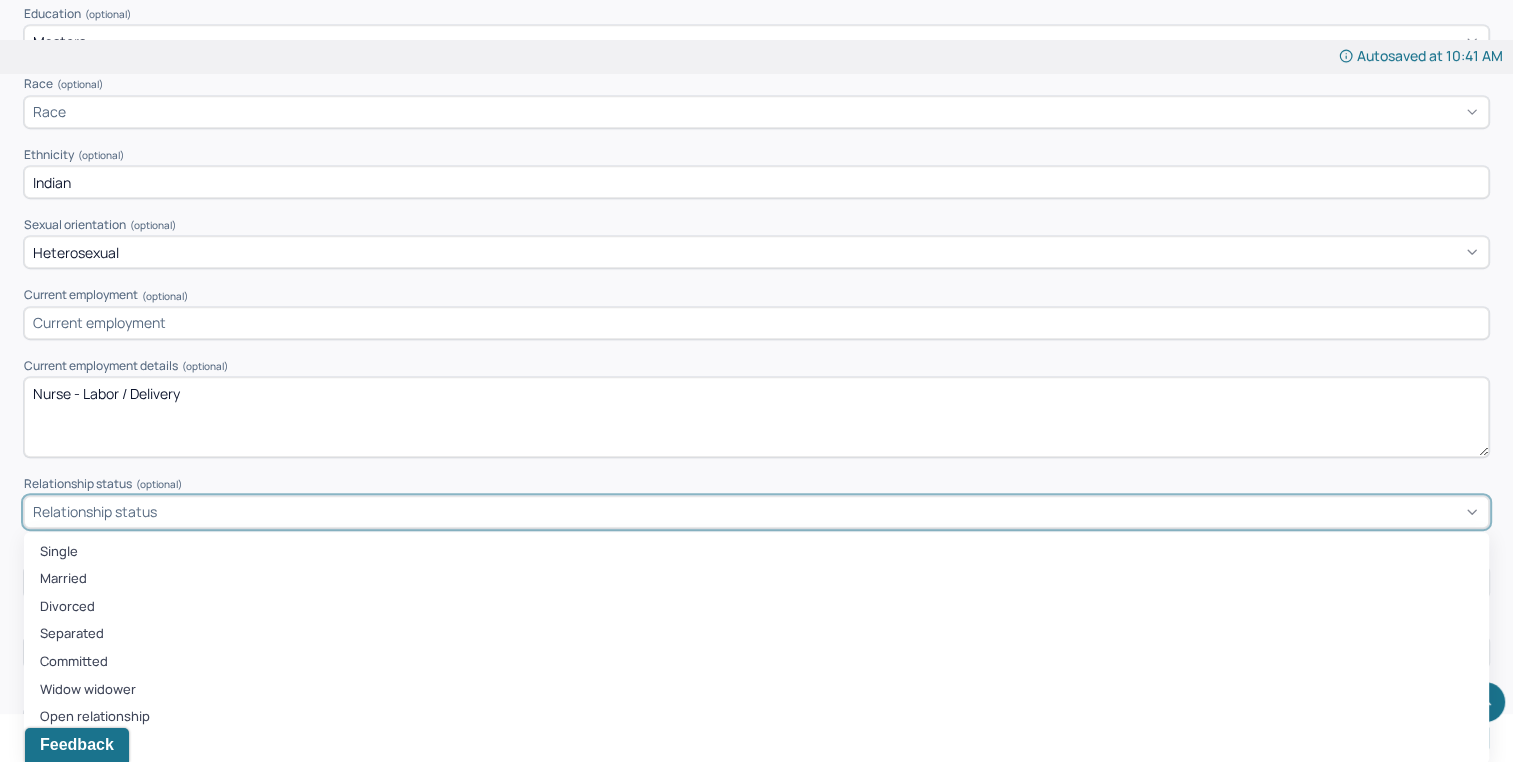 click on "8 results available. Use Up and Down to choose options, press Enter to select the currently focused option, press Escape to exit the menu, press Tab to select the option and exit the menu. Relationship status Single Married Divorced Separated Committed Widow widower Open relationship Engaged" at bounding box center (756, 512) 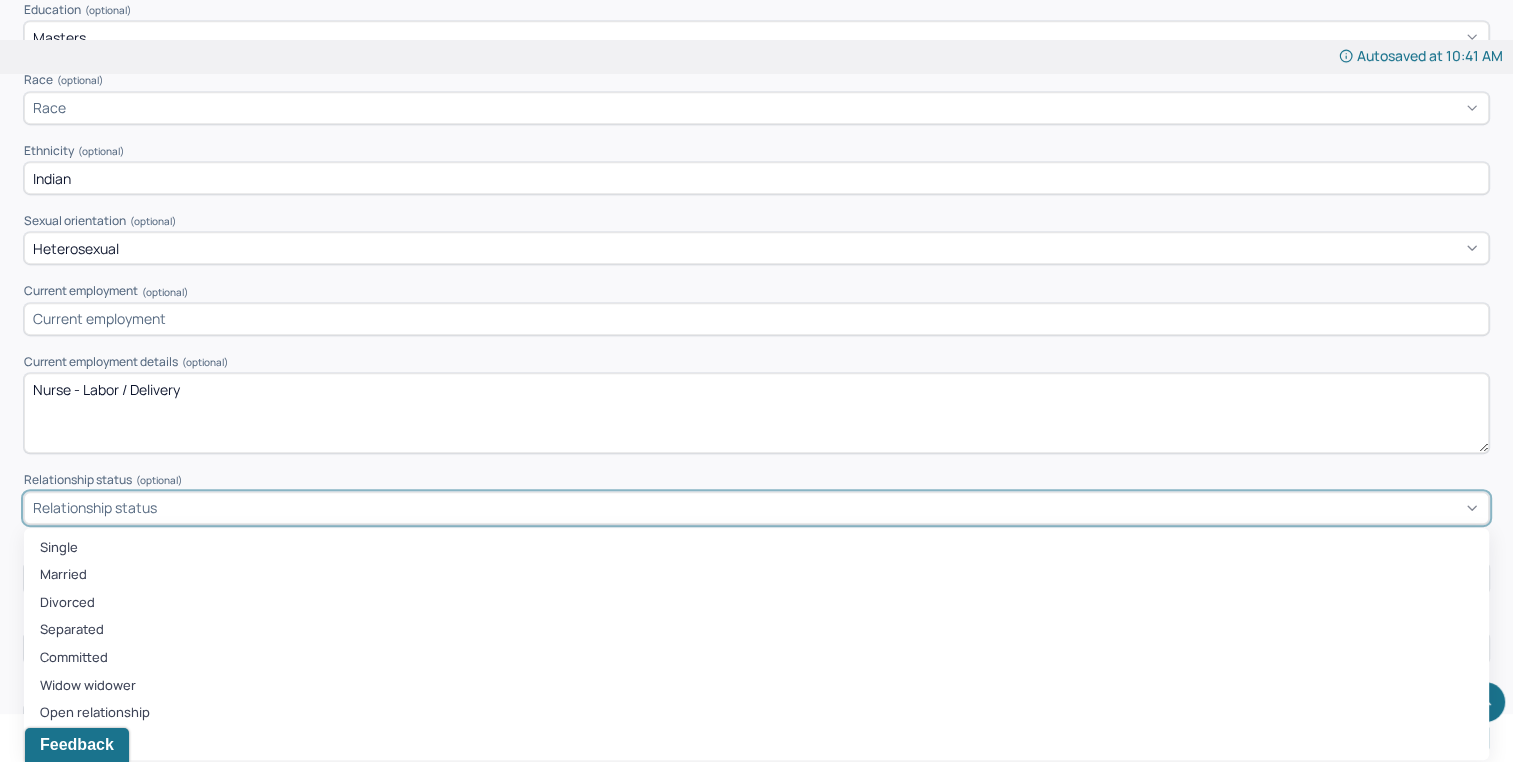 scroll, scrollTop: 944, scrollLeft: 0, axis: vertical 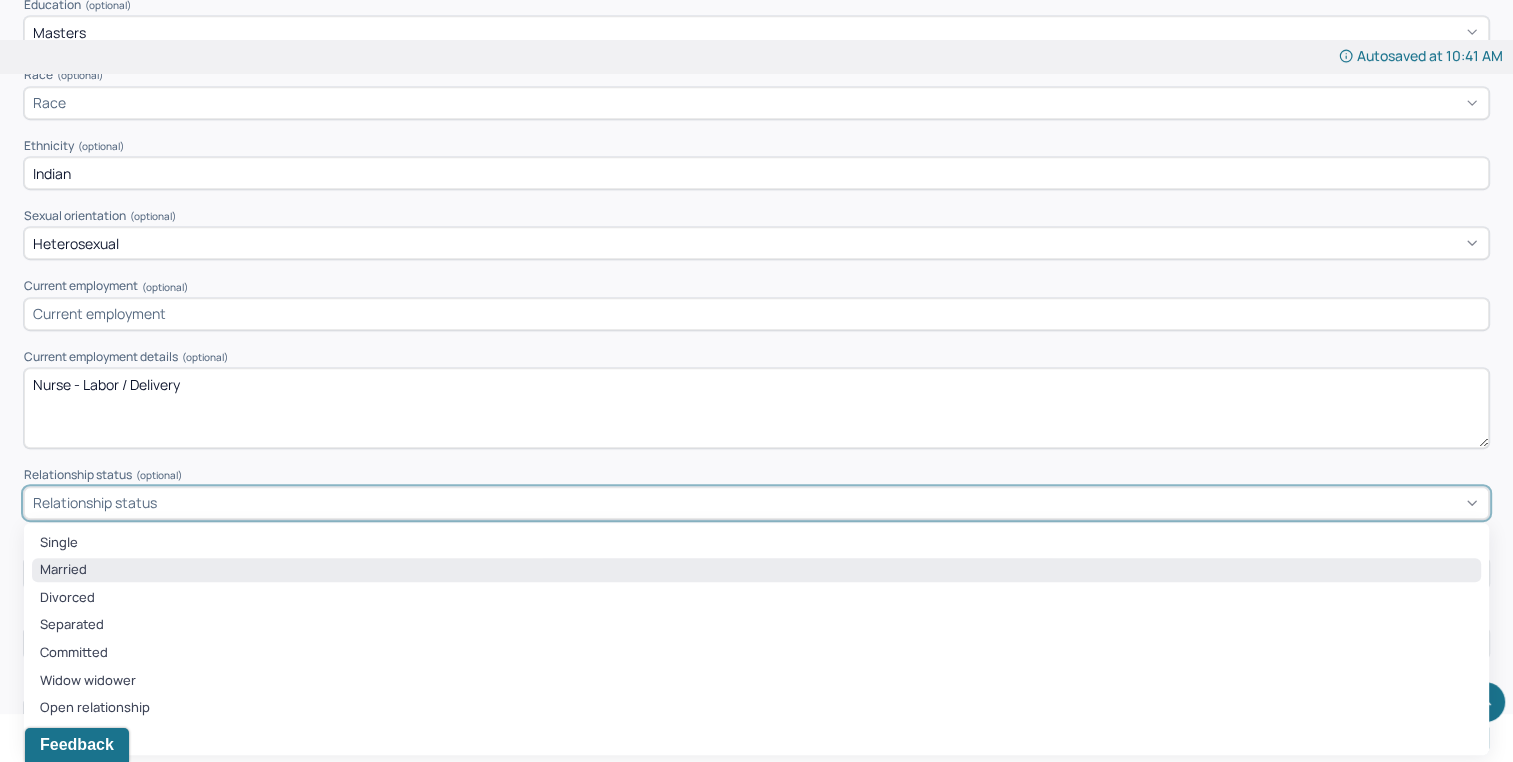 click on "Married" at bounding box center [756, 570] 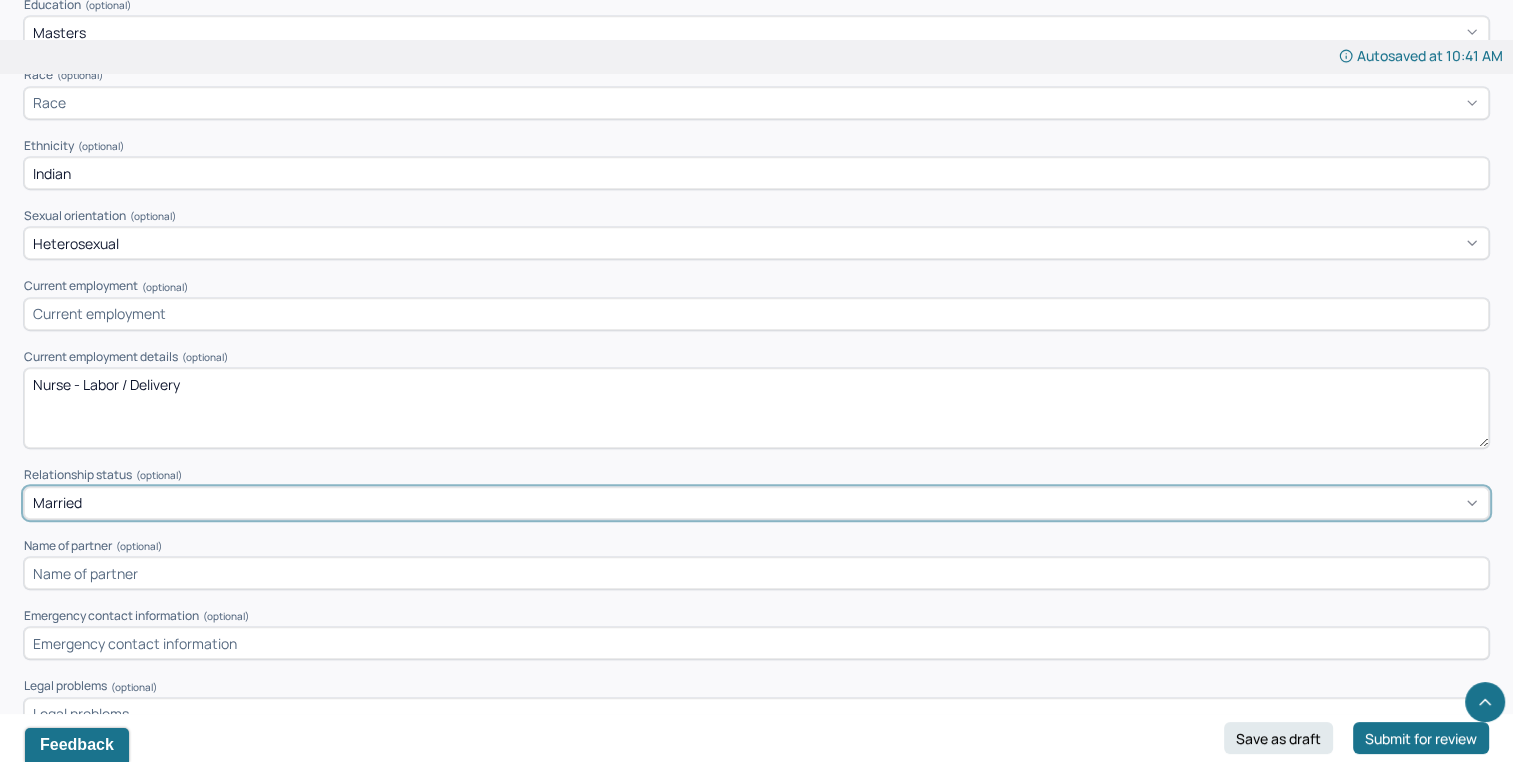 click at bounding box center [756, 573] 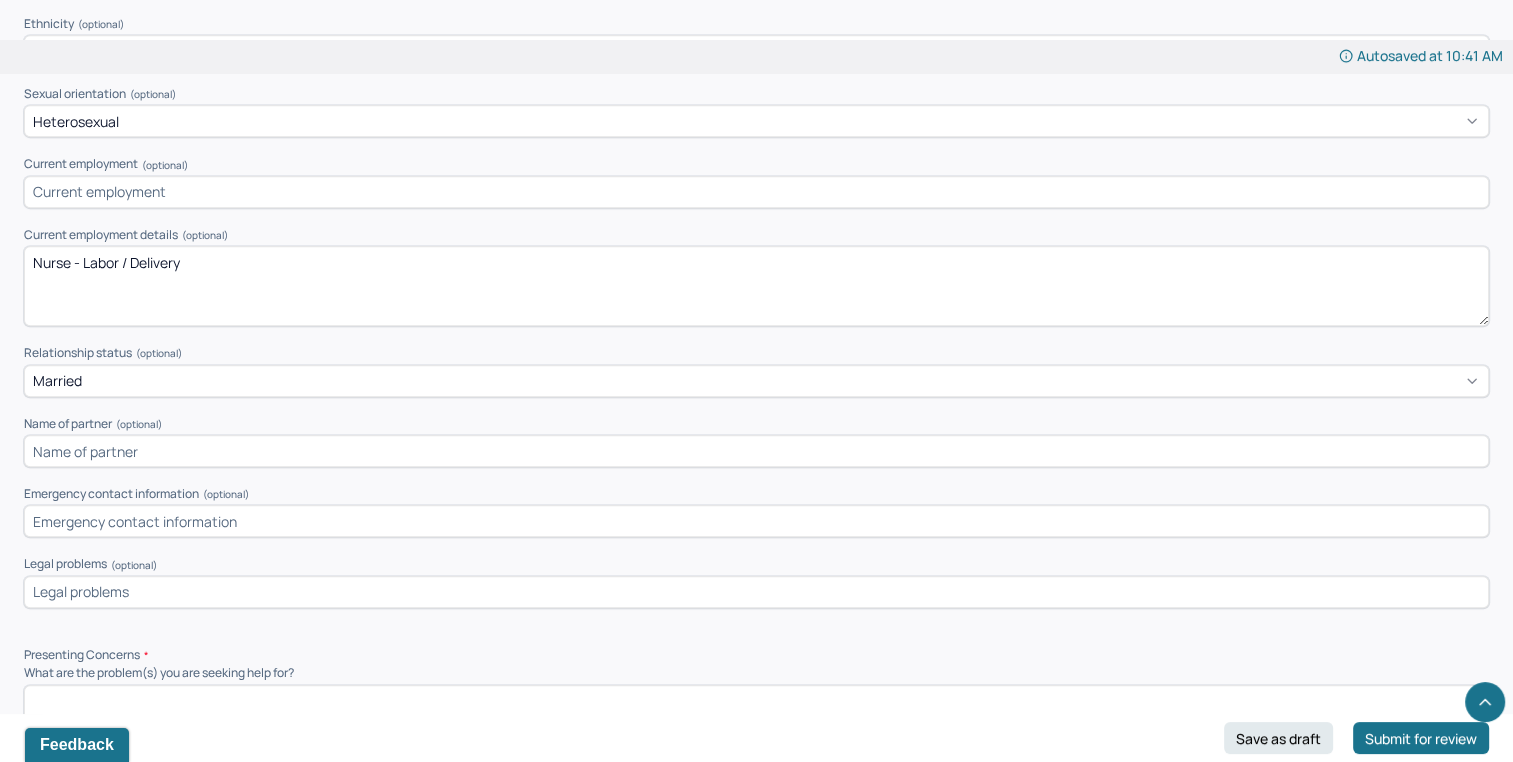 scroll, scrollTop: 1112, scrollLeft: 0, axis: vertical 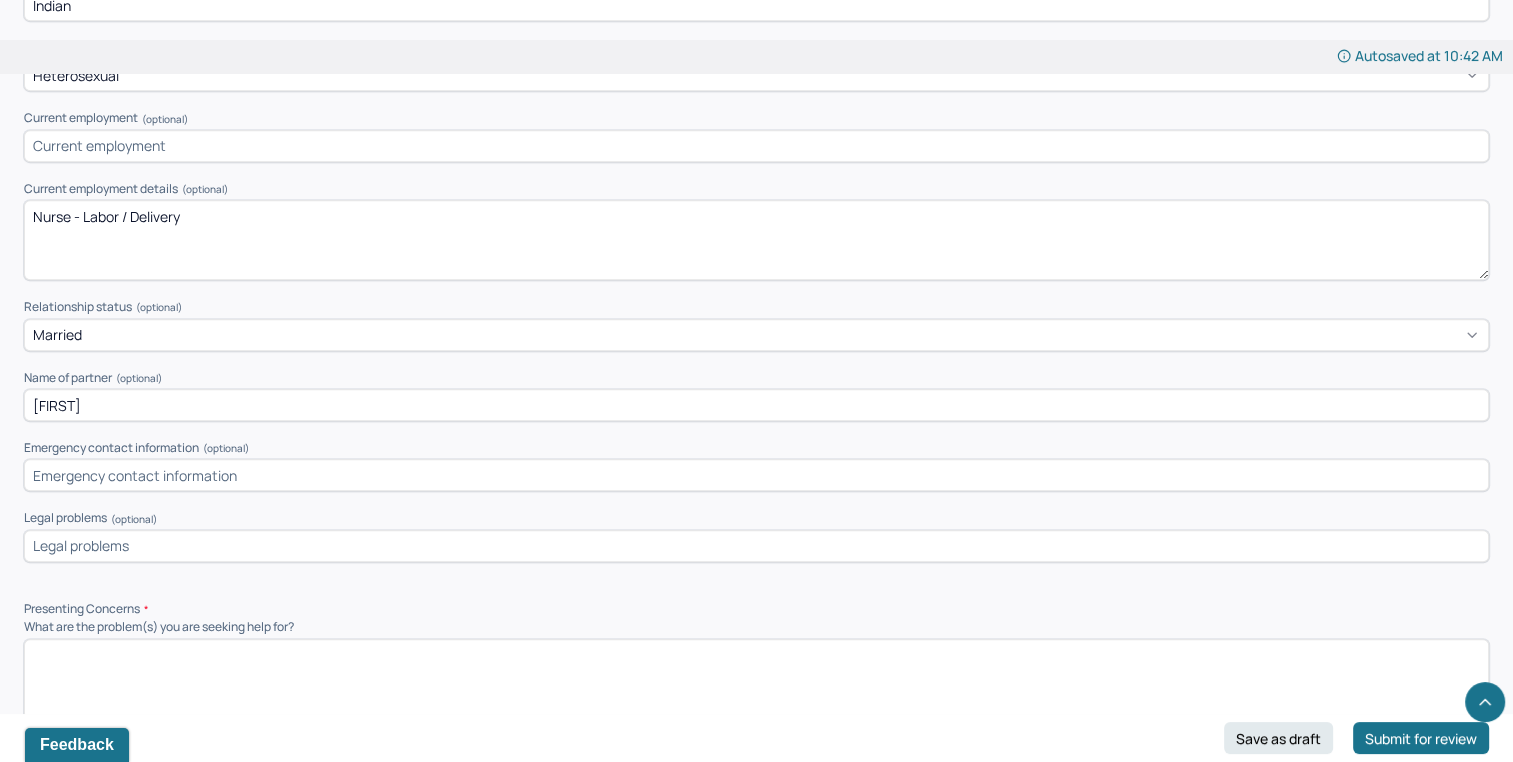 type on "[FIRST]" 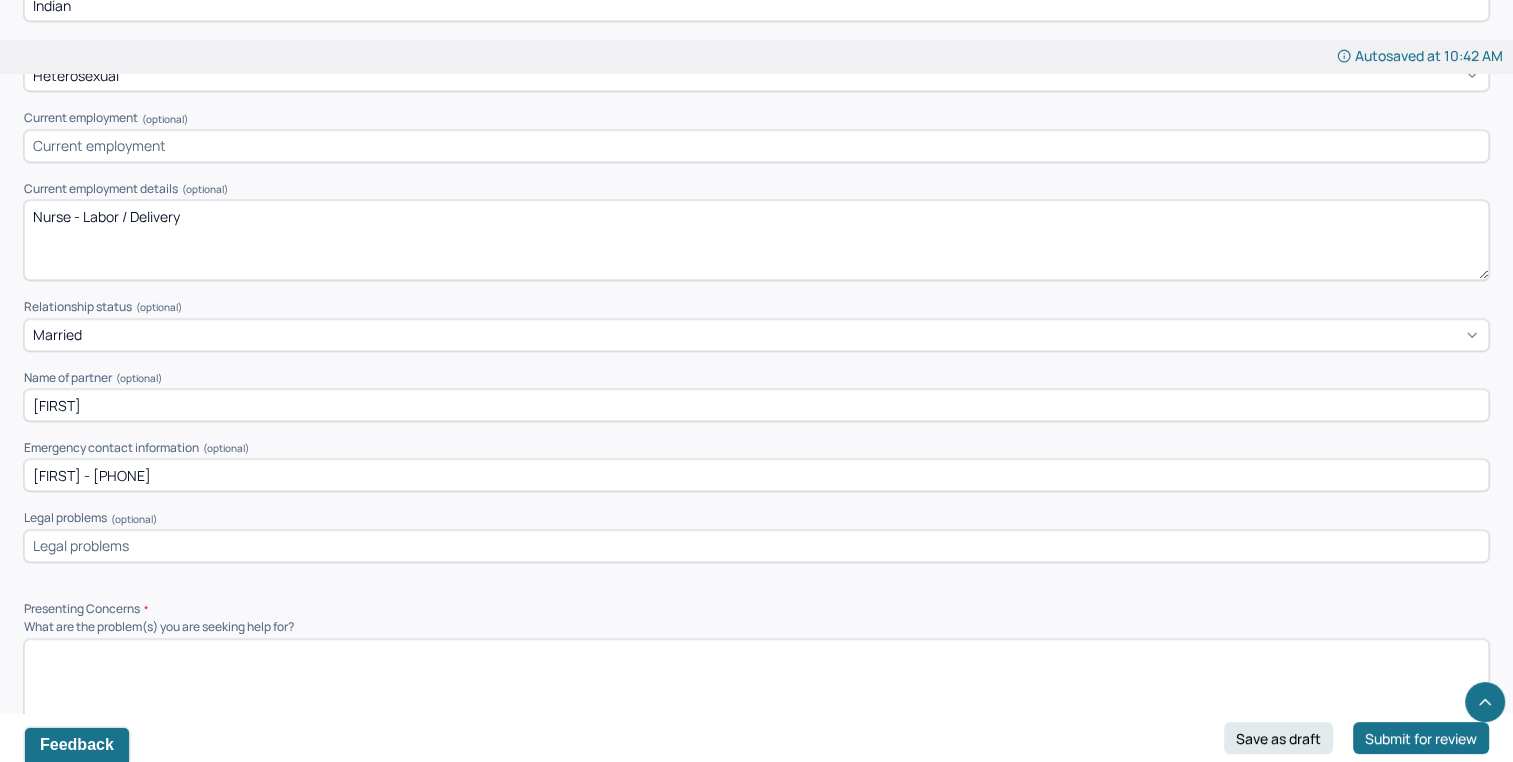 click on "[FIRST] - [PHONE]" at bounding box center (756, 475) 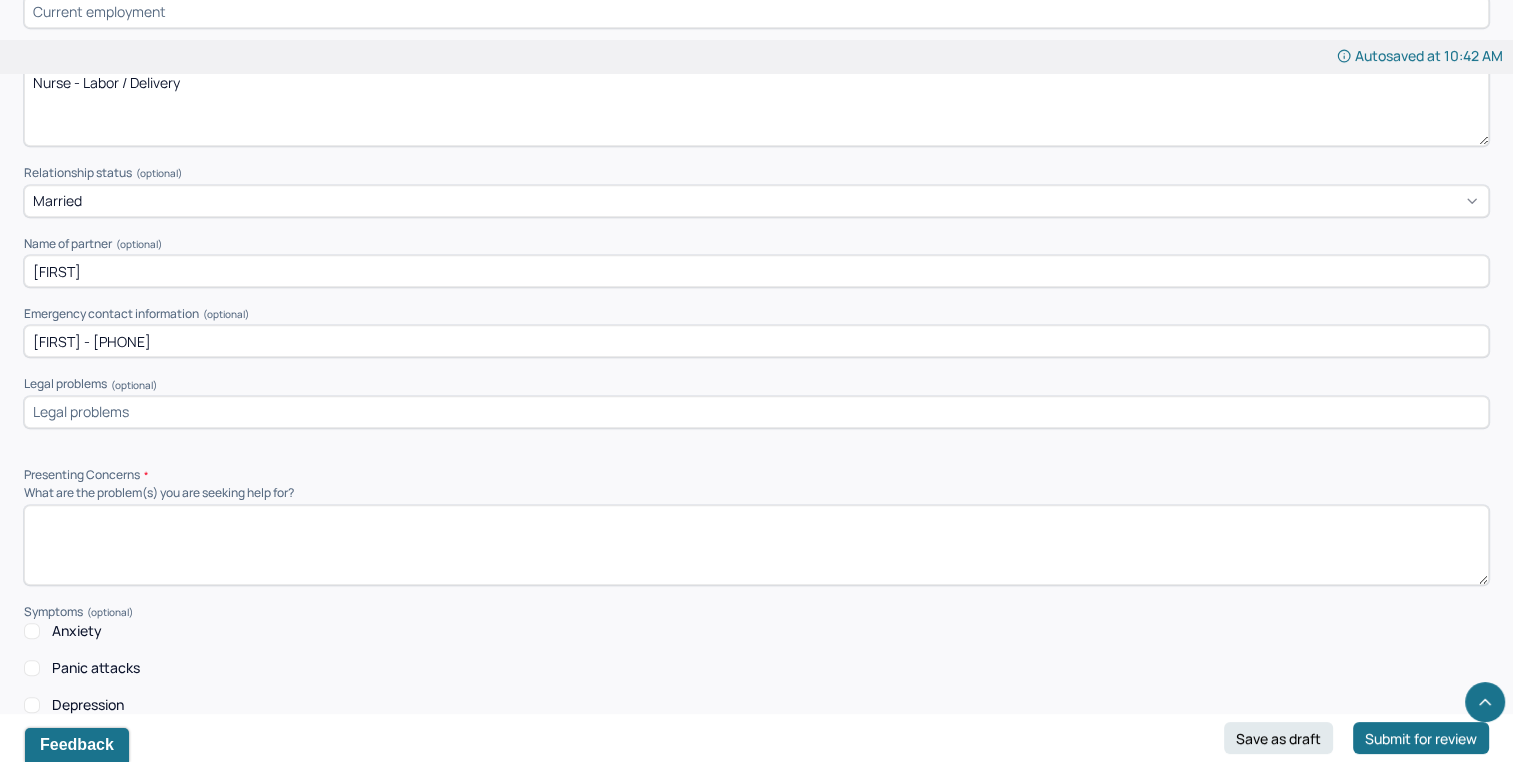 scroll, scrollTop: 1390, scrollLeft: 0, axis: vertical 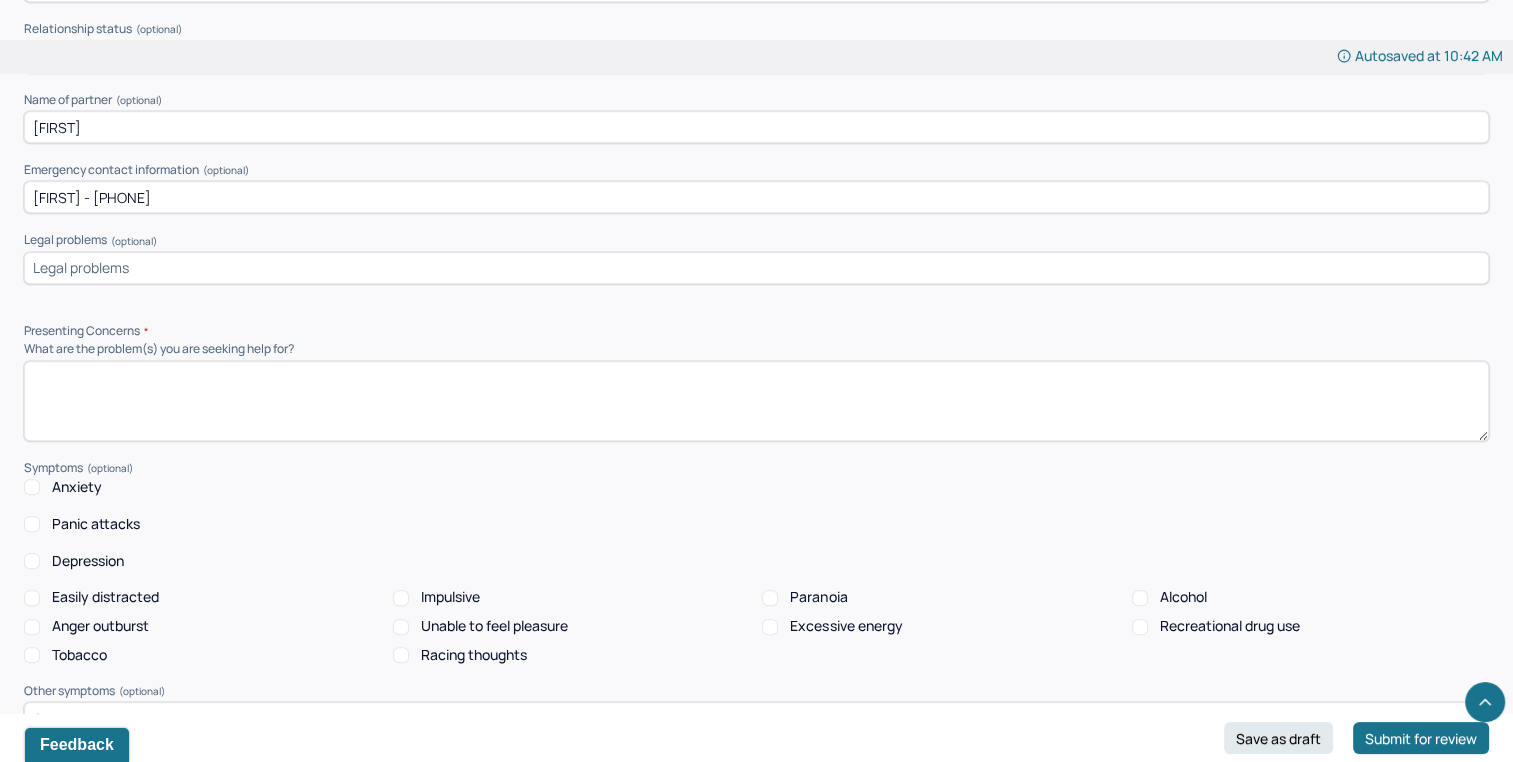 click at bounding box center (756, 401) 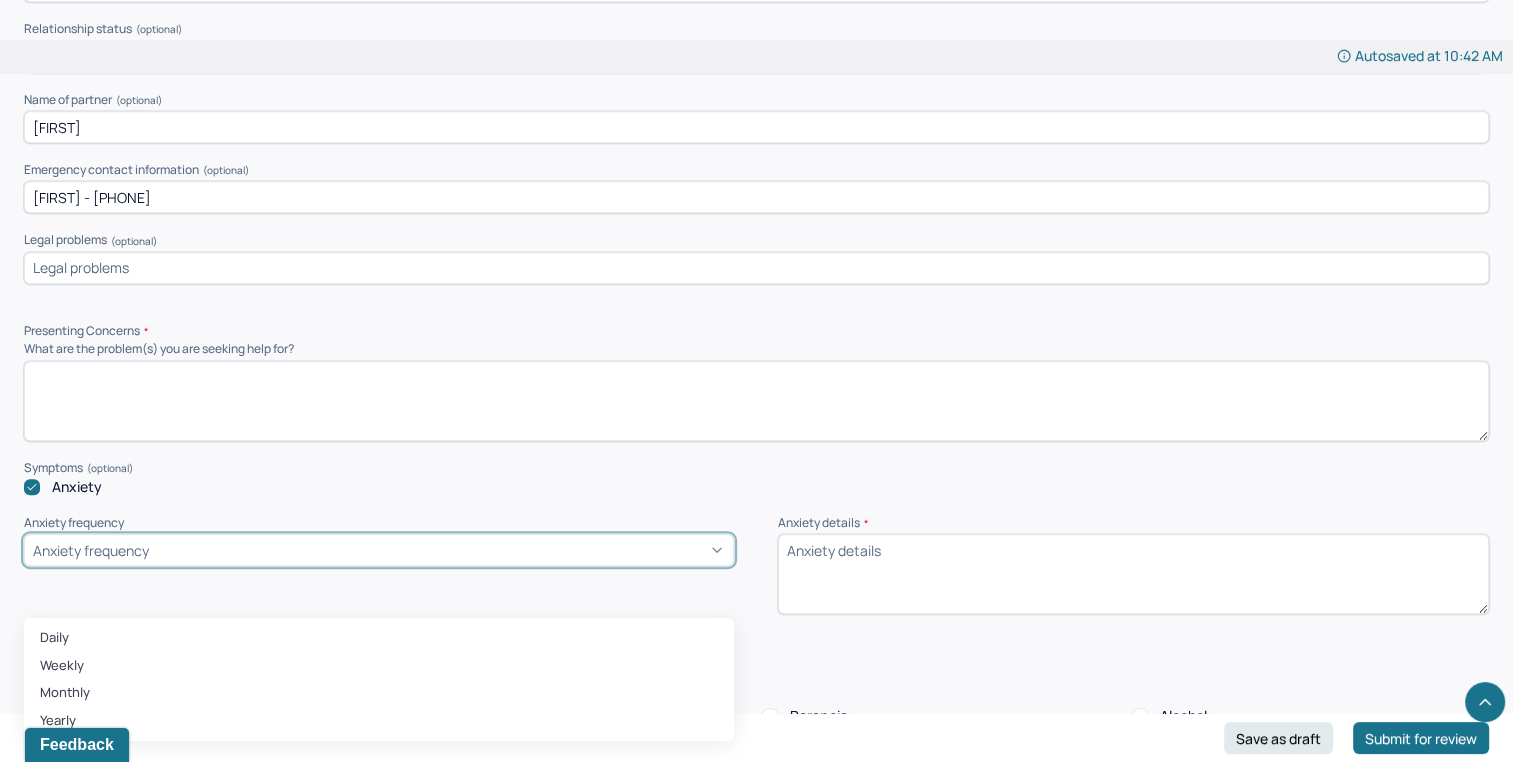 click on "Anxiety frequency" at bounding box center (91, 550) 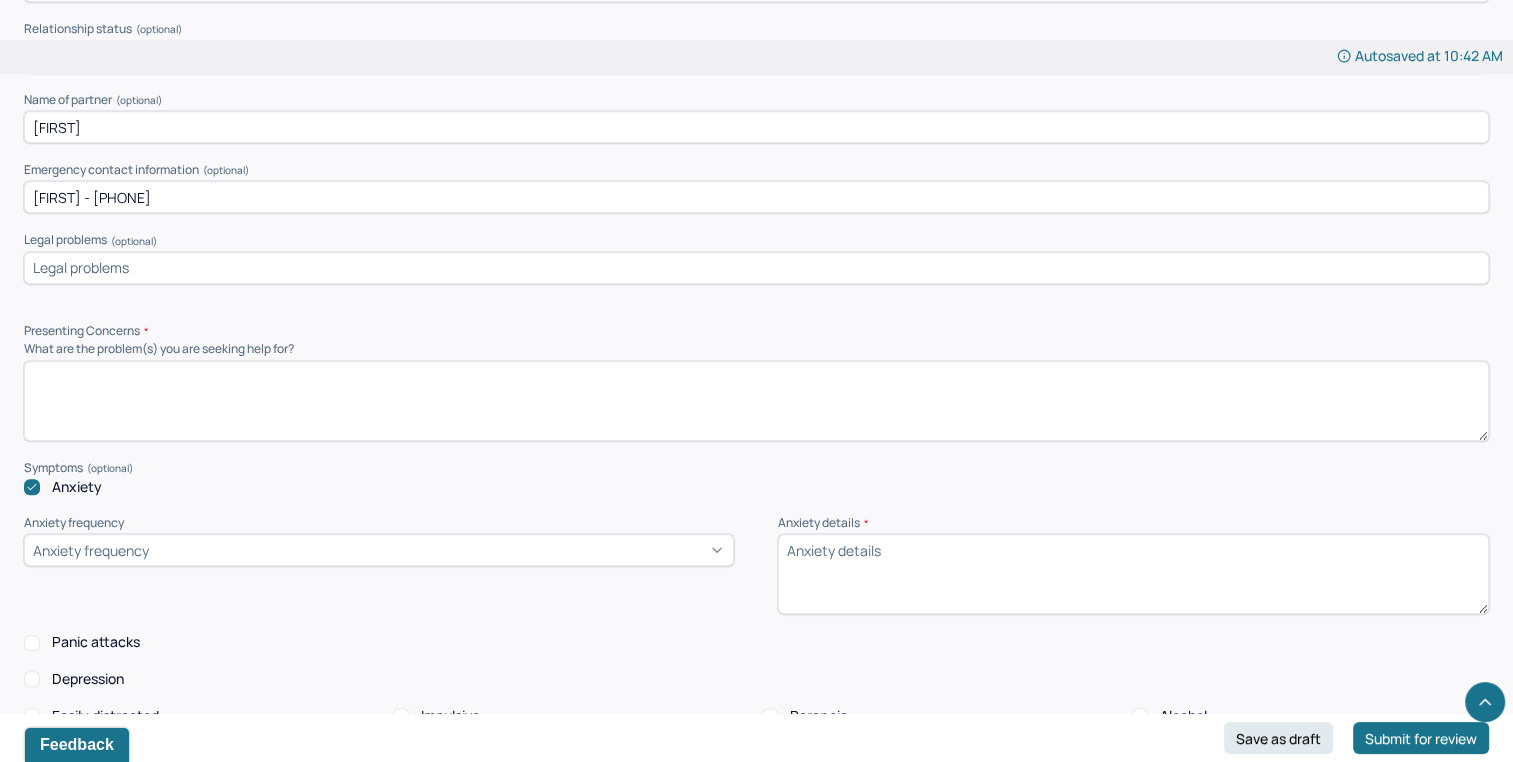 click at bounding box center (756, 401) 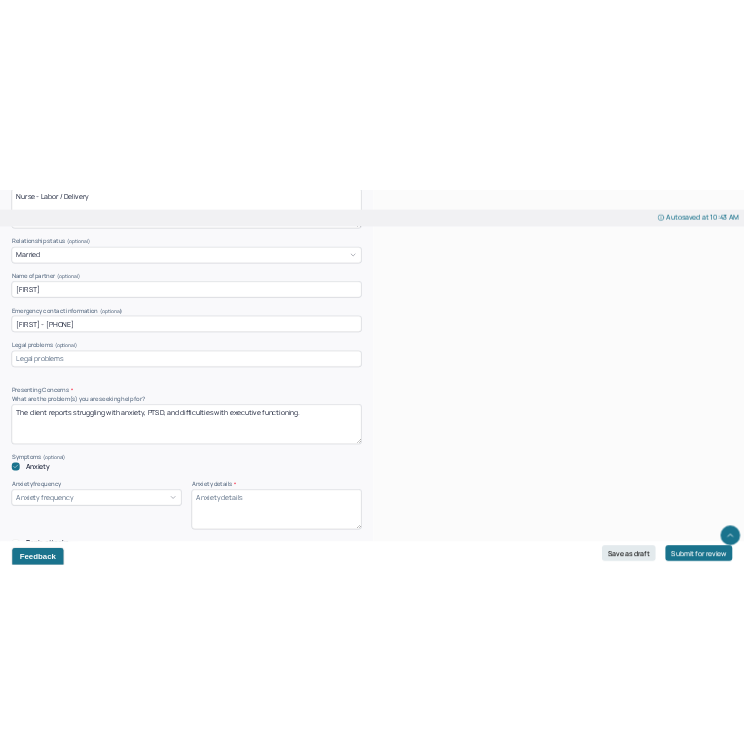 scroll, scrollTop: 1466, scrollLeft: 0, axis: vertical 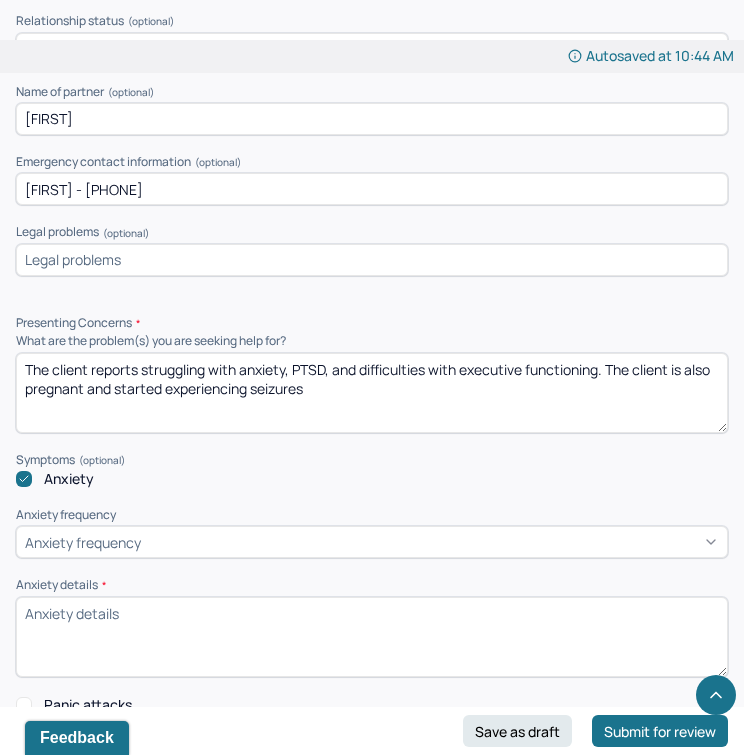 click on "The client reports struggling with anxiety, PTSD, and difficulties with executive functioning. The client is also pregnant and started experiencing seizures" at bounding box center [372, 393] 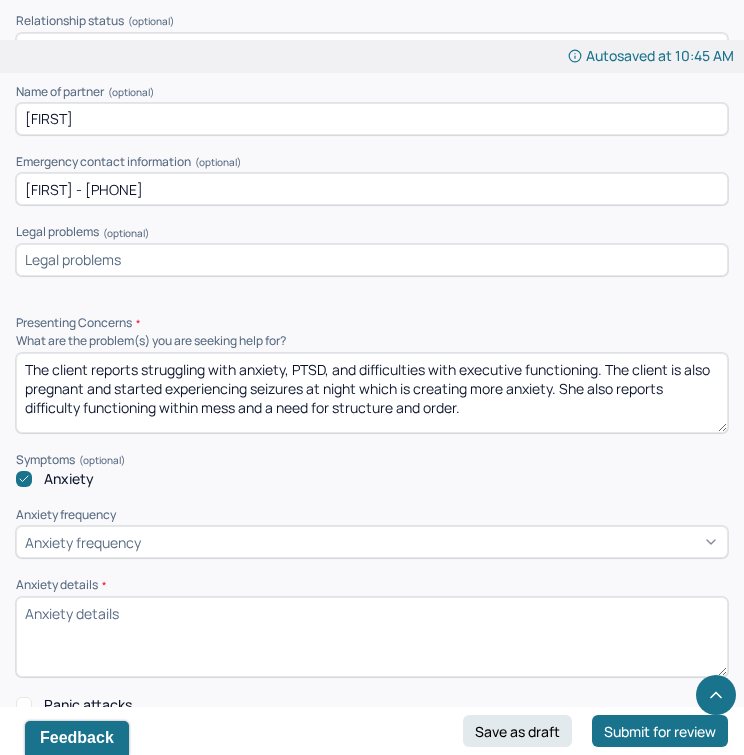 click on "The client reports struggling with anxiety, PTSD, and difficulties with executive functioning. The client is also pregnant and started experiencing seizures at night which is creating more anxiety. She also reports difficulty functioning within mess and a need for structure and order." at bounding box center (372, 393) 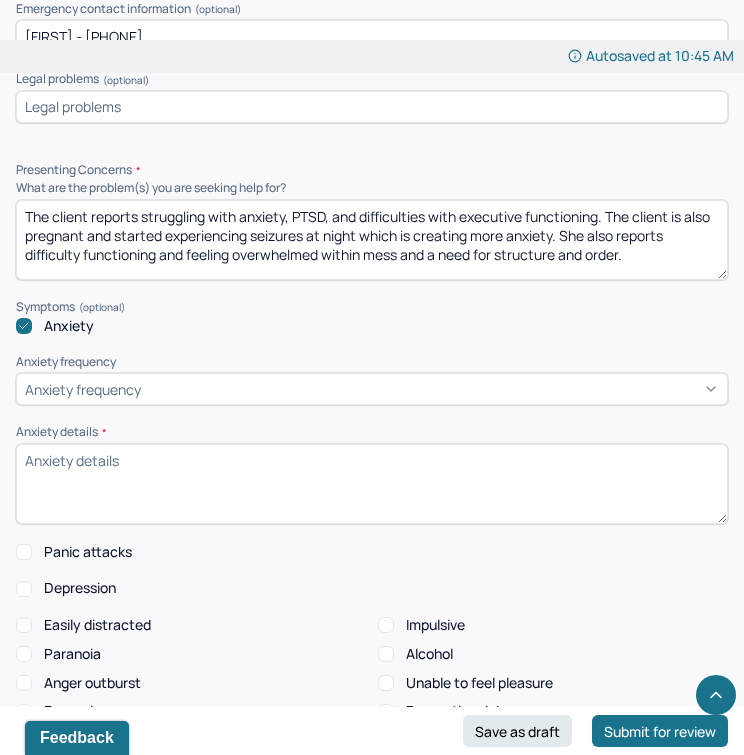 scroll, scrollTop: 1681, scrollLeft: 0, axis: vertical 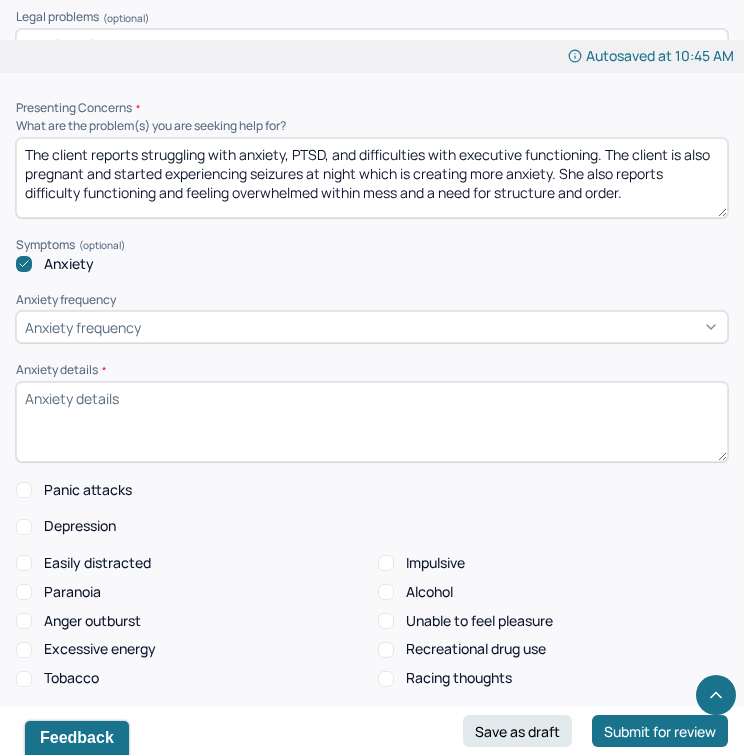 click on "The client reports struggling with anxiety, PTSD, and difficulties with executive functioning. The client is also pregnant and started experiencing seizures at night which is creating more anxiety. She also reports difficulty functioning and feeling overwhelmedwithin mess and a need for structure and order." at bounding box center (372, 178) 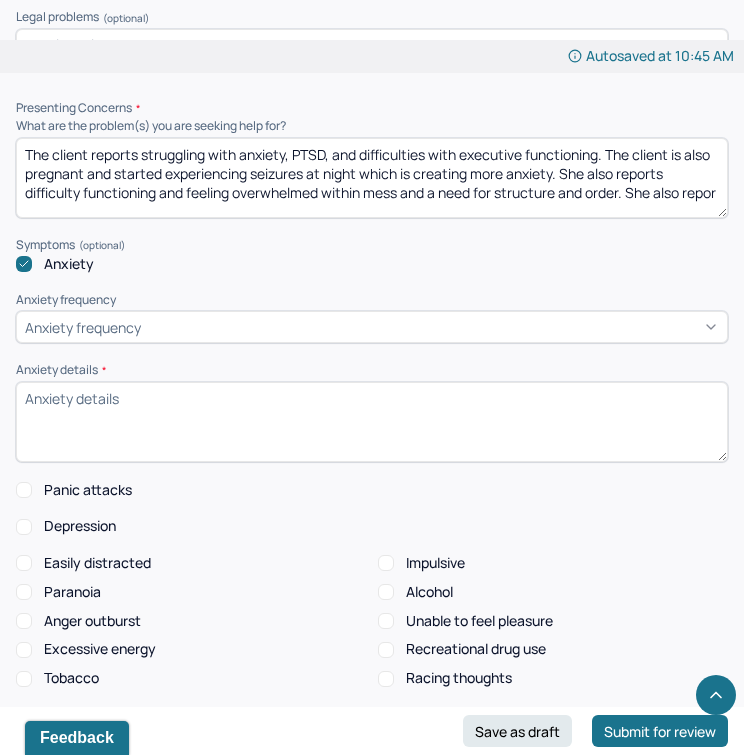 scroll, scrollTop: 4, scrollLeft: 0, axis: vertical 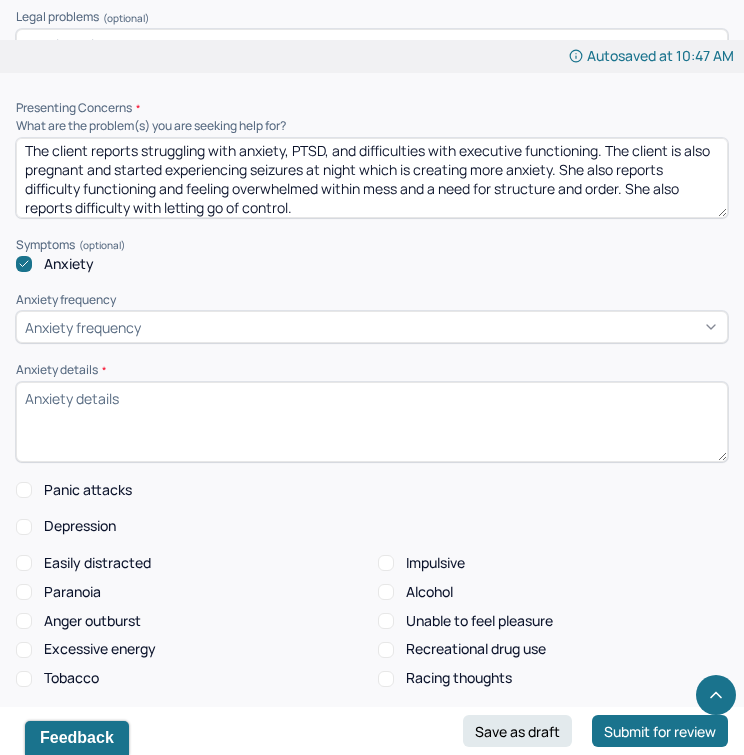 type on "The client reports struggling with anxiety, PTSD, and difficulties with executive functioning. The client is also pregnant and started experiencing seizures at night which is creating more anxiety. She also reports difficulty functioning and feeling overwhelmed within mess and a need for structure and order. She also reports difficulty with letting go of control." 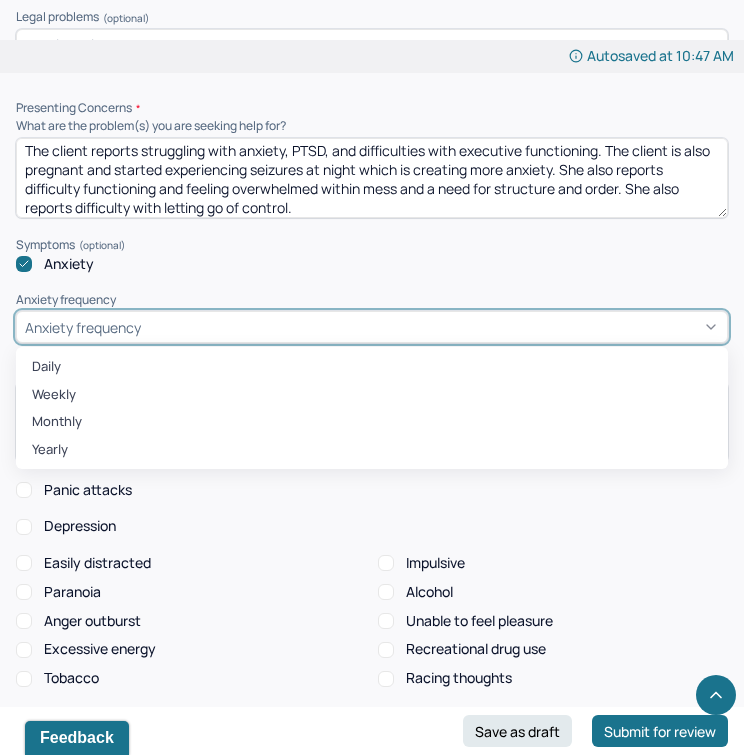 click on "Anxiety frequency" at bounding box center [372, 327] 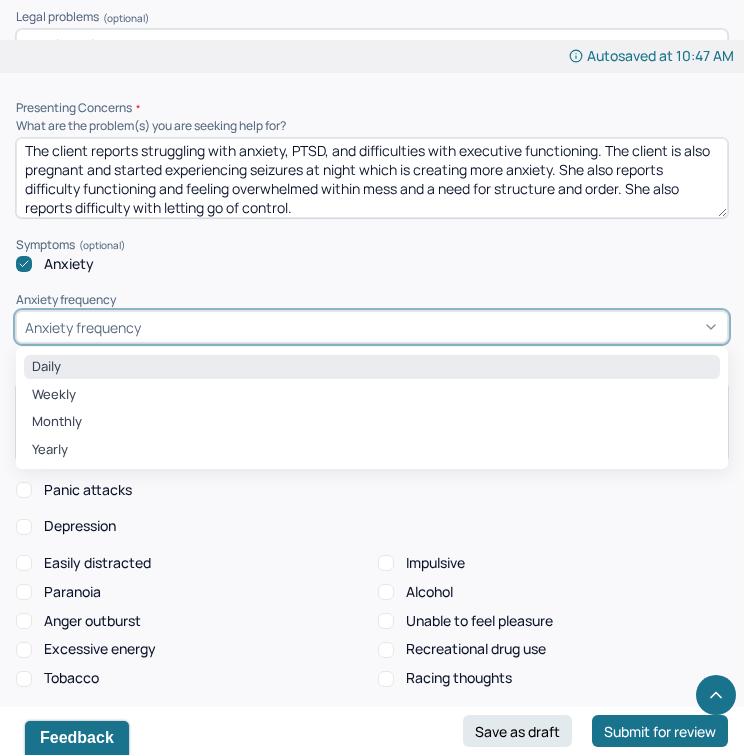 click on "Daily" at bounding box center (372, 367) 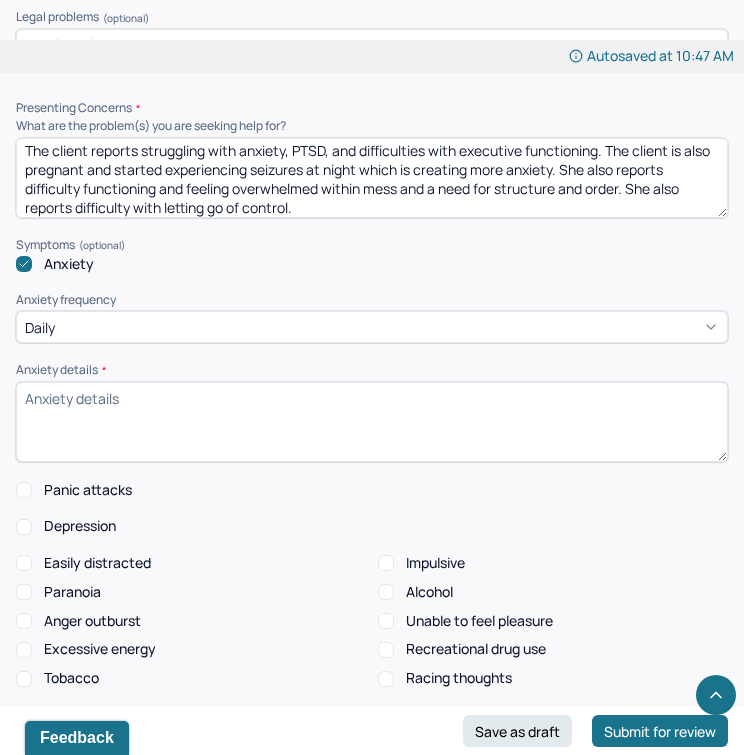 click on "Anxiety details *" at bounding box center (372, 422) 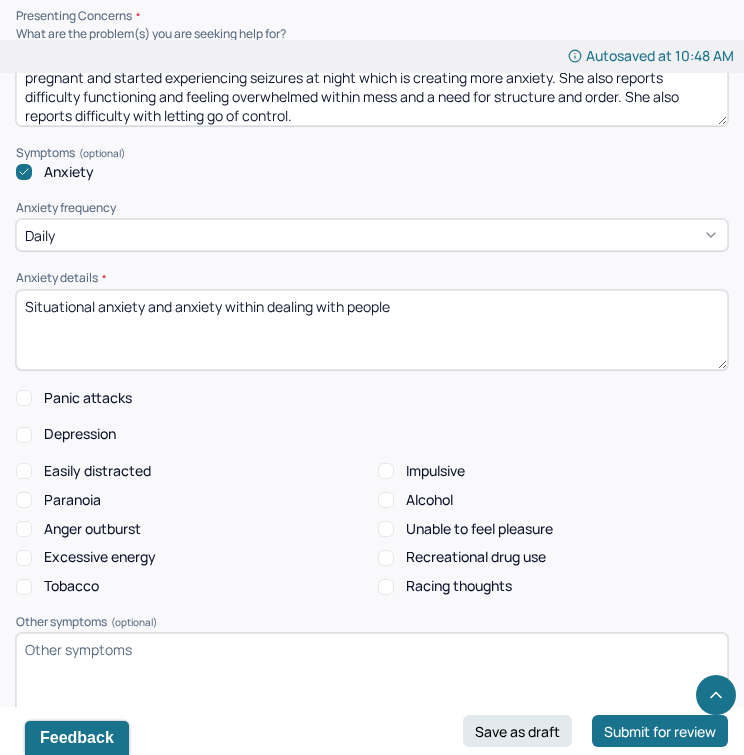 scroll, scrollTop: 1887, scrollLeft: 0, axis: vertical 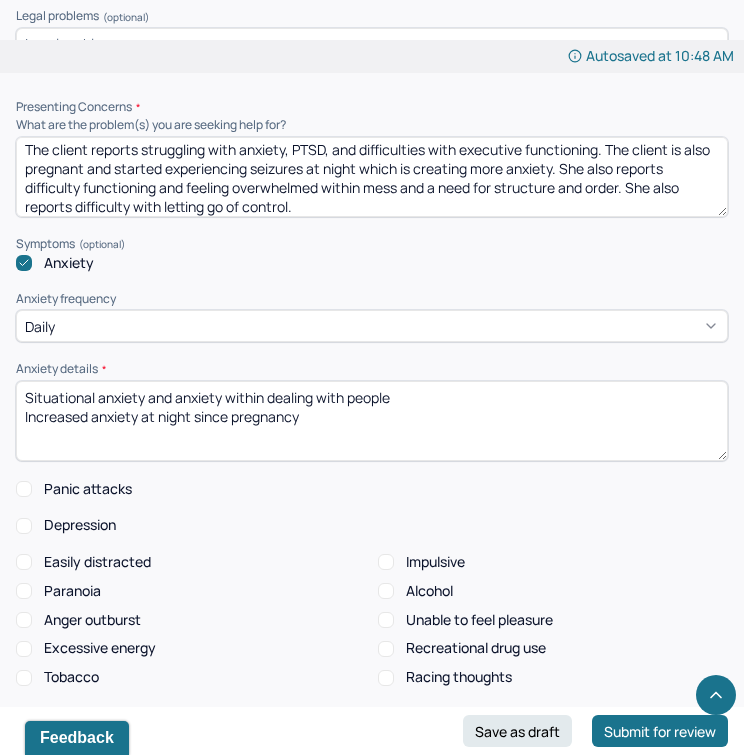 type on "Situational anxiety and anxiety within dealing with people
Increased anxiety at night since pregnancy" 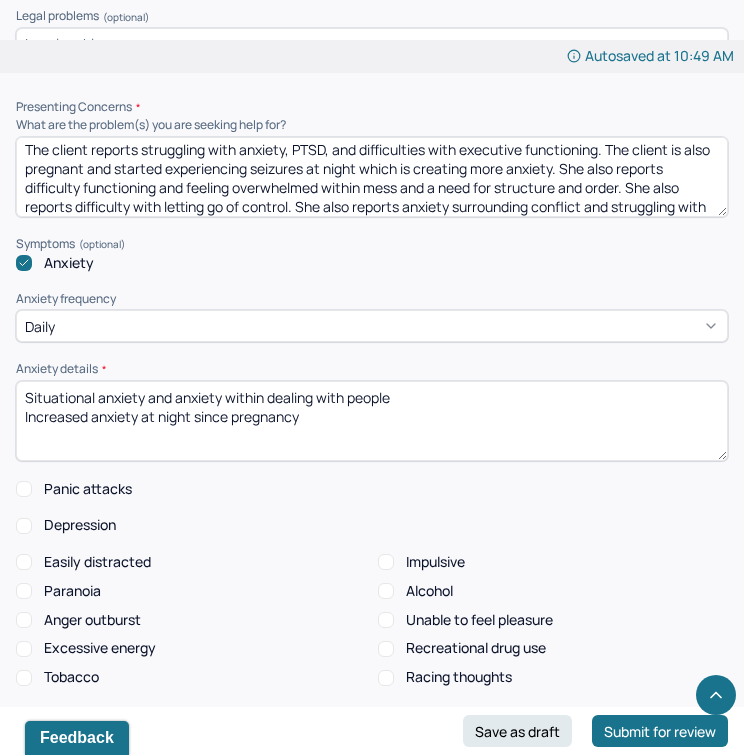 scroll, scrollTop: 24, scrollLeft: 0, axis: vertical 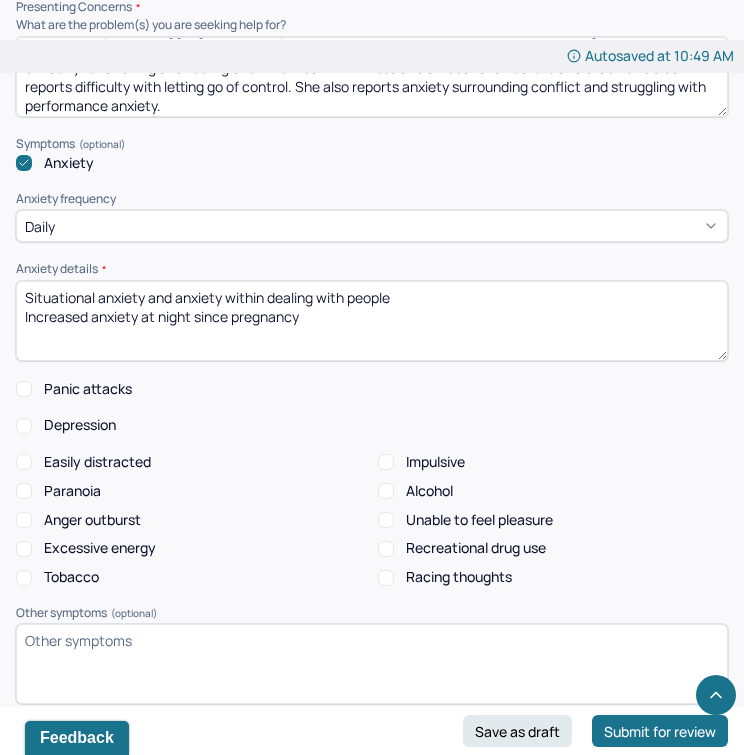 type on "The client reports struggling with anxiety, PTSD, and difficulties with executive functioning. The client is also pregnant and started experiencing seizures at night which is creating more anxiety. She also reports difficulty functioning and feeling overwhelmed within mess and a need for structure and order. She also reports difficulty with letting go of control. She also reports anxiety surrounding conflict and struggling with performance anxiety." 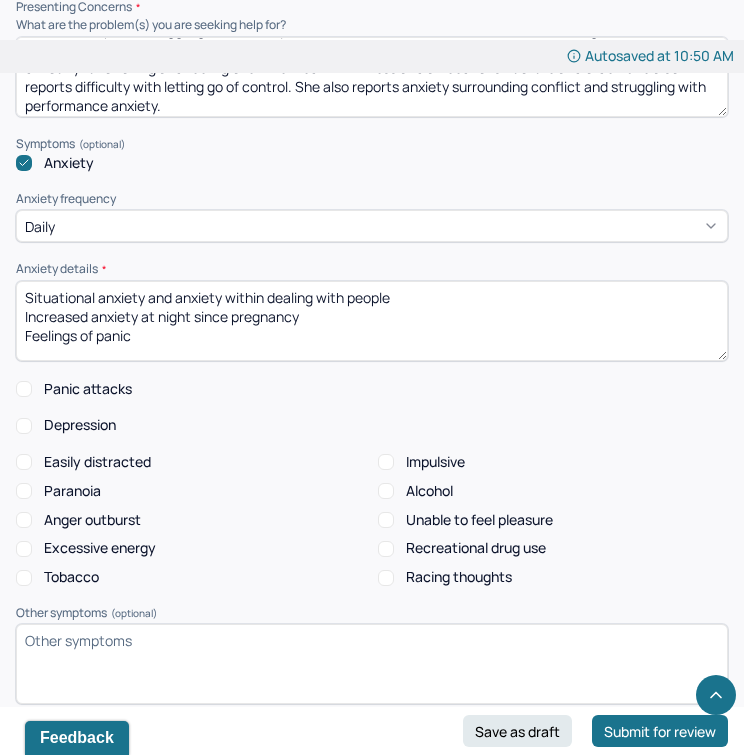 scroll, scrollTop: 4, scrollLeft: 0, axis: vertical 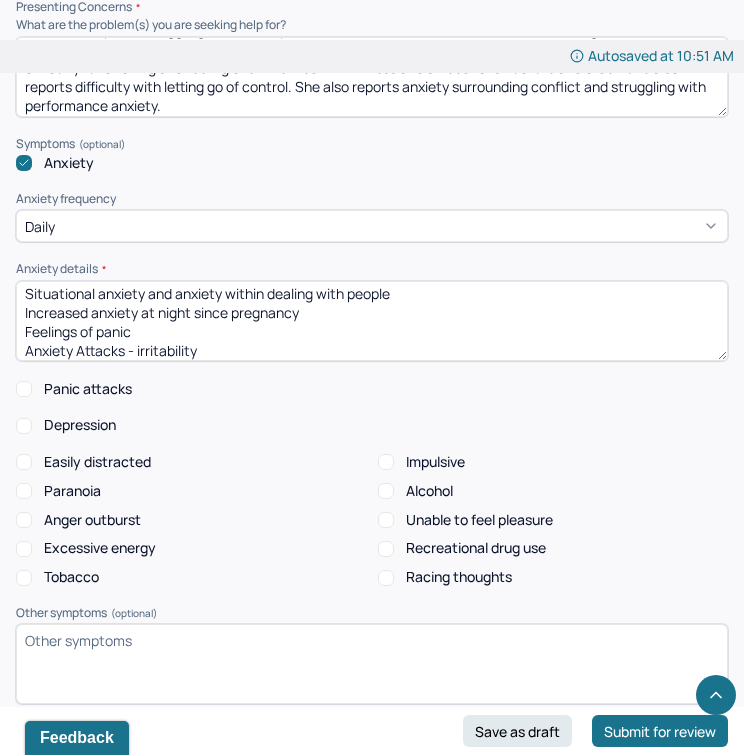 type on "Situational anxiety and anxiety within dealing with people
Increased anxiety at night since pregnancy
Feelings of panic
Anxiety Attacks - irritability" 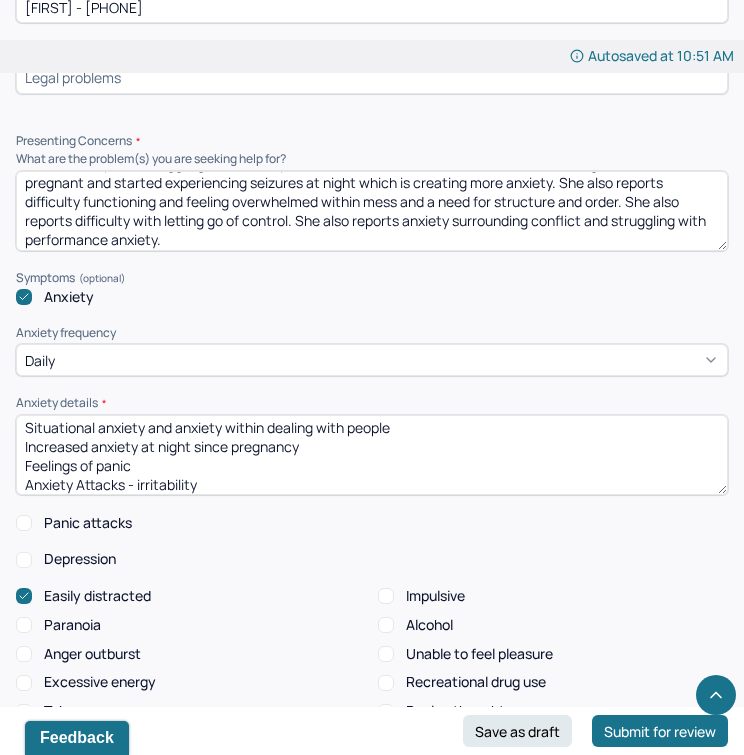 scroll, scrollTop: 1732, scrollLeft: 0, axis: vertical 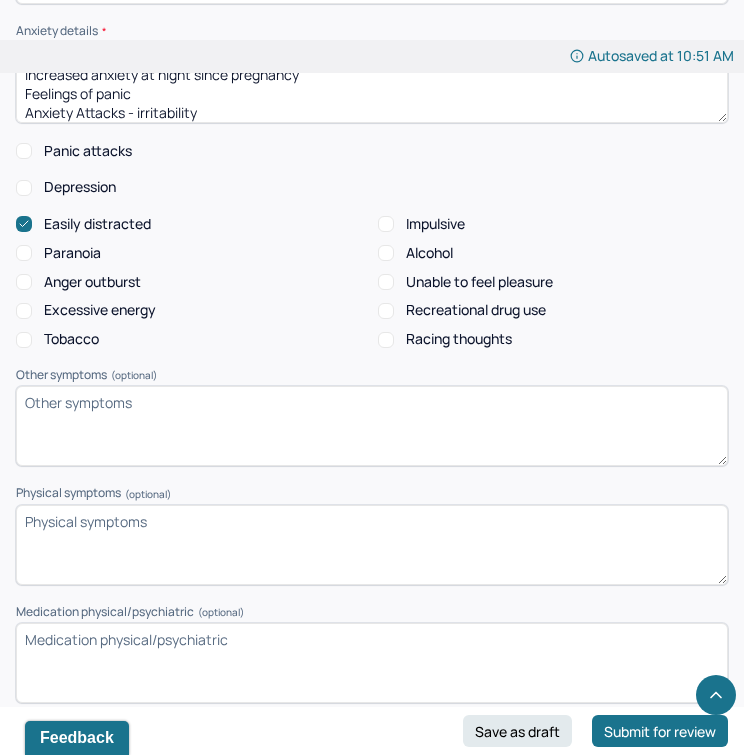 click on "Easily distracted Impulsive Paranoia Alcohol Anger outburst Unable to feel pleasure Excessive energy Recreational drug use Tobacco Racing thoughts" at bounding box center (372, 282) 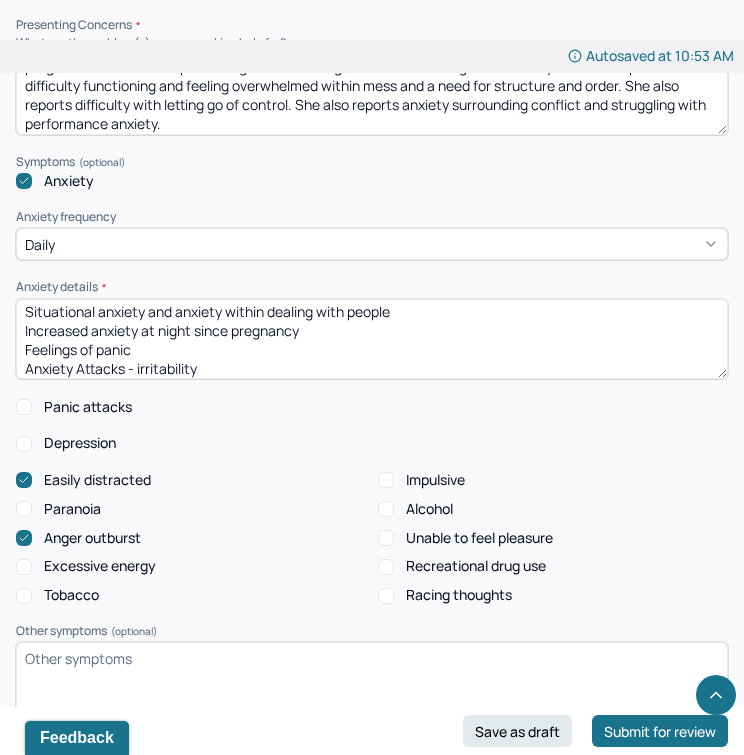scroll, scrollTop: 1784, scrollLeft: 0, axis: vertical 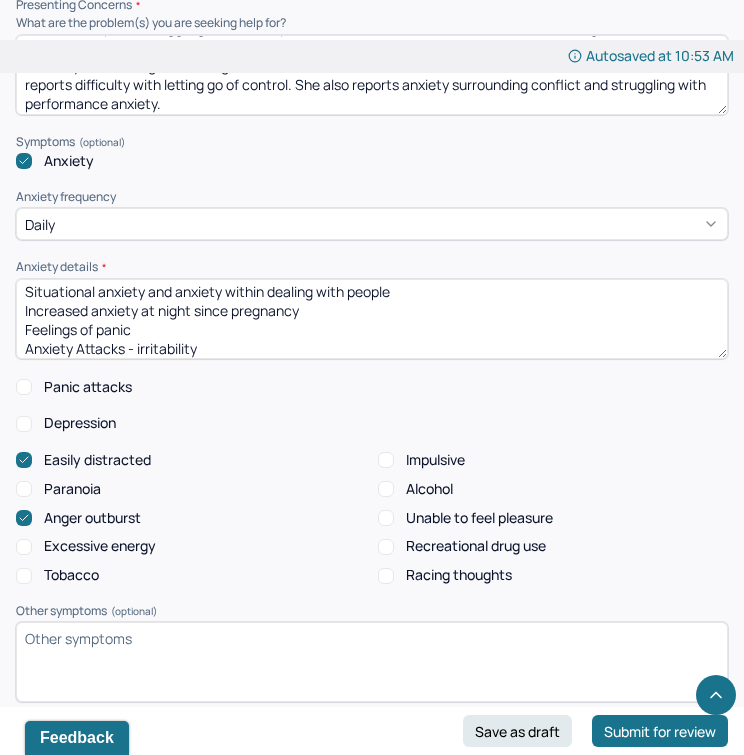 click on "Situational anxiety and anxiety within dealing with people
Increased anxiety at night since pregnancy
Feelings of panic
Anxiety Attacks - irritability" at bounding box center [372, 319] 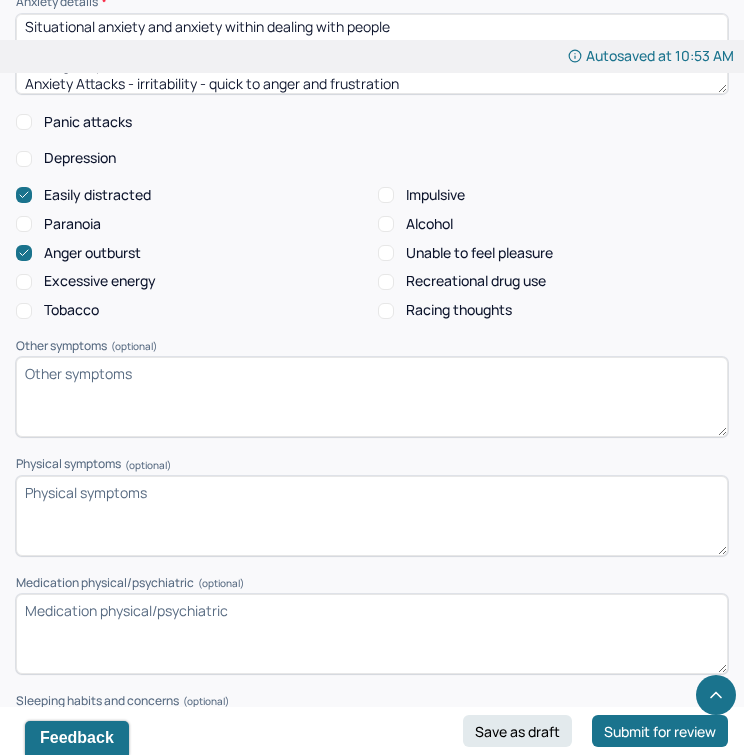 scroll, scrollTop: 2123, scrollLeft: 0, axis: vertical 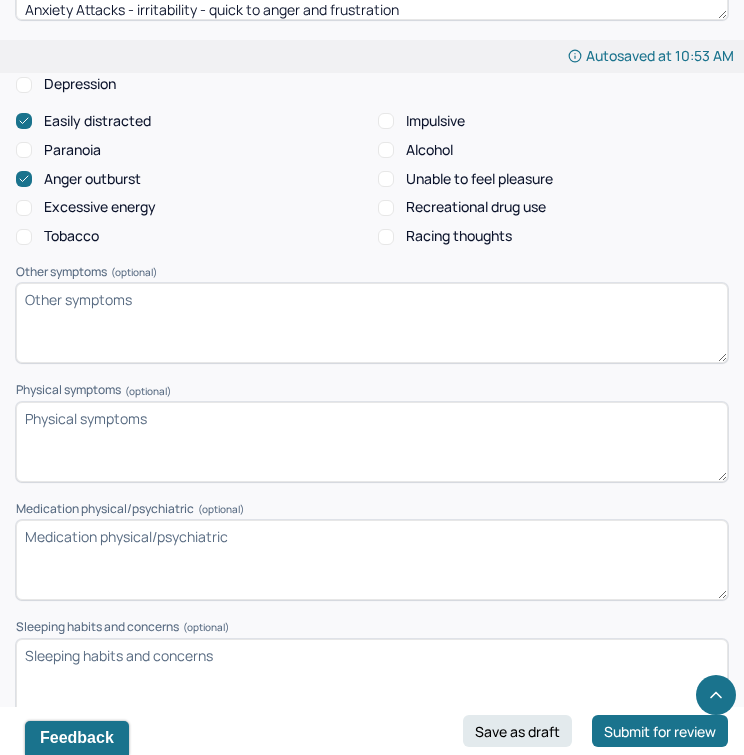 type on "Situational anxiety and anxiety within dealing with people
Increased anxiety at night since pregnancy
Feelings of panic
Anxiety Attacks - irritability - quick to anger and frustration" 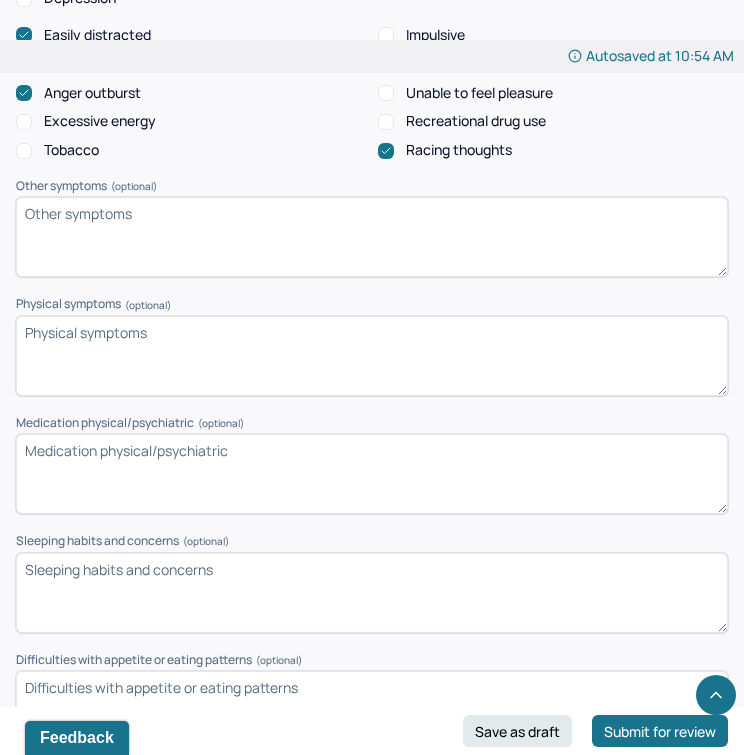 scroll, scrollTop: 2220, scrollLeft: 0, axis: vertical 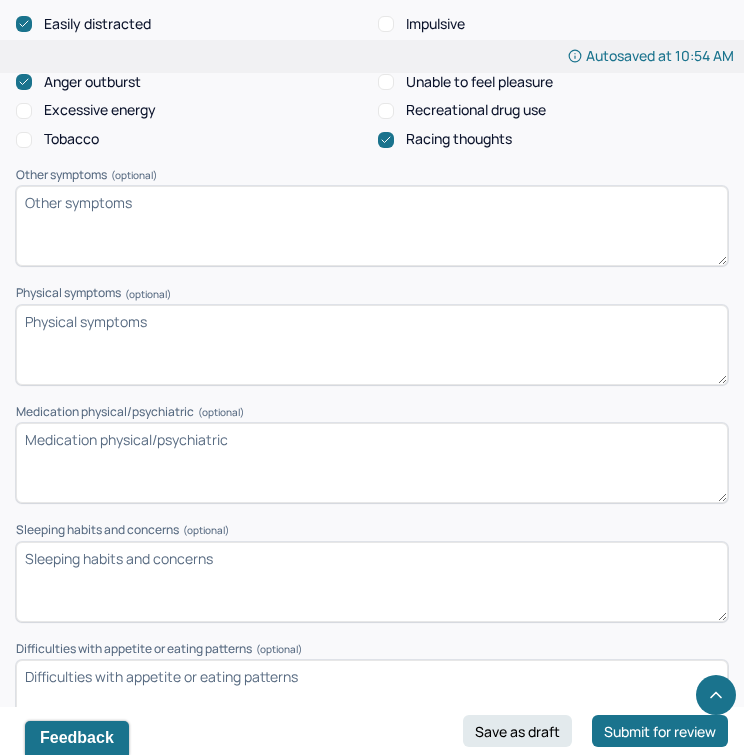 click on "Other symptoms (optional)" at bounding box center [372, 226] 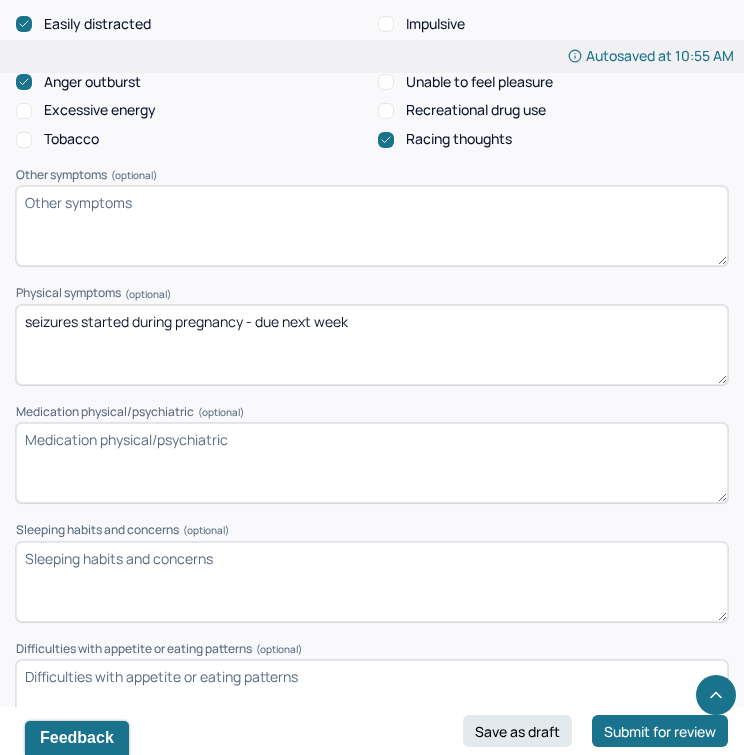 type on "seizures started during pregnancy - due next week" 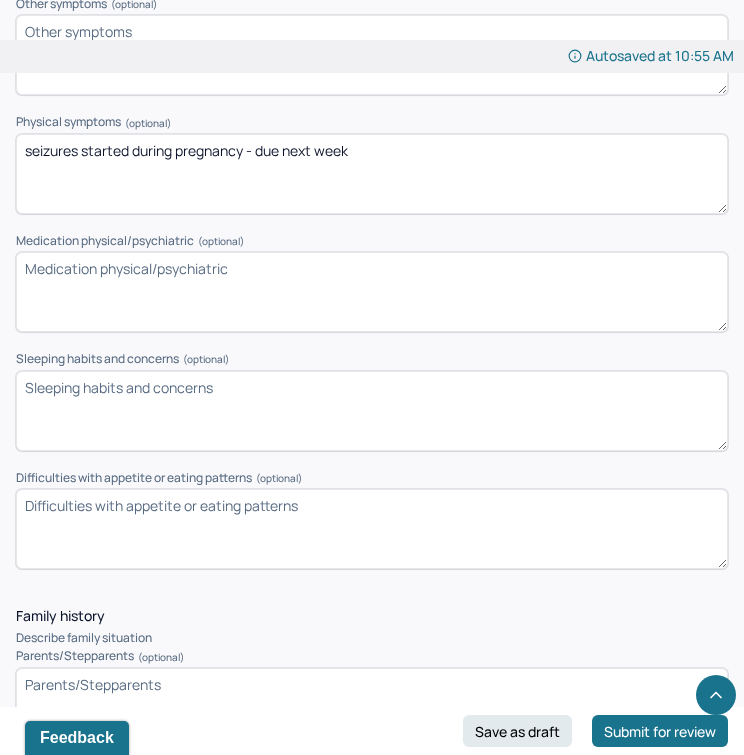 scroll, scrollTop: 2380, scrollLeft: 0, axis: vertical 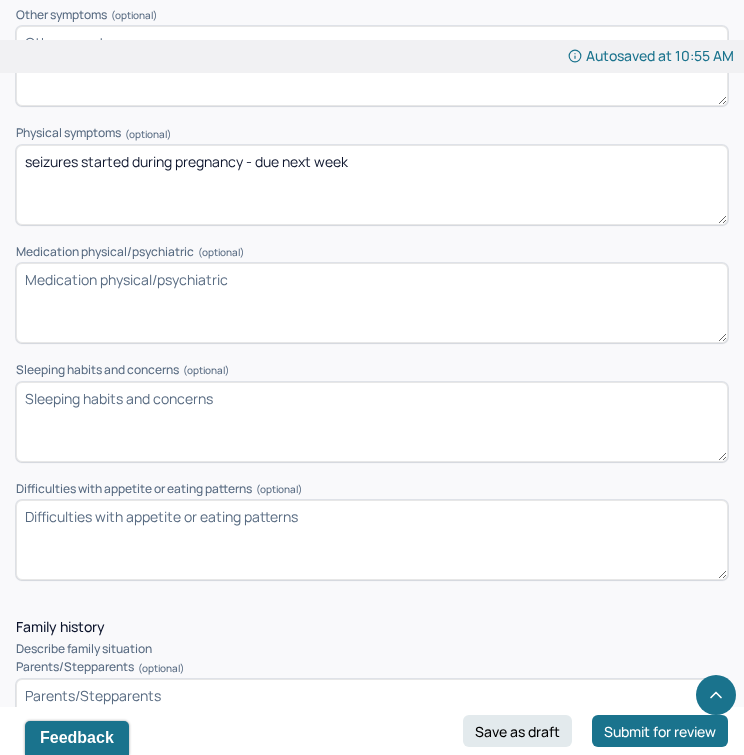 click on "Medication physical/psychiatric (optional)" at bounding box center (372, 303) 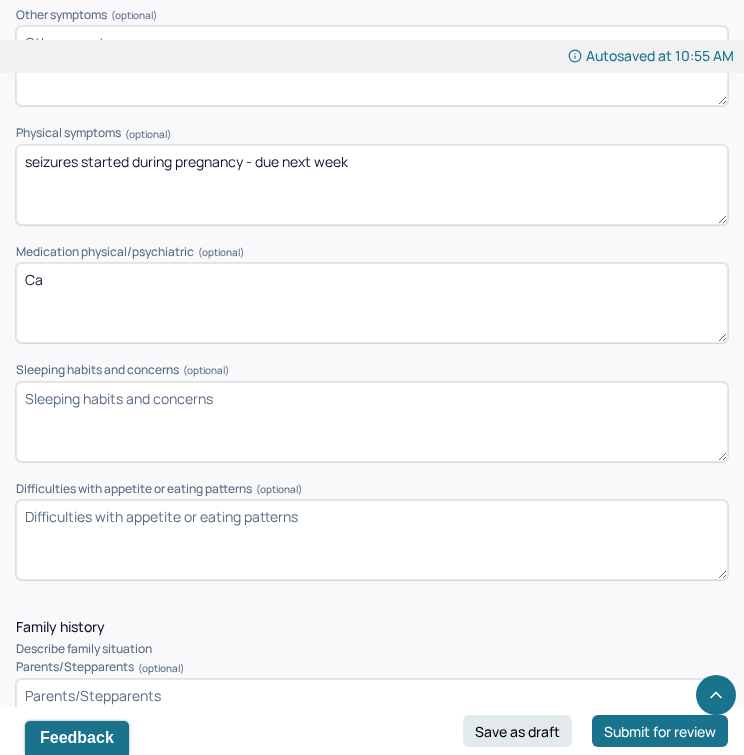 type on "C" 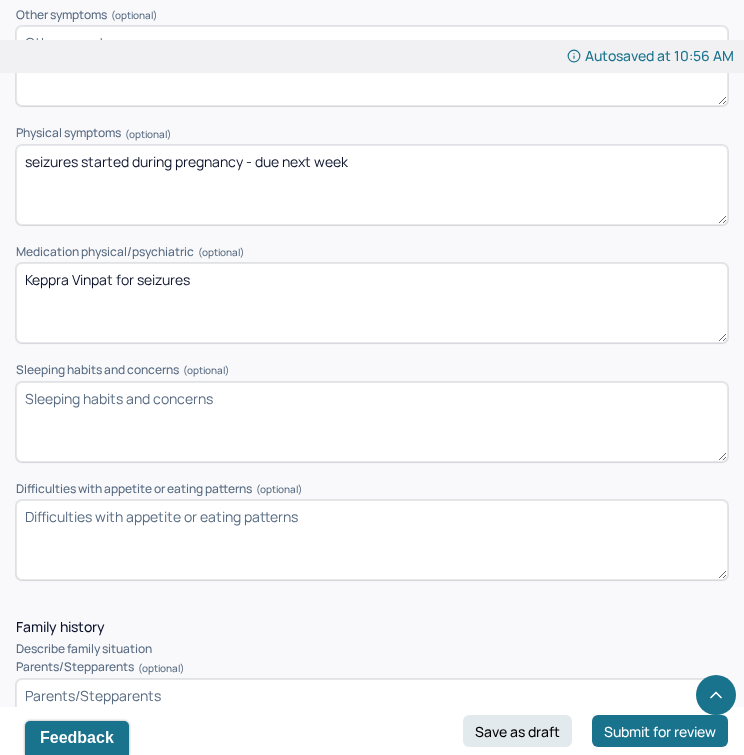 type on "Keppra Vinpat for seizures" 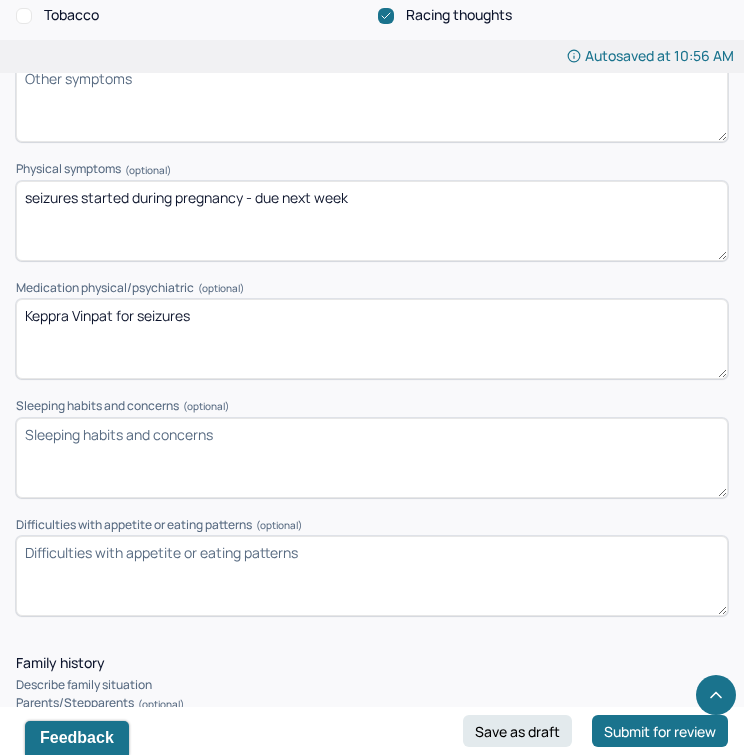 scroll, scrollTop: 2364, scrollLeft: 0, axis: vertical 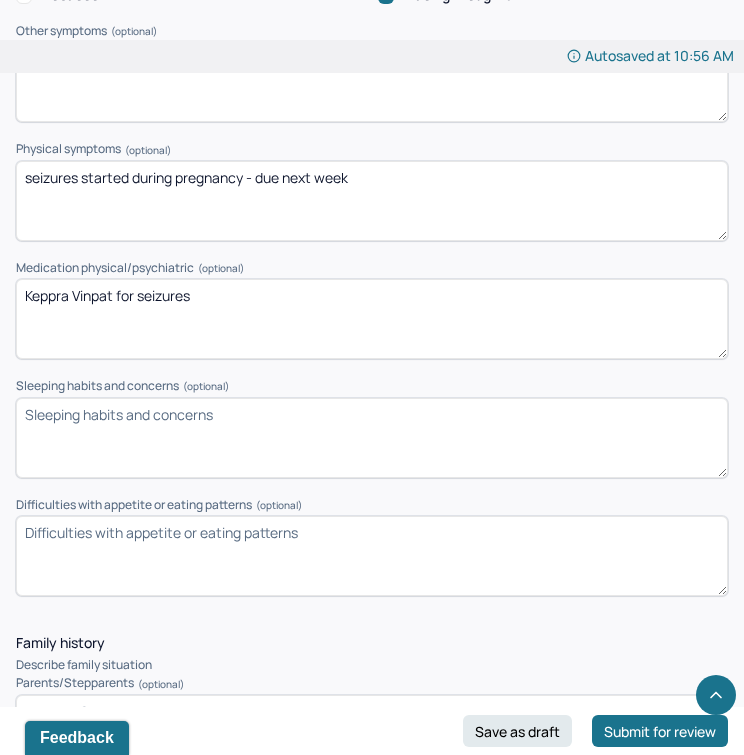 click on "Keppra Vinpat for seizures" at bounding box center [372, 319] 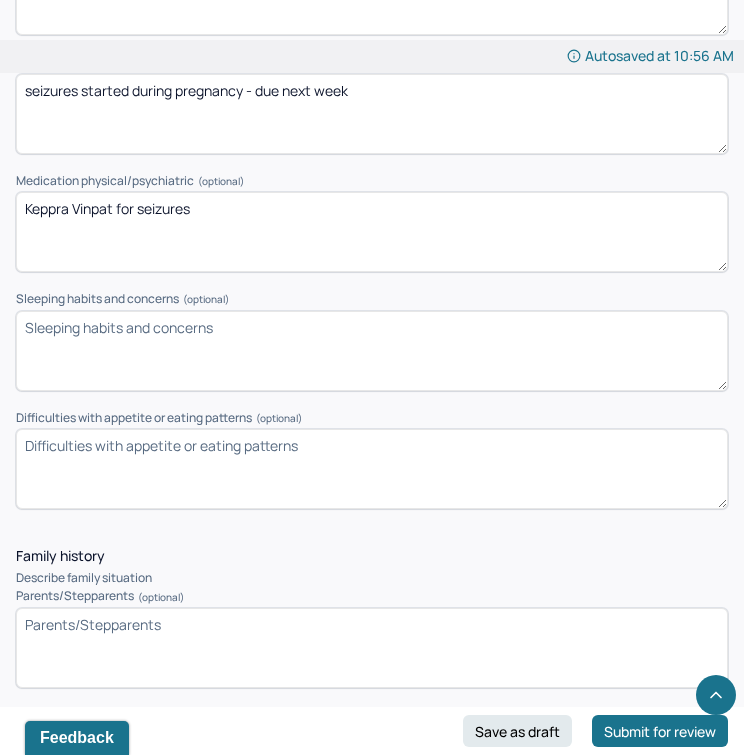 scroll, scrollTop: 2461, scrollLeft: 0, axis: vertical 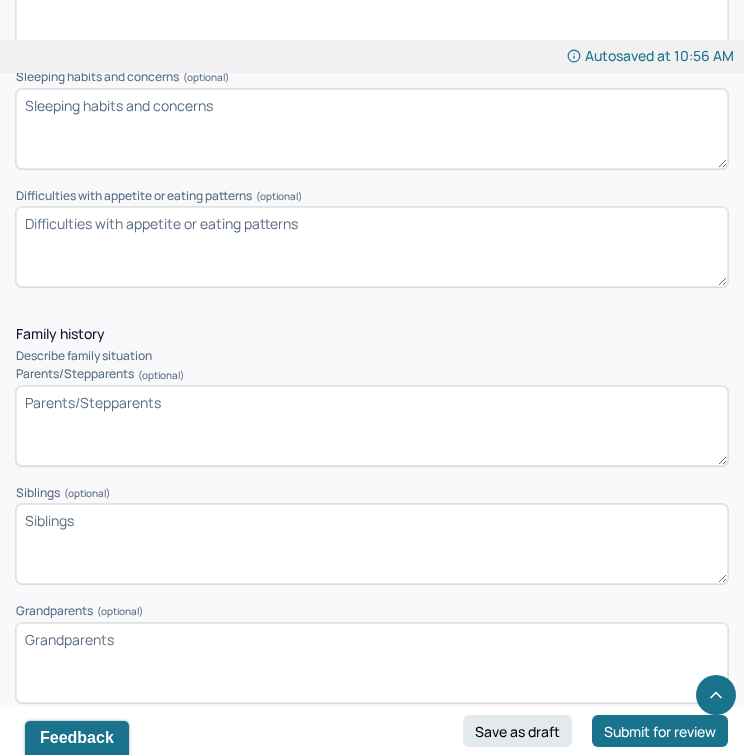 click on "Parents/Stepparents (optional)" at bounding box center [372, 426] 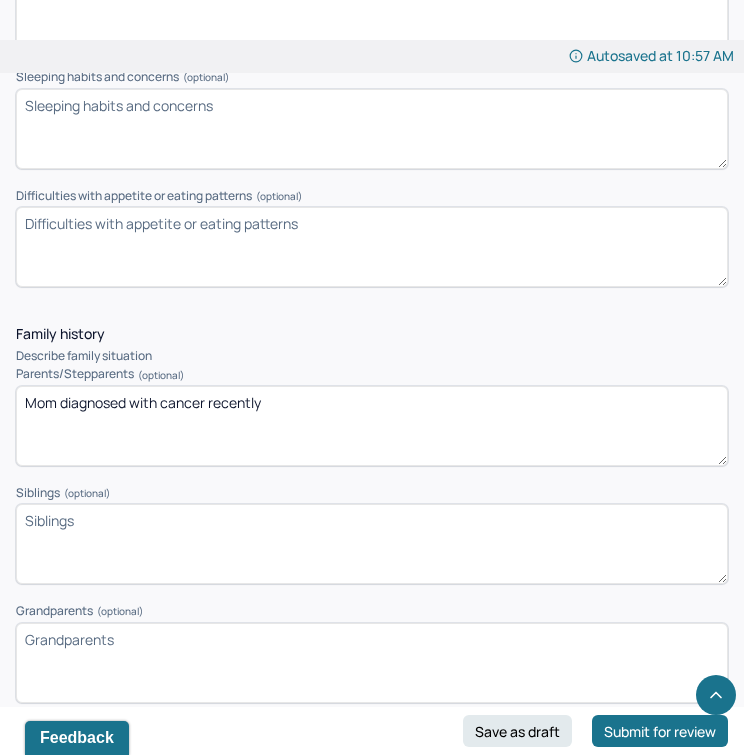 type on "Mom diagnosed with cancer recently" 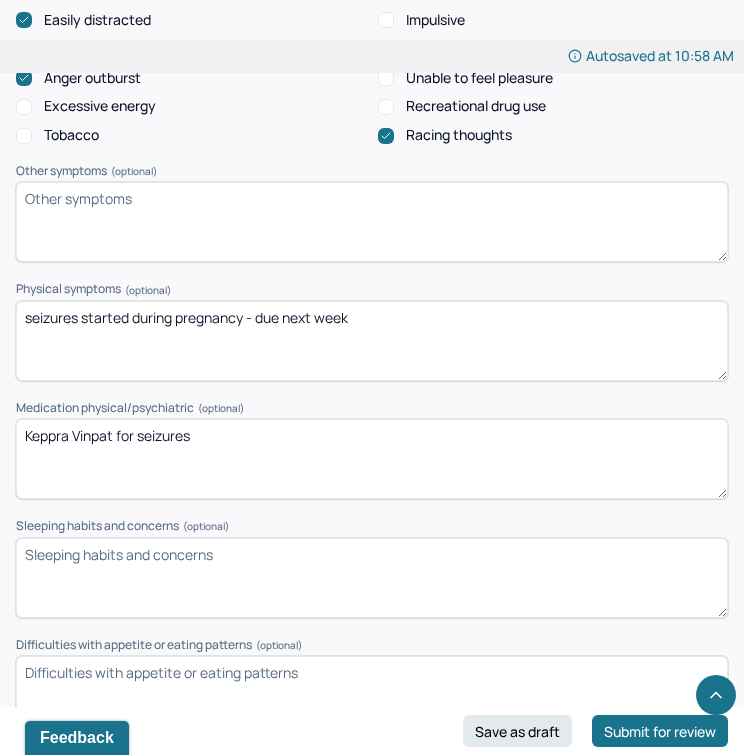 scroll, scrollTop: 2235, scrollLeft: 0, axis: vertical 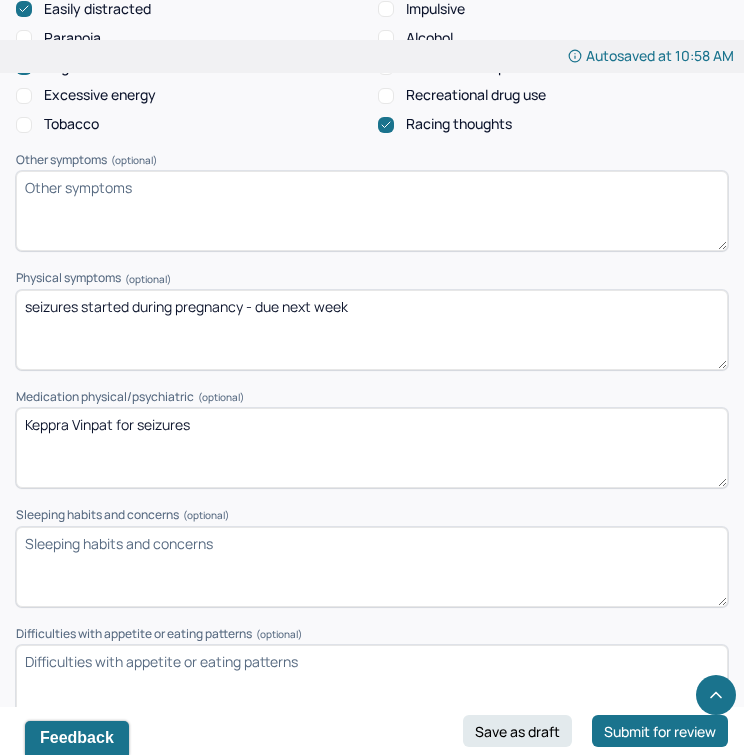 type on "Two Sisters" 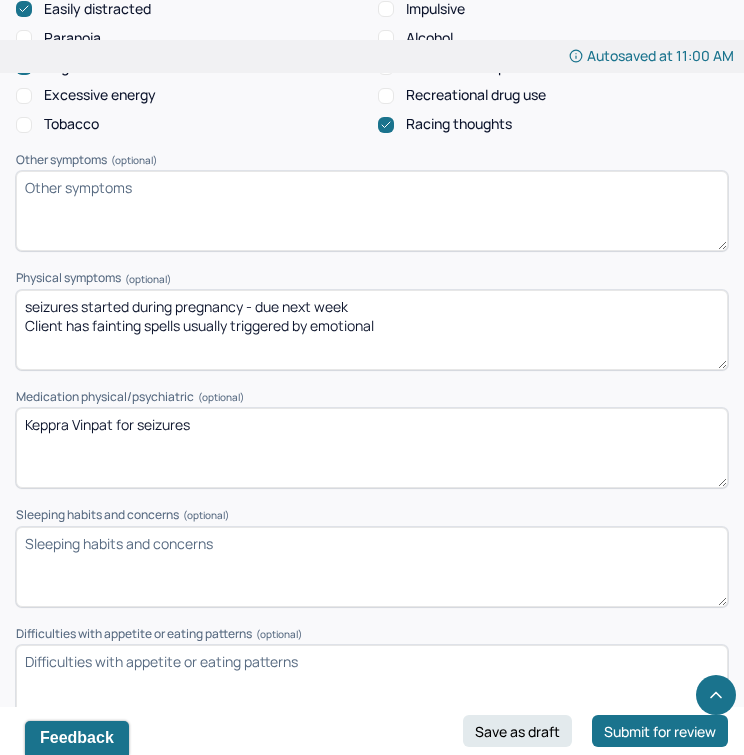 click on "seizures started during pregnancy - due next week
Client has fainting spells usually triggerred by emotional" at bounding box center [372, 330] 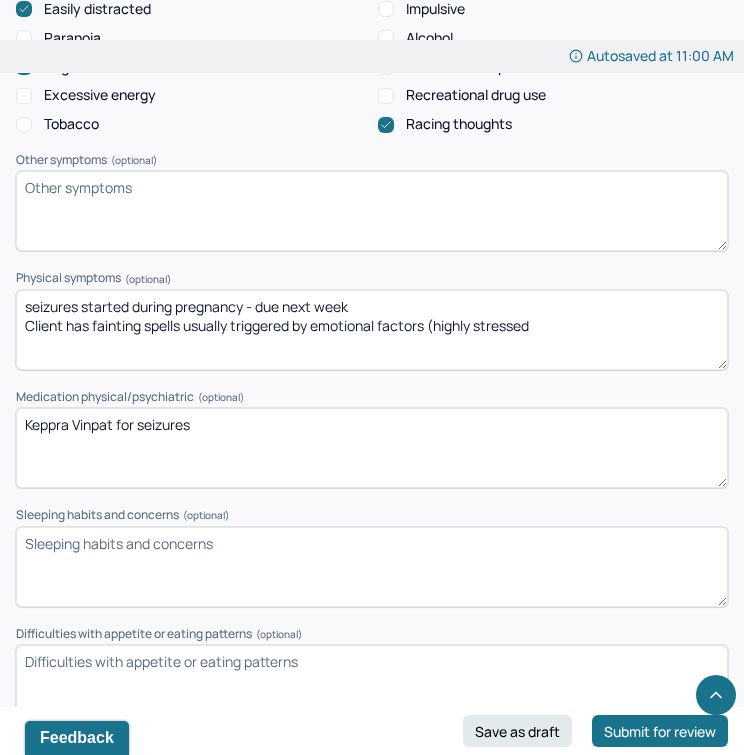 click on "seizures started during pregnancy - due next week
Client has fainting spells usually triggered by emotional factors (hgihly stressed" at bounding box center [372, 330] 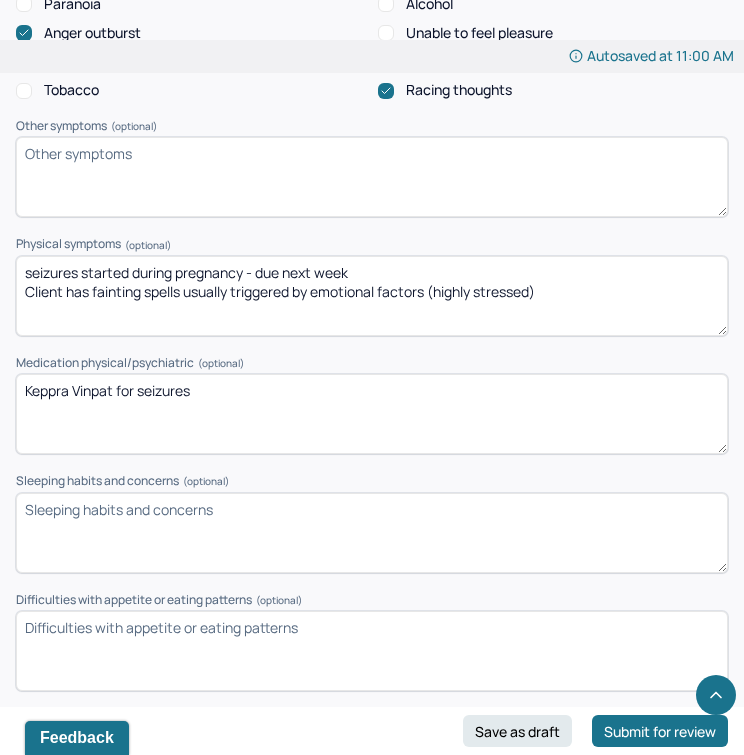 scroll, scrollTop: 2280, scrollLeft: 0, axis: vertical 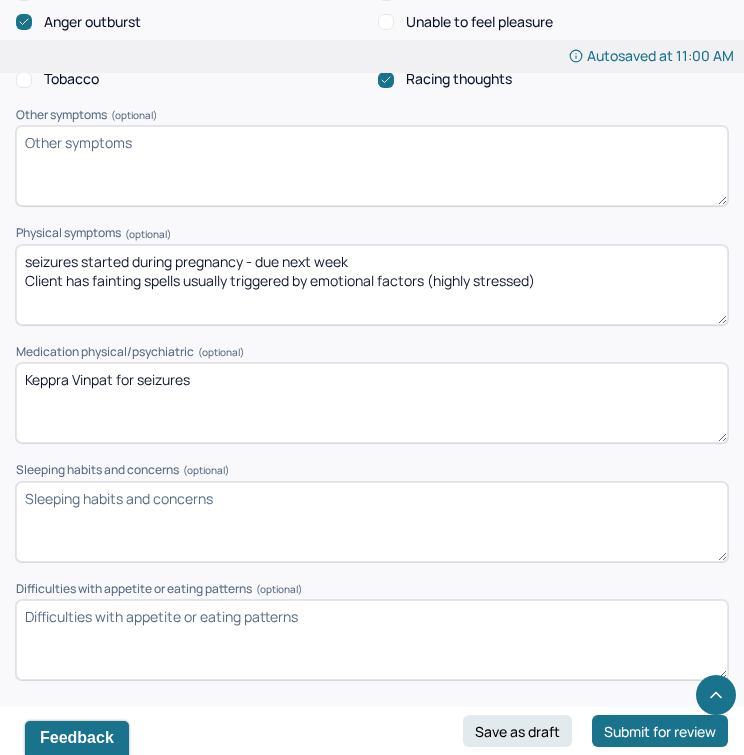click on "seizures started during pregnancy - due next week
Client has fainting spells usually triggered by emotional factors (highly stressed)" at bounding box center (372, 285) 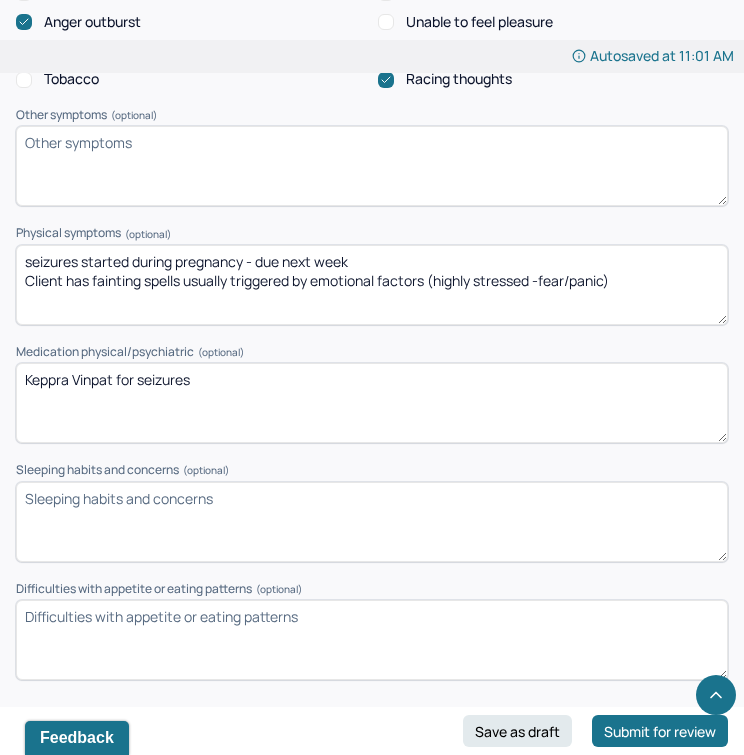 type on "seizures started during pregnancy - due next week
Client has fainting spells usually triggered by emotional factors (highly stressed -fear/panic)" 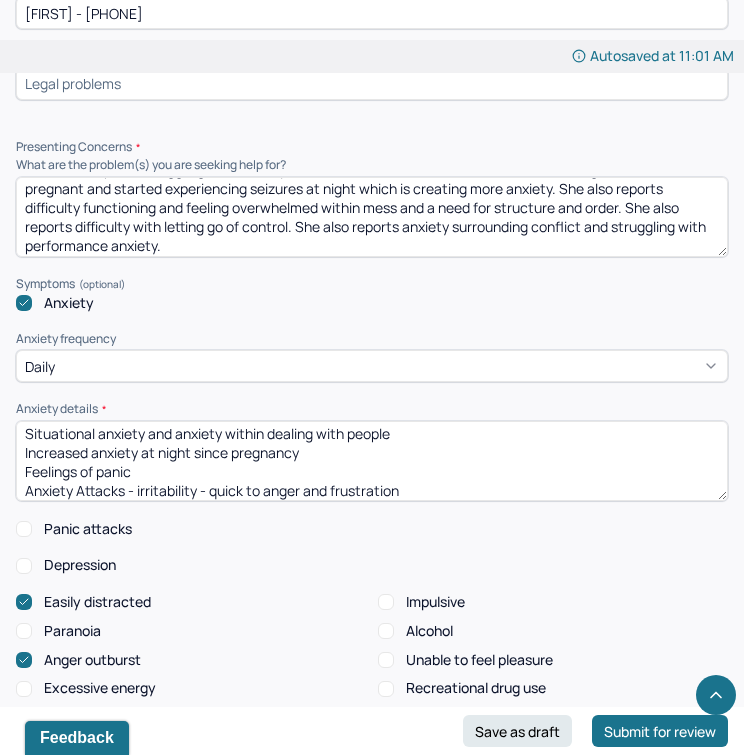 scroll, scrollTop: 1600, scrollLeft: 0, axis: vertical 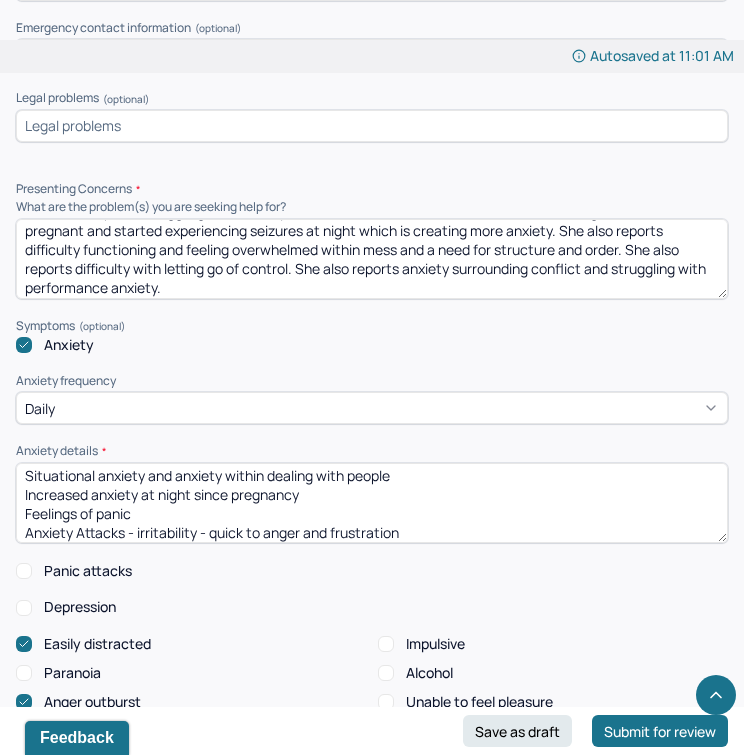 click on "The client reports struggling with anxiety, PTSD, and difficulties with executive functioning. The client is also pregnant and started experiencing seizures at night which is creating more anxiety. She also reports difficulty functioning and feeling overwhelmed within mess and a need for structure and order. She also reports difficulty with letting go of control. She also reports anxiety surrounding conflict and struggling with performance anxiety." at bounding box center (372, 259) 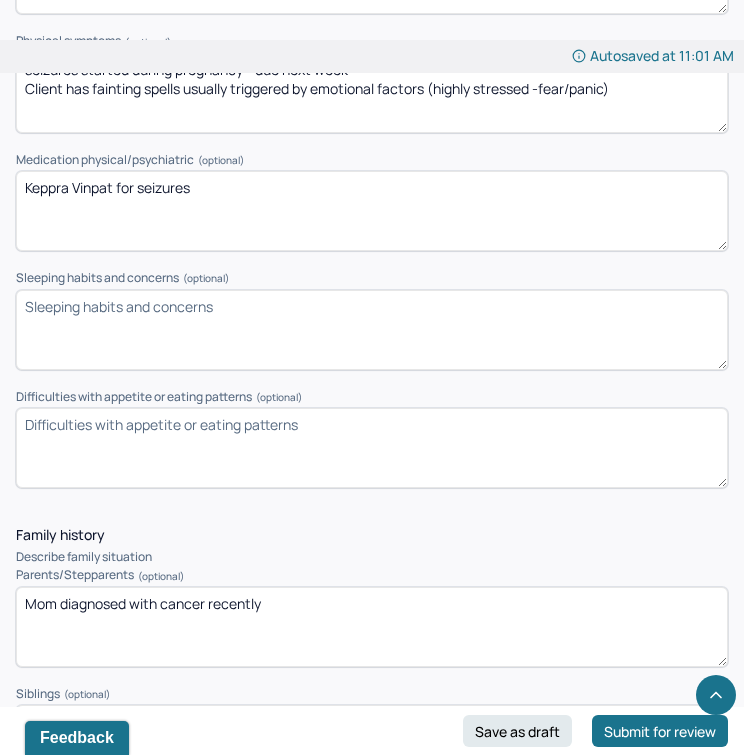 scroll, scrollTop: 2472, scrollLeft: 0, axis: vertical 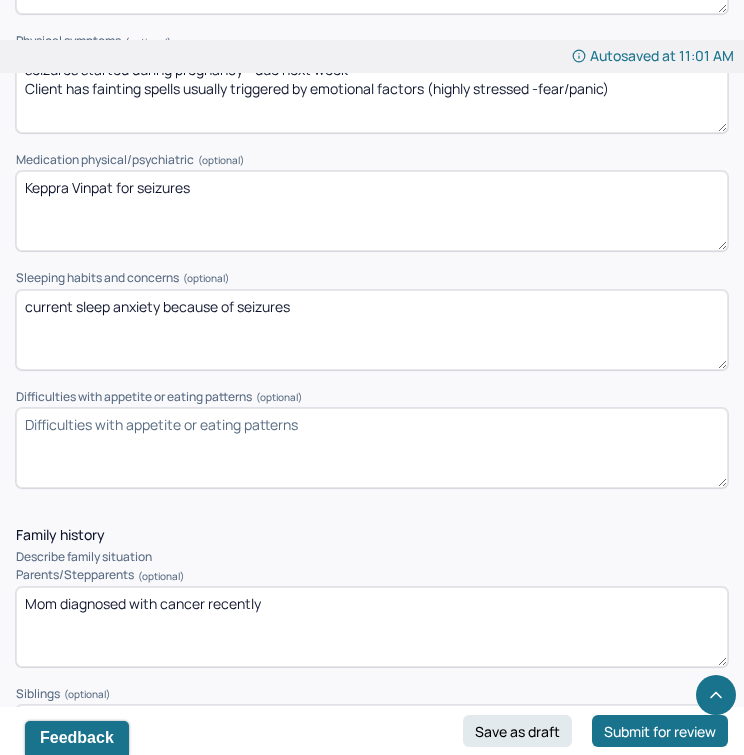 type on "current sleep anxiety because of seizures" 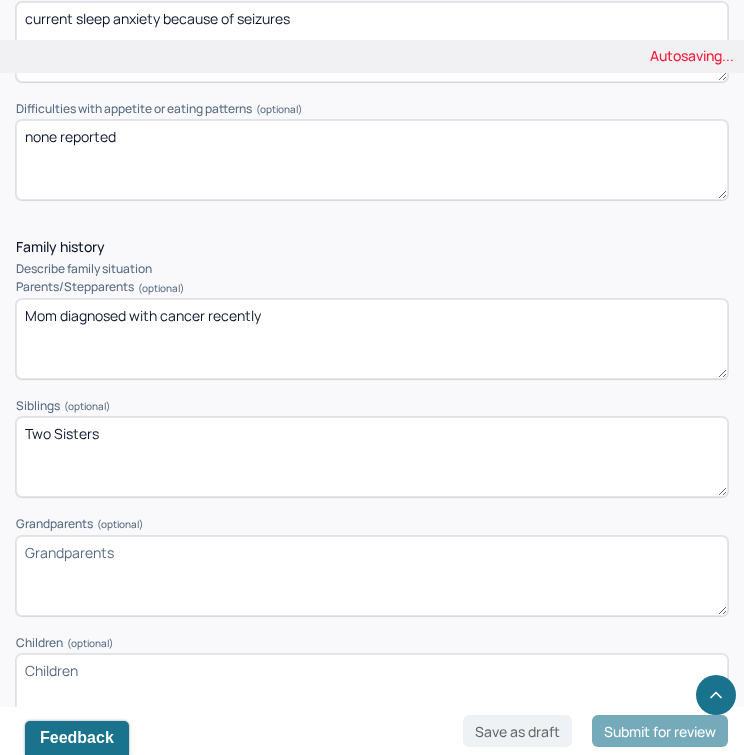 scroll, scrollTop: 2760, scrollLeft: 0, axis: vertical 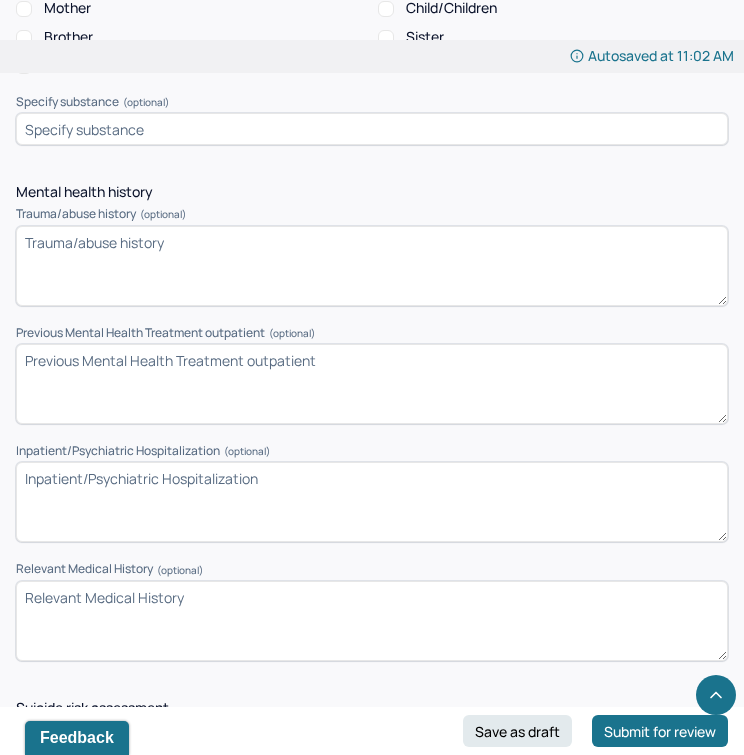 type on "Mom diagnosed with cancer recently
Dad" 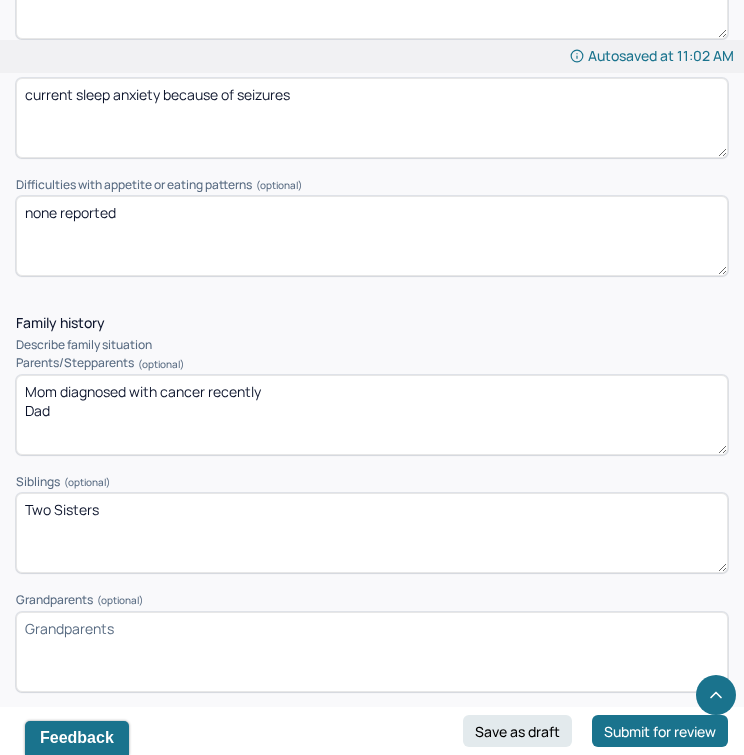 scroll, scrollTop: 2694, scrollLeft: 0, axis: vertical 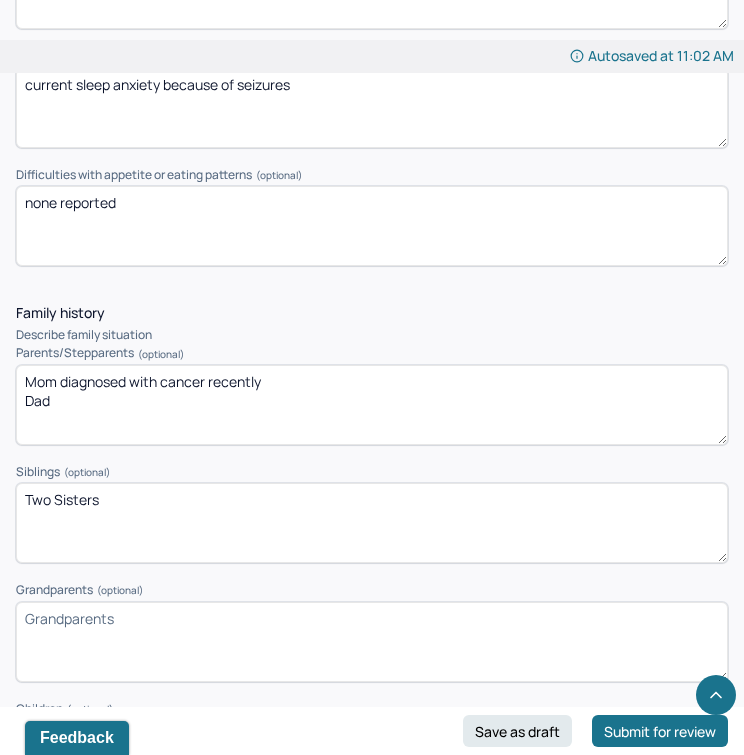 click on "Mom diagnosed with cancer recently
Dad" at bounding box center (372, 405) 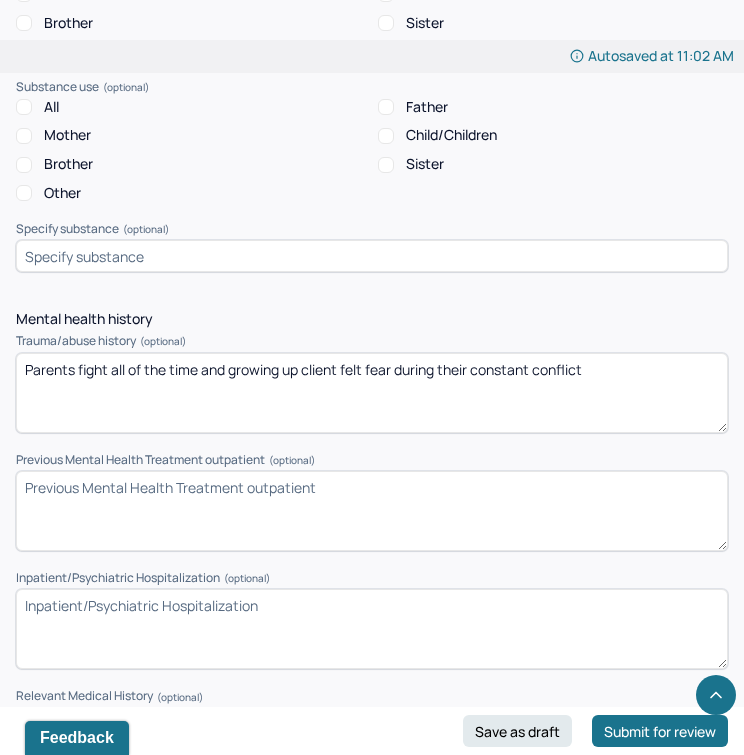 scroll, scrollTop: 4443, scrollLeft: 0, axis: vertical 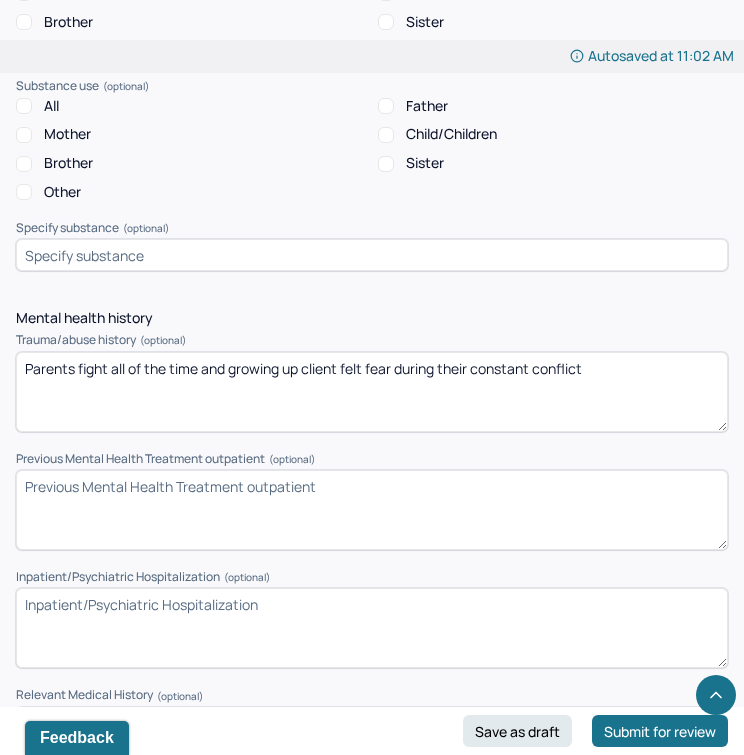 click on "Parents fight all of the time and growing up client felt fear during their constant conflict" at bounding box center (372, 392) 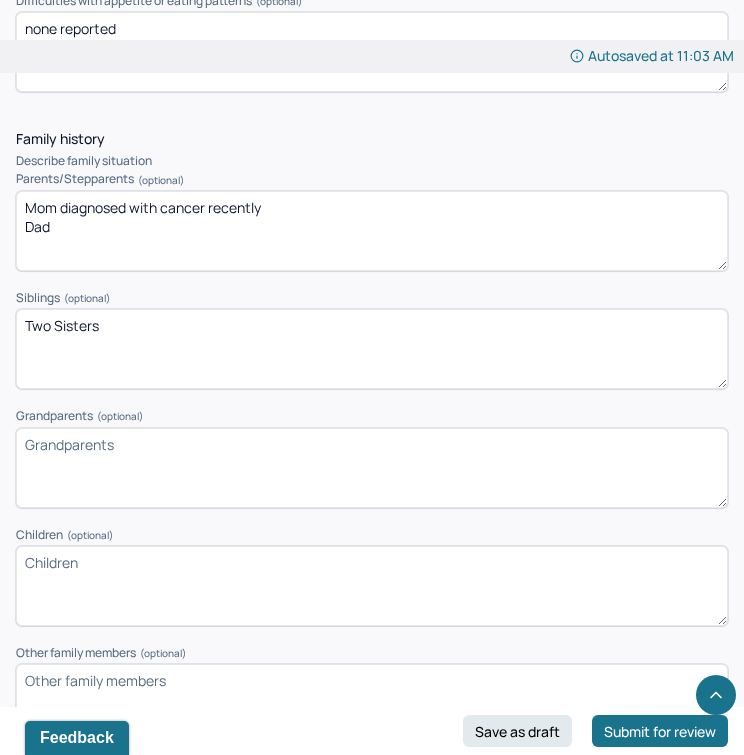 scroll, scrollTop: 2856, scrollLeft: 0, axis: vertical 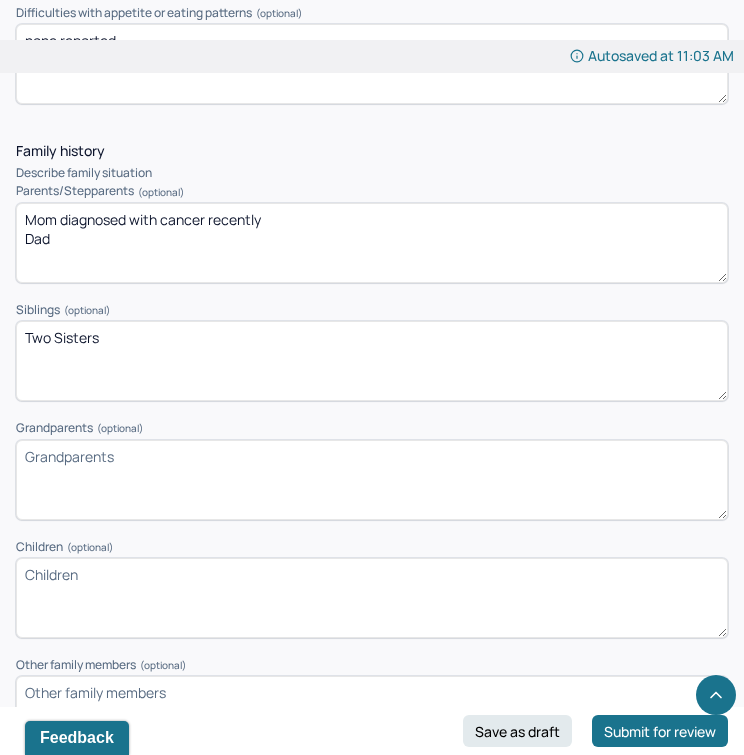 type on "Parents fight all of the time and growing up client felt fear during their constant conflict - yelling and screaming caused client anxiety growing up" 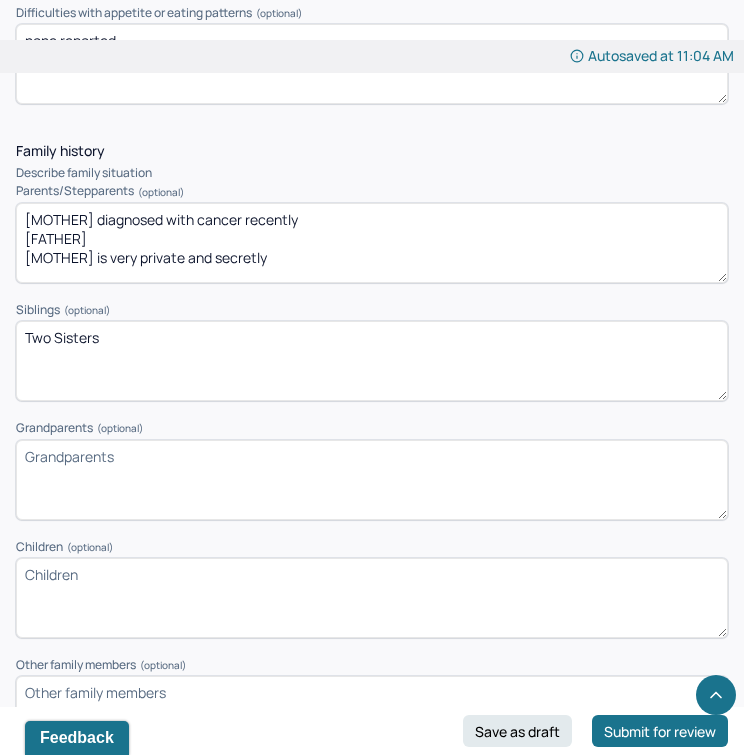 type on "[MOTHER] diagnosed with cancer recently
[FATHER]
[MOTHER] is very private and secretly" 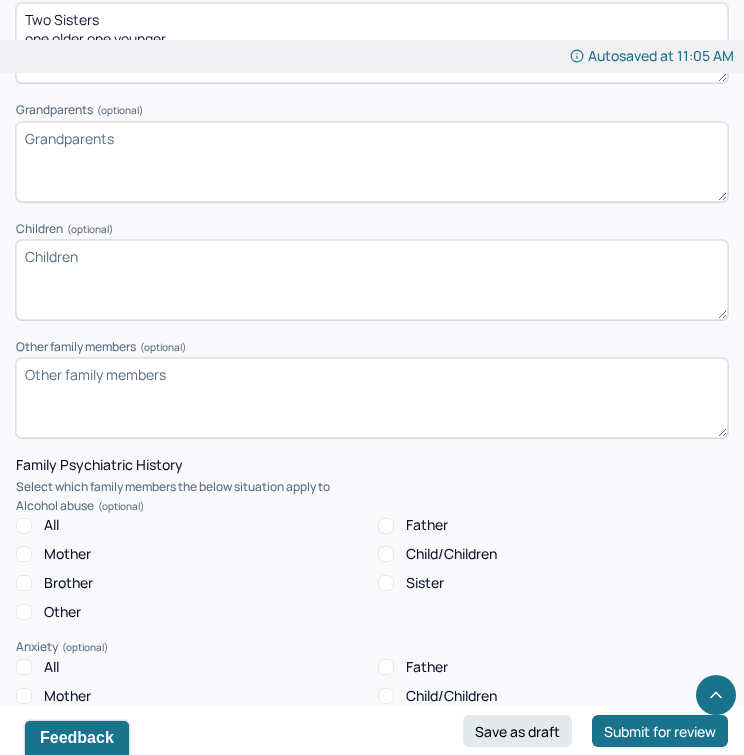 scroll, scrollTop: 3184, scrollLeft: 0, axis: vertical 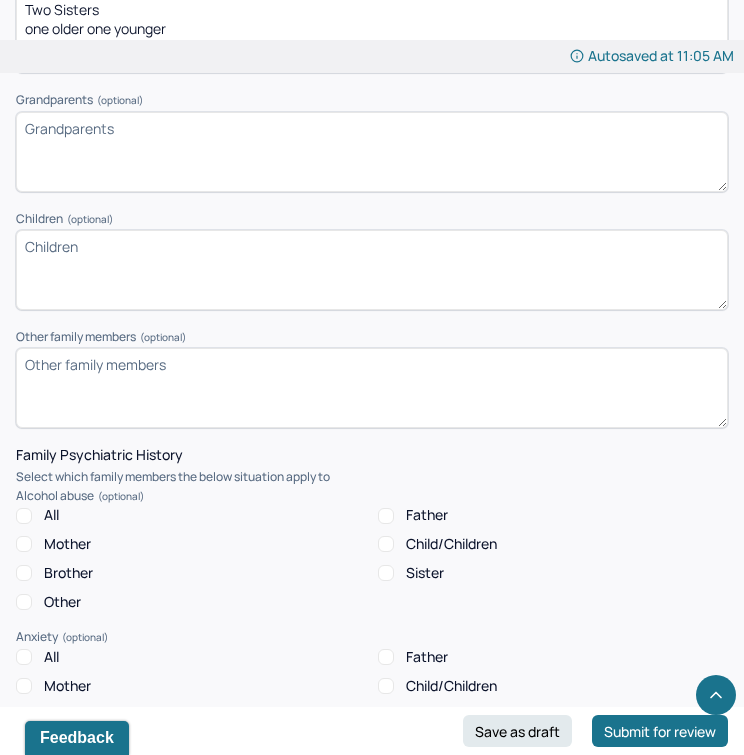 type on "Two Sisters
one older one younger" 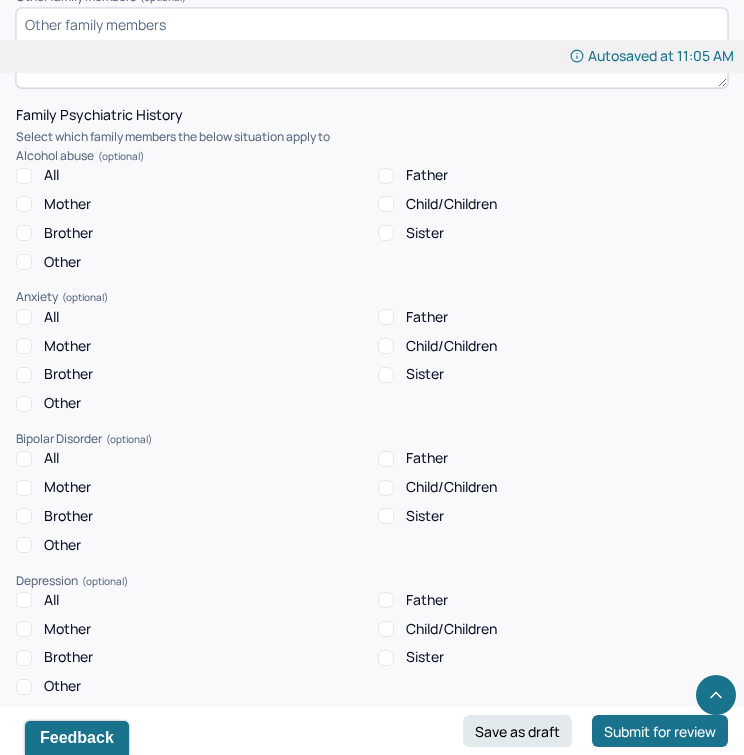 scroll, scrollTop: 3522, scrollLeft: 0, axis: vertical 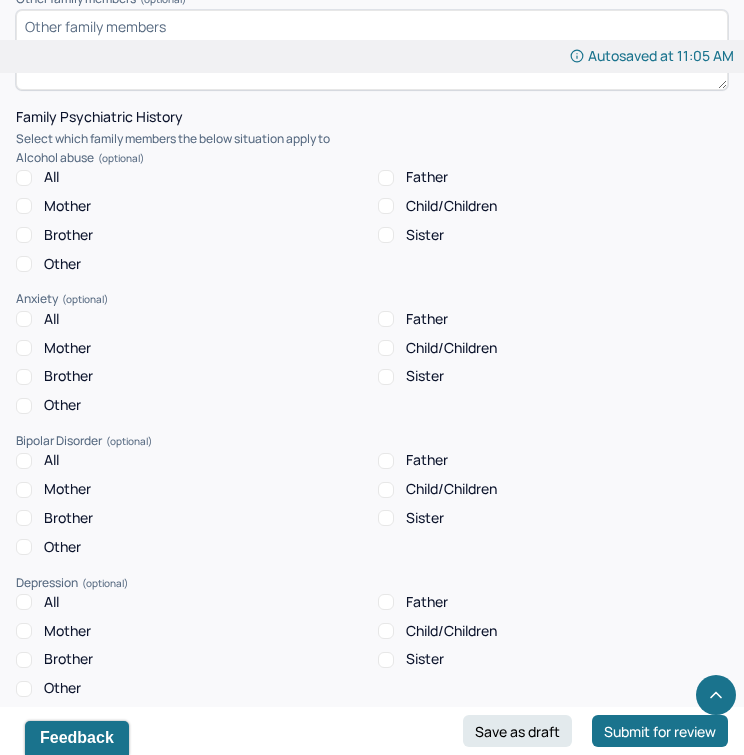 type on "currently 33 weeks pregnant" 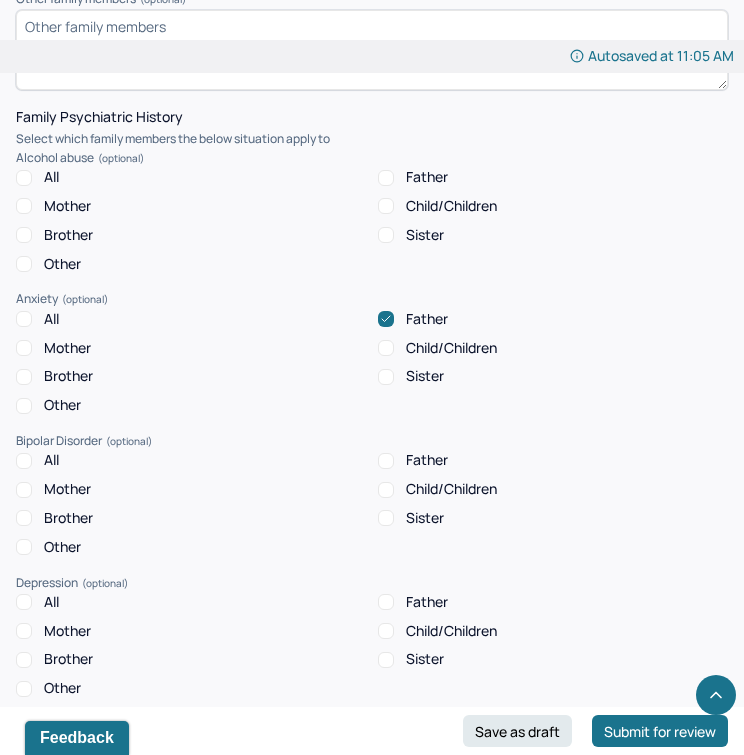click on "Sister" at bounding box center [386, 377] 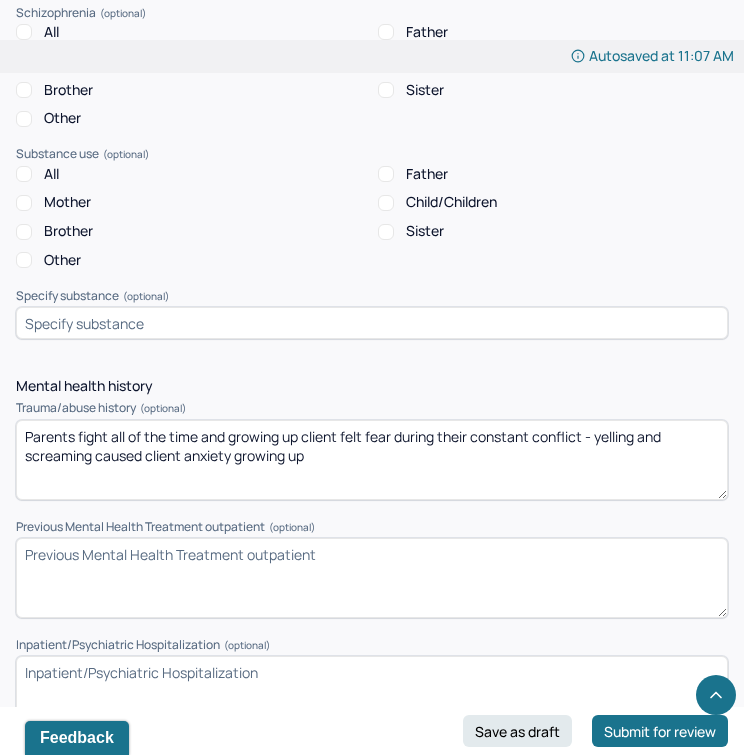 scroll, scrollTop: 4396, scrollLeft: 0, axis: vertical 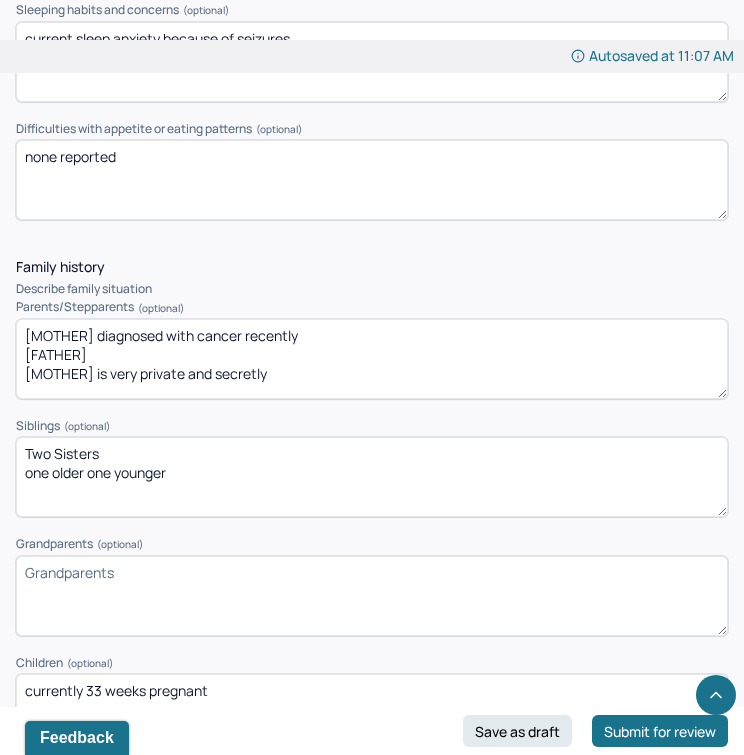 click on "[MOTHER] diagnosed with cancer recently
[FATHER]
[MOTHER] is very private and secretly" at bounding box center [372, 359] 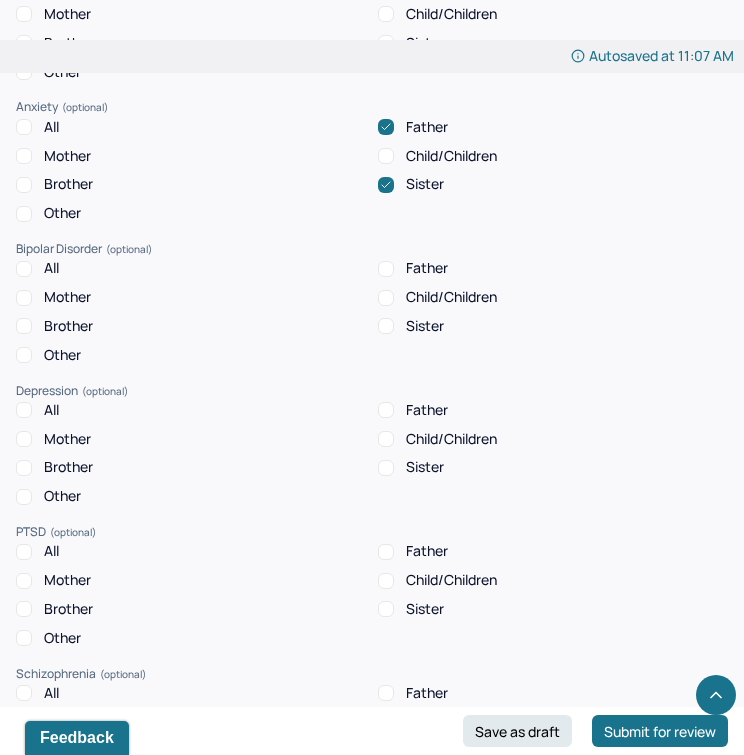 scroll, scrollTop: 3707, scrollLeft: 0, axis: vertical 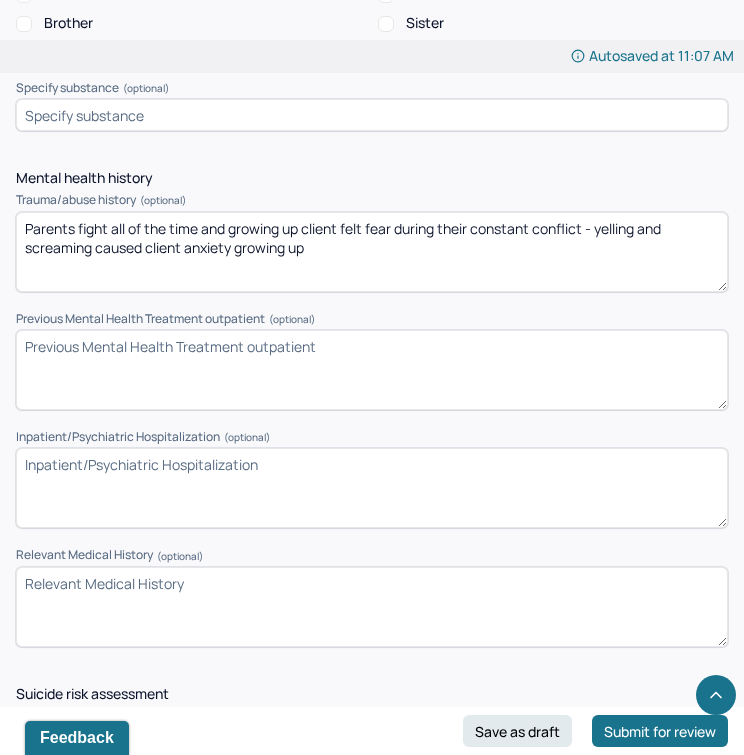 type on "Mom diagnosed with cancer recently
Dad - high level anxiety
Mom is very private and secretly" 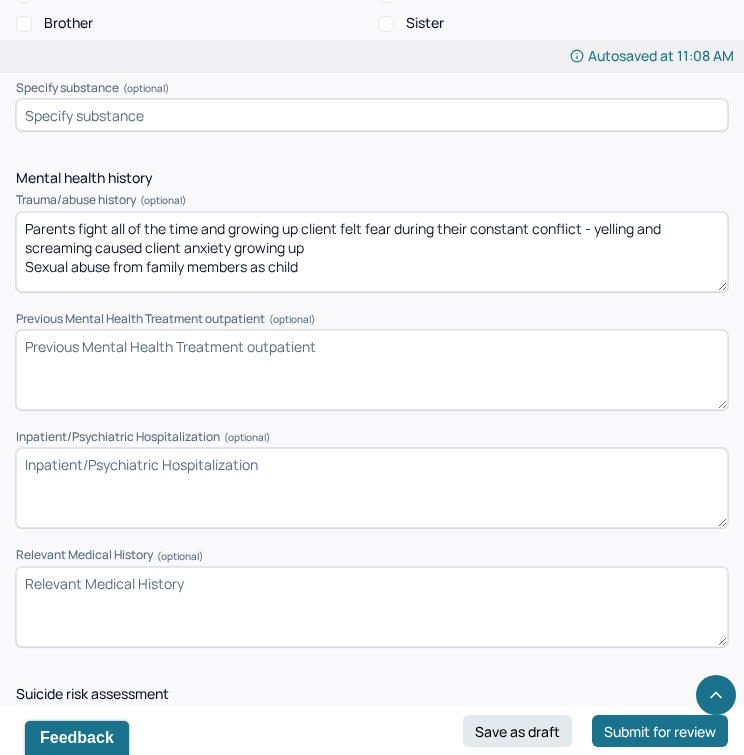 click on "Parents fight all of the time and growing up client felt fear during their constant conflict - yelling and screaming caused client anxiety growing up
Sexual abuse from family memebers as child" at bounding box center [372, 252] 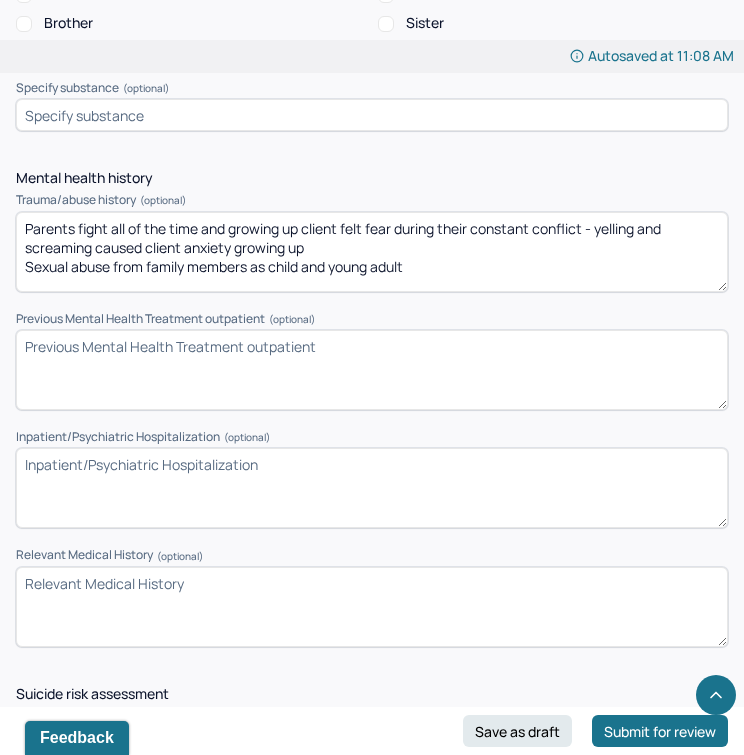 scroll, scrollTop: 4, scrollLeft: 0, axis: vertical 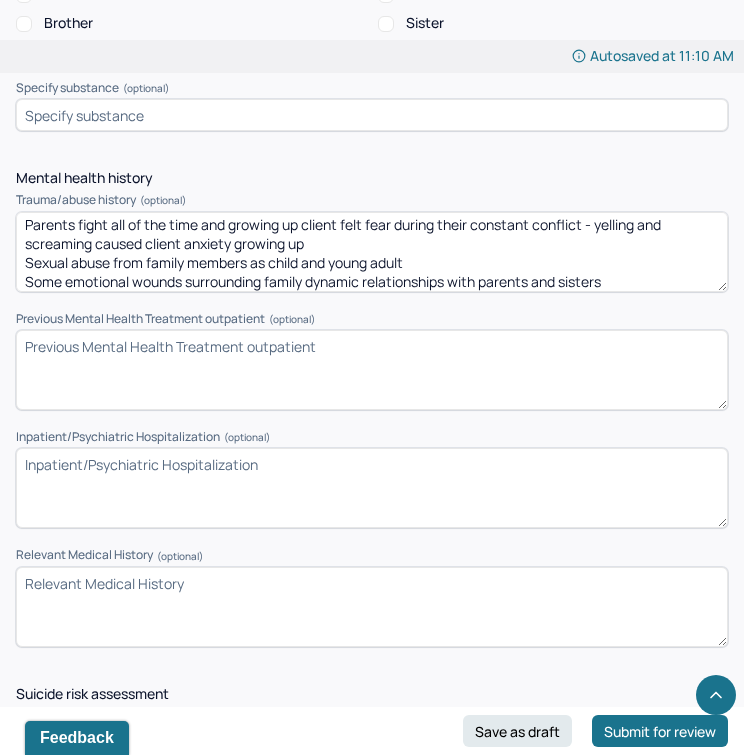 click on "Parents fight all of the time and growing up client felt fear during their constant conflict - yelling and screaming caused client anxiety growing up
Sexual abuse from [FAMILY] members as child and young adult
Some emotional wounds surrounding family dynamic relationshops with parents and sisters" at bounding box center [372, 252] 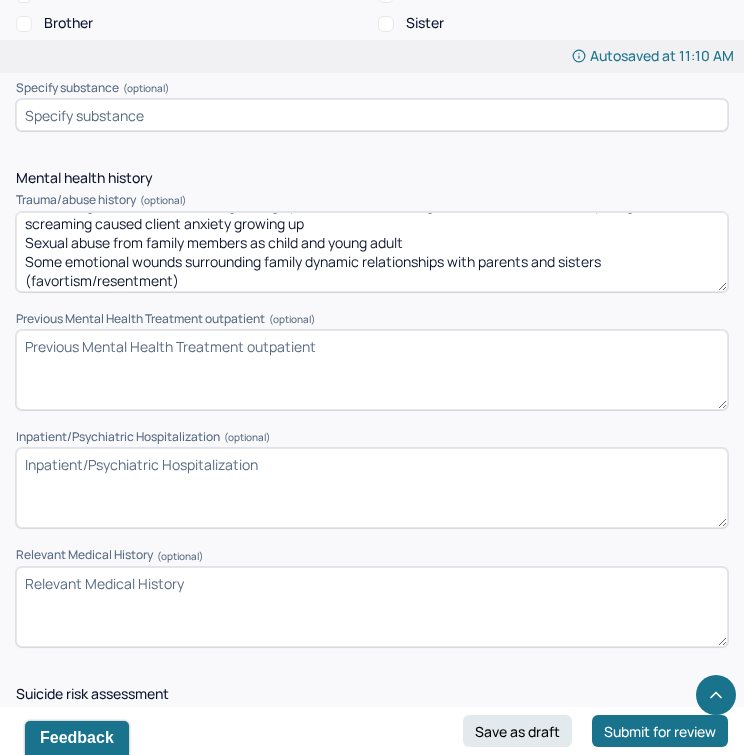 scroll, scrollTop: 43, scrollLeft: 0, axis: vertical 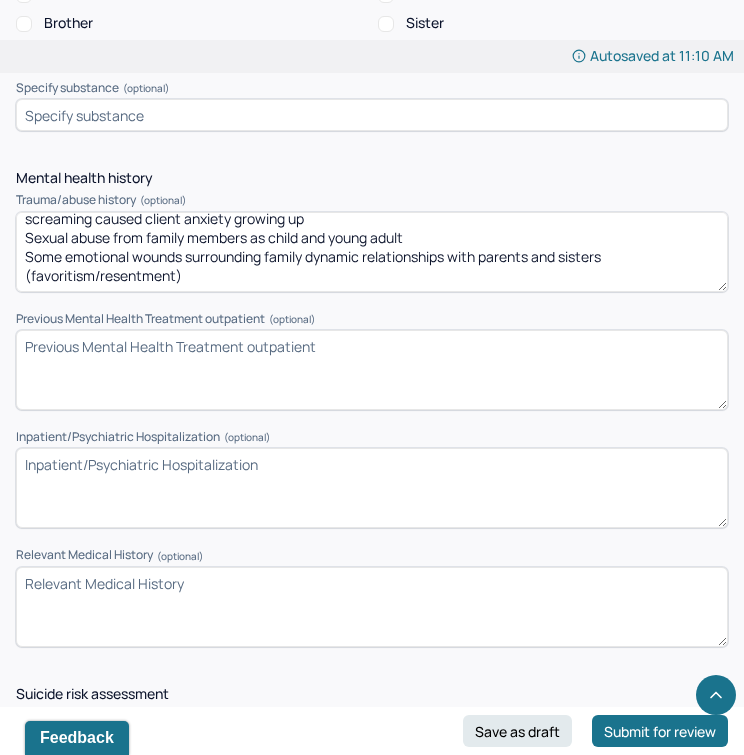 click on "Parents fight all of the time and growing up client felt fear during their constant conflict - yelling and screaming caused client anxiety growing up
Sexual abuse from family members as child and young adult
Some emotional wounds surrounding family dynamic relationships with parents and sisters (favortism/resentment)" at bounding box center (372, 252) 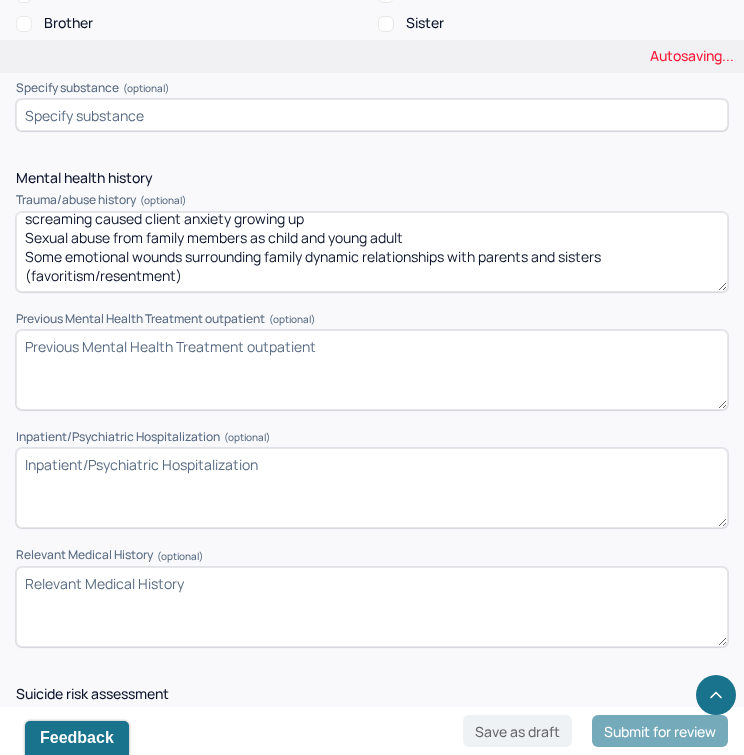 click on "Parents fight all of the time and growing up client felt fear during their constant conflict - yelling and screaming caused client anxiety growing up
Sexual abuse from family members as child and young adult
Some emotional wounds surrounding family dynamic relationships with parents and sisters (favortism/resentment)" at bounding box center (372, 252) 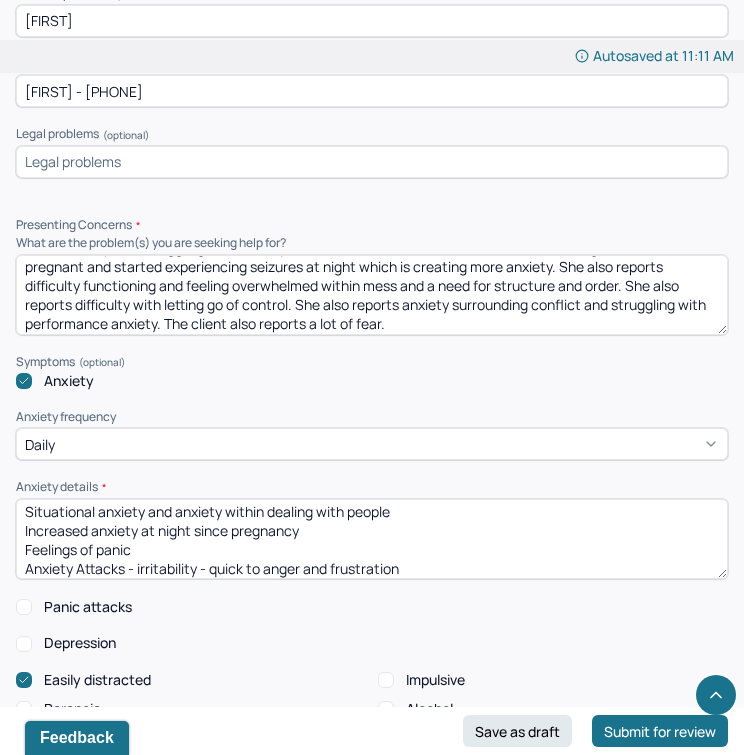 scroll, scrollTop: 1553, scrollLeft: 0, axis: vertical 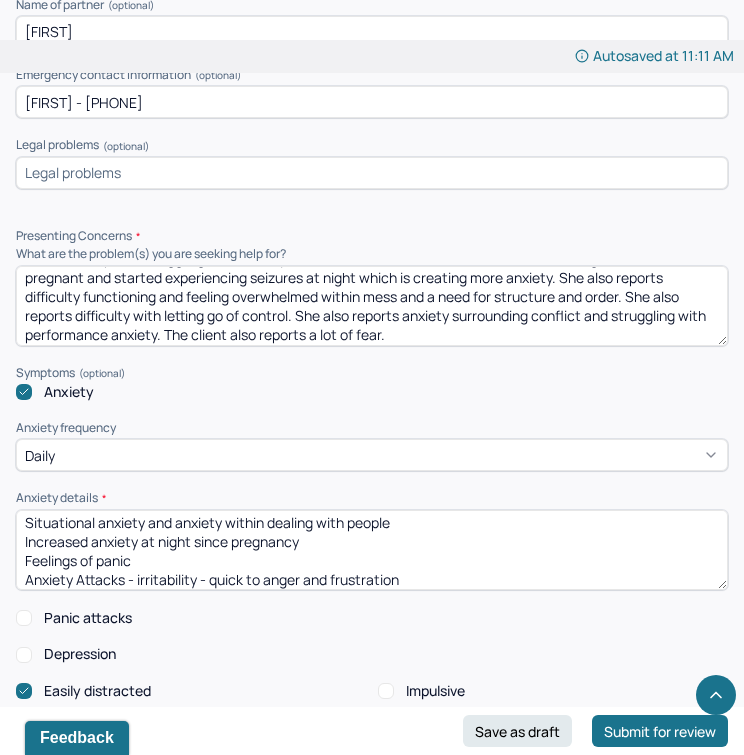 type on "Parents fight all of the time and growing up client felt fear during their constant conflict - yelling and screaming caused client anxiety growing up
Sexual abuse from family members as child and young adult
Some emotional wounds surrounding family dynamic relationships with parents and sisters (favoritism/resentment) - made to feel stupid constant comparison to older sister" 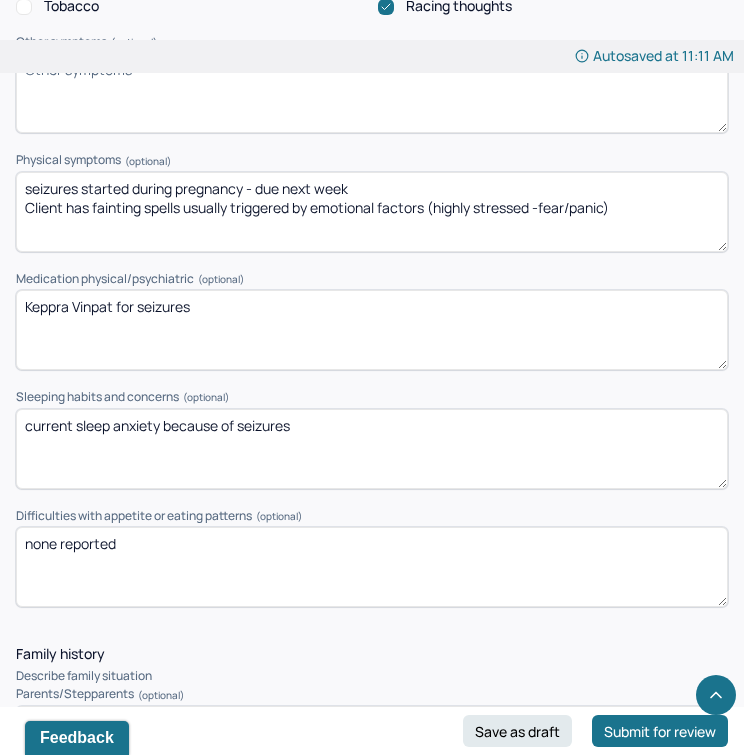 scroll, scrollTop: 2459, scrollLeft: 0, axis: vertical 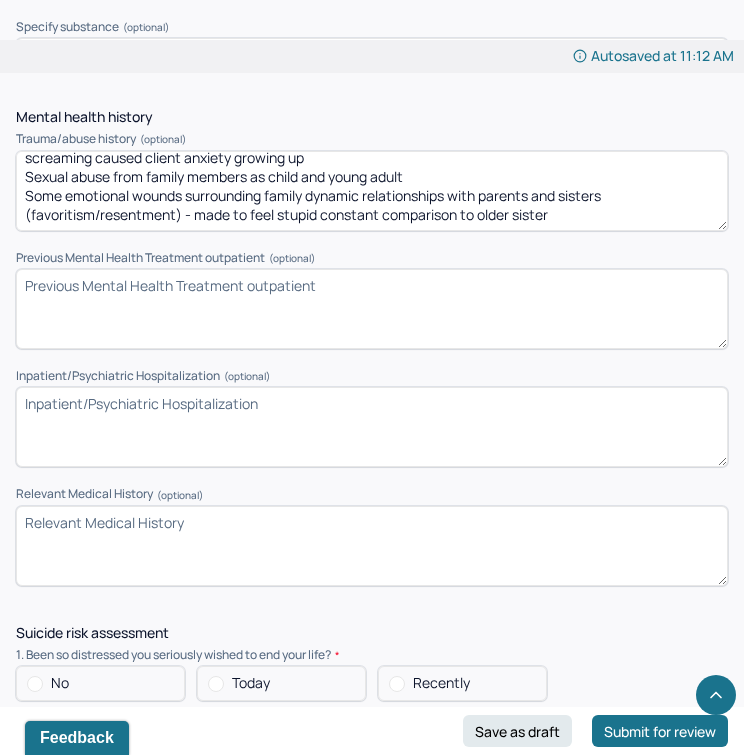 type on "The client reports struggling with anxiety, PTSD, and difficulties with executive functioning. The client is also pregnant and started experiencing seizures at night which is creating more anxiety. She also reports difficulty functioning and feeling overwhelmed within mess and a need for structure and order. She also reports difficulty with letting go of control. She also reports anxiety surrounding conflict and struggling with performance anxiety. The client also reports a lot of fear and negative core beliefs surrounding being dumb. She also reports that she is hard on herself, hard on others, difficulty with forgiveness, and self-critical." 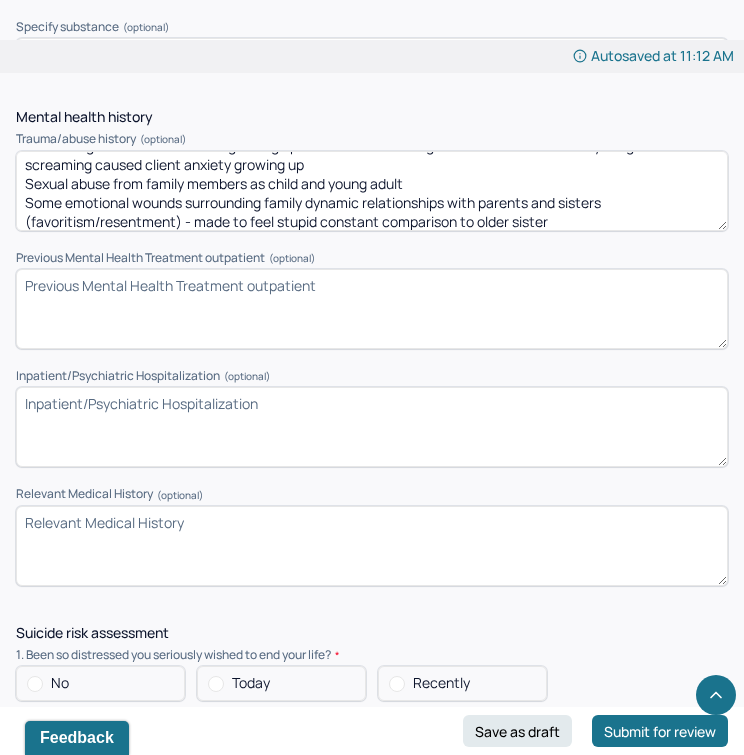 scroll, scrollTop: 8, scrollLeft: 0, axis: vertical 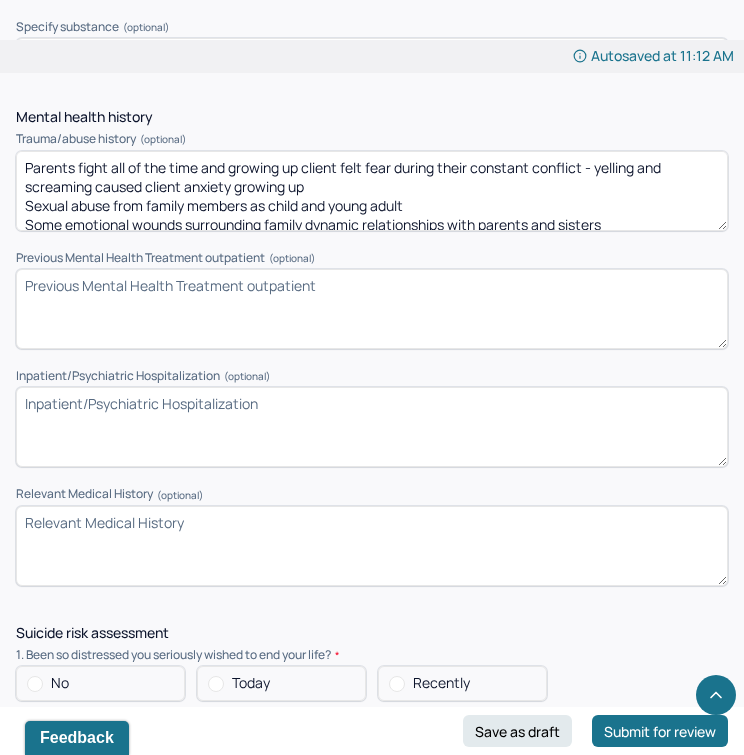 click on "Previous Mental Health Treatment outpatient (optional)" at bounding box center (372, 309) 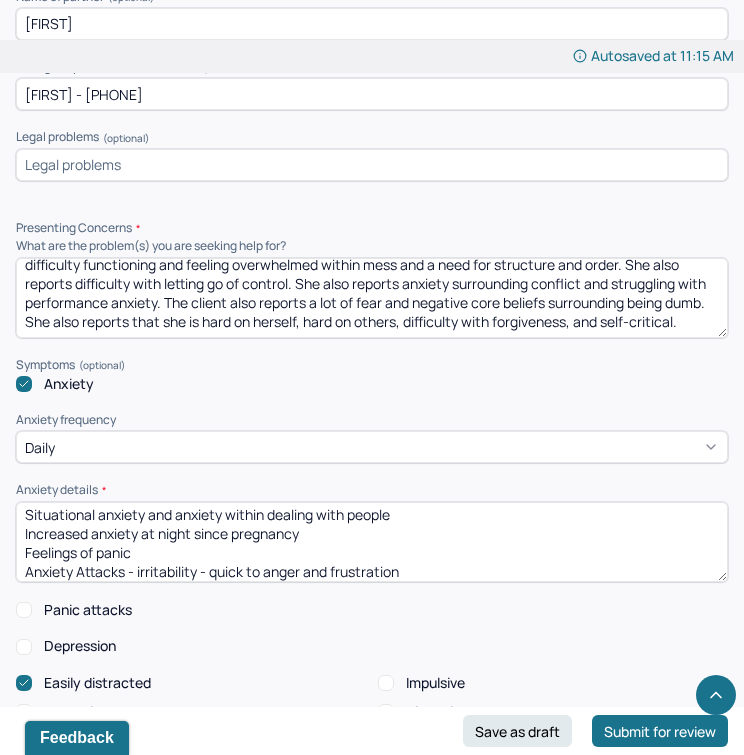 scroll, scrollTop: 1572, scrollLeft: 0, axis: vertical 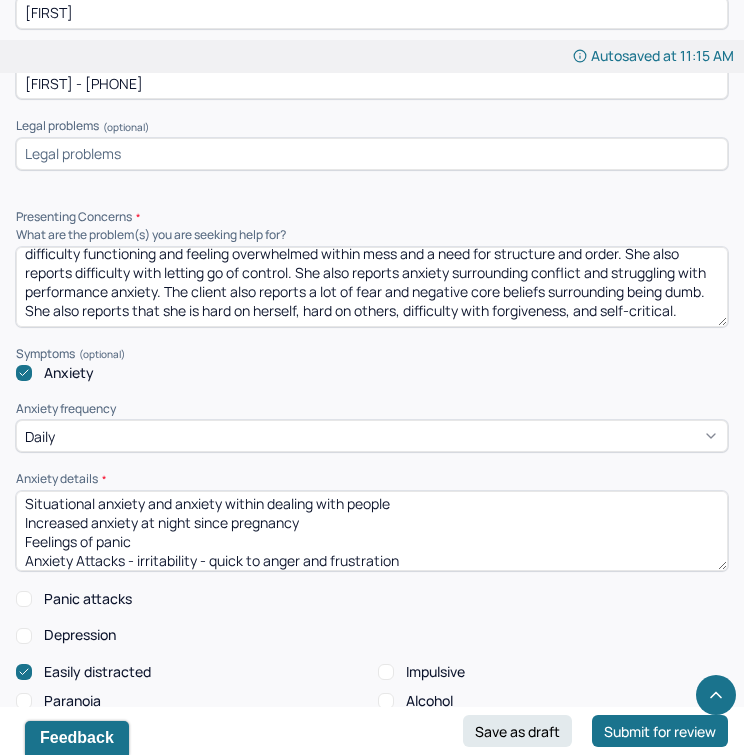 type on "Tried one time" 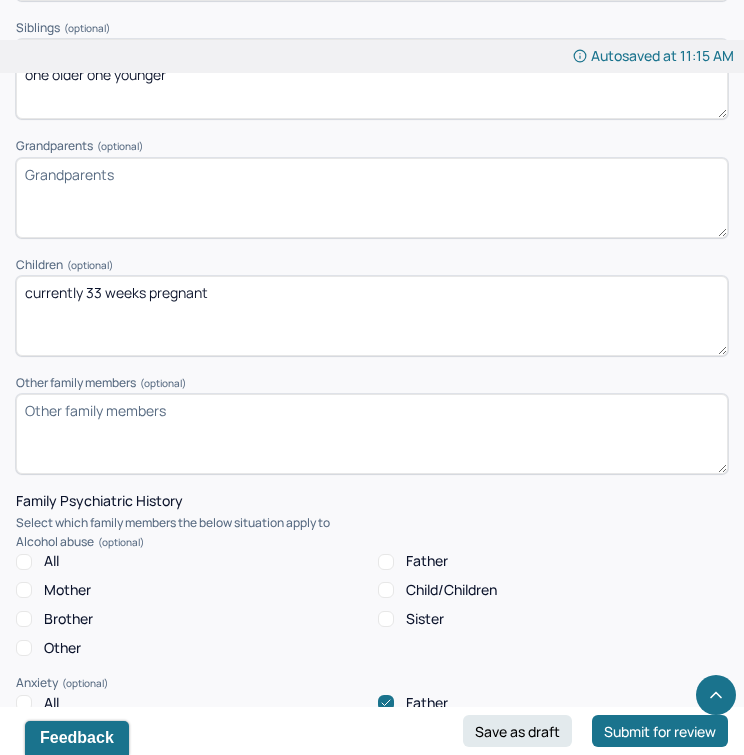 scroll, scrollTop: 3075, scrollLeft: 0, axis: vertical 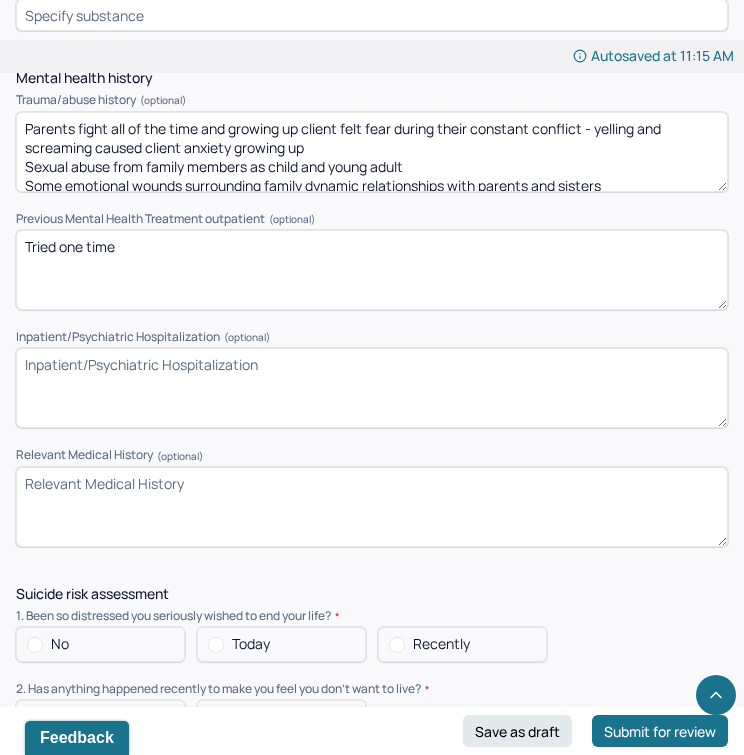type on "The client reports struggling with anxiety, PTSD, and difficulties with executive functioning. The client is also pregnant and started experiencing seizures at night which is creating more anxiety. She also reports difficulty functioning and feeling overwhelmed within mess and a need for structure and order. She also reports difficulty with letting go of control. She also reports anxiety surrounding conflict and struggling with performance anxiety. The client also reports a lot of fear and negative core beliefs surrounding being dumb. She also reports that she is hard on herself, hard on others, difficulty with forgiveness, and self-critical. She struggles with knowing herself and understanding herself." 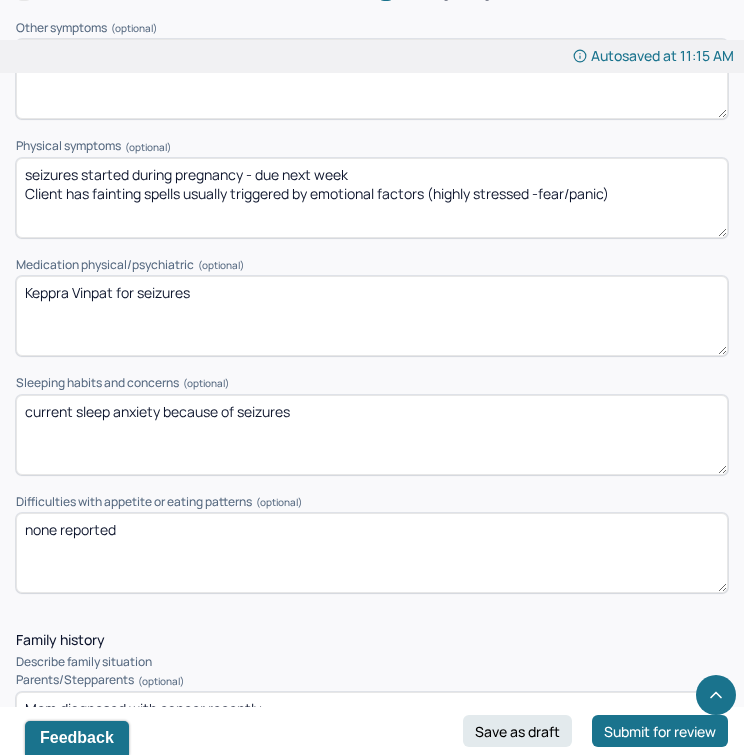 scroll, scrollTop: 2220, scrollLeft: 0, axis: vertical 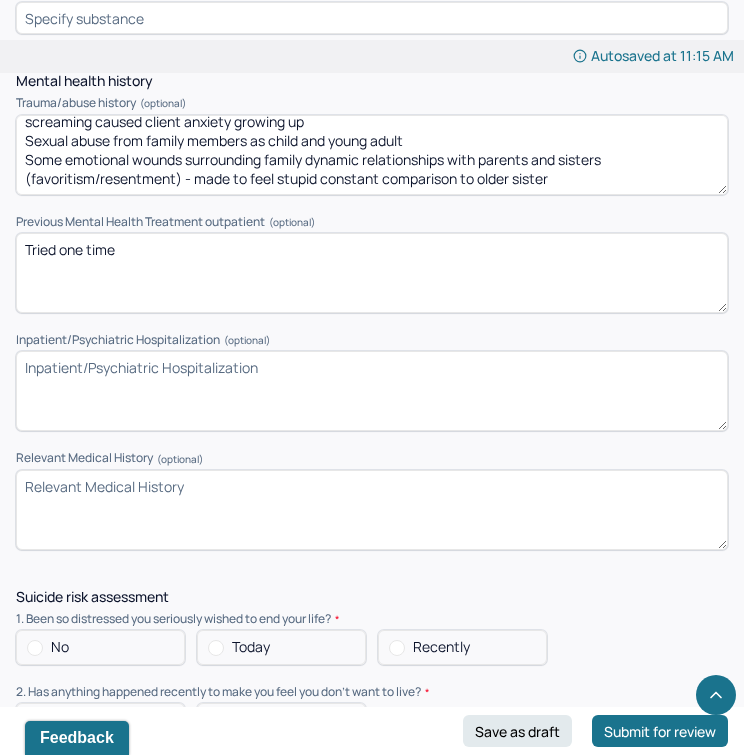 click on "Tried one time" at bounding box center (372, 273) 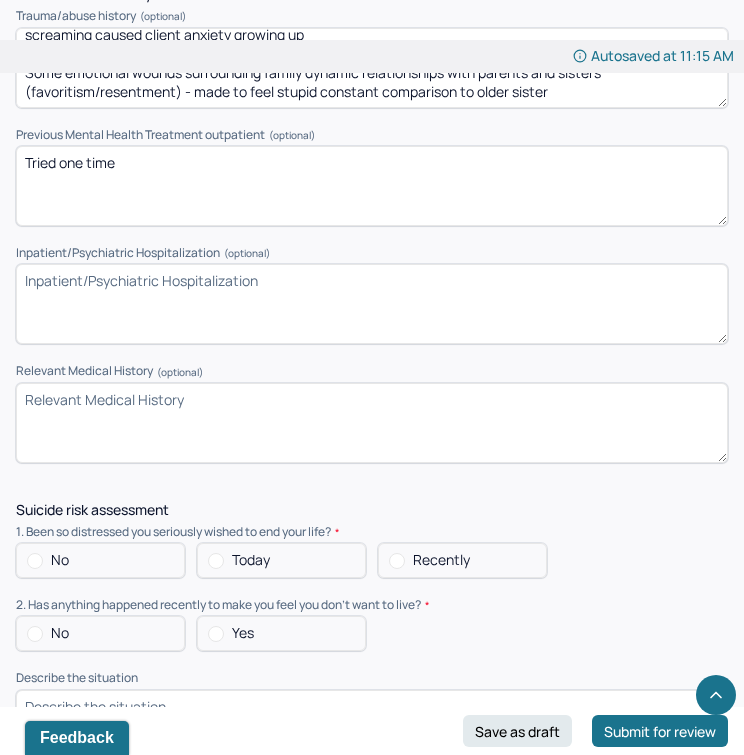 click on "Tried one time" at bounding box center (372, 186) 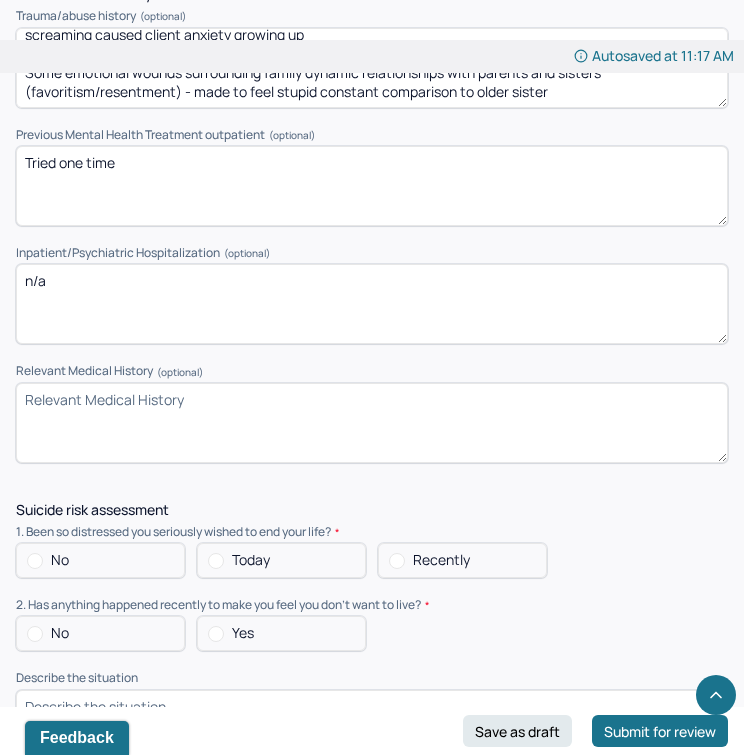 click on "n/a" at bounding box center (372, 304) 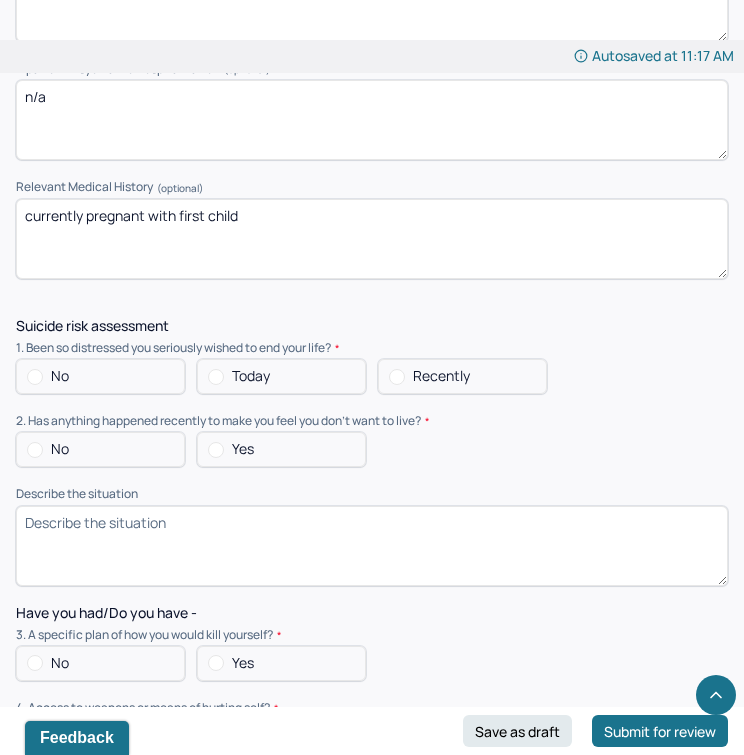 scroll, scrollTop: 4972, scrollLeft: 0, axis: vertical 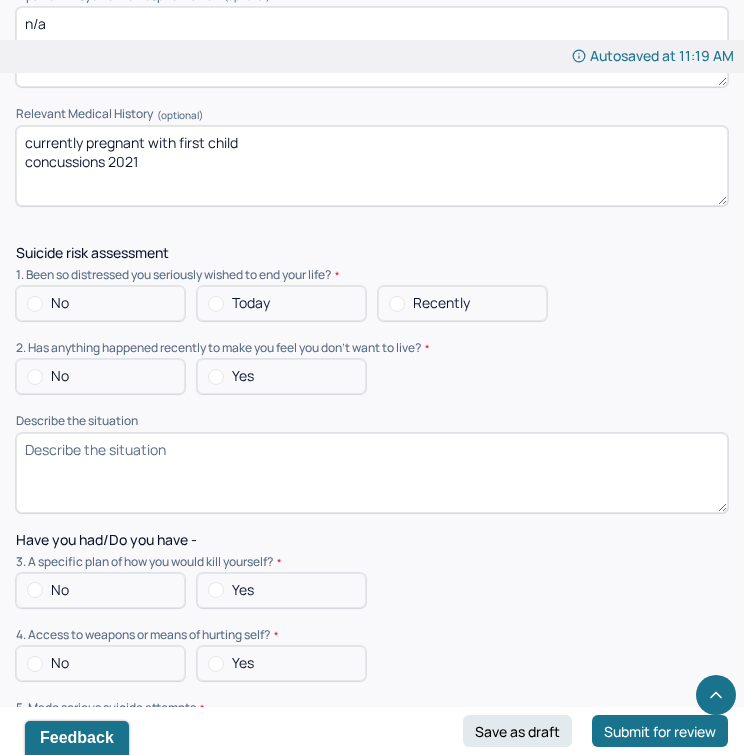 type on "currently pregnant with first child
concussions 2021" 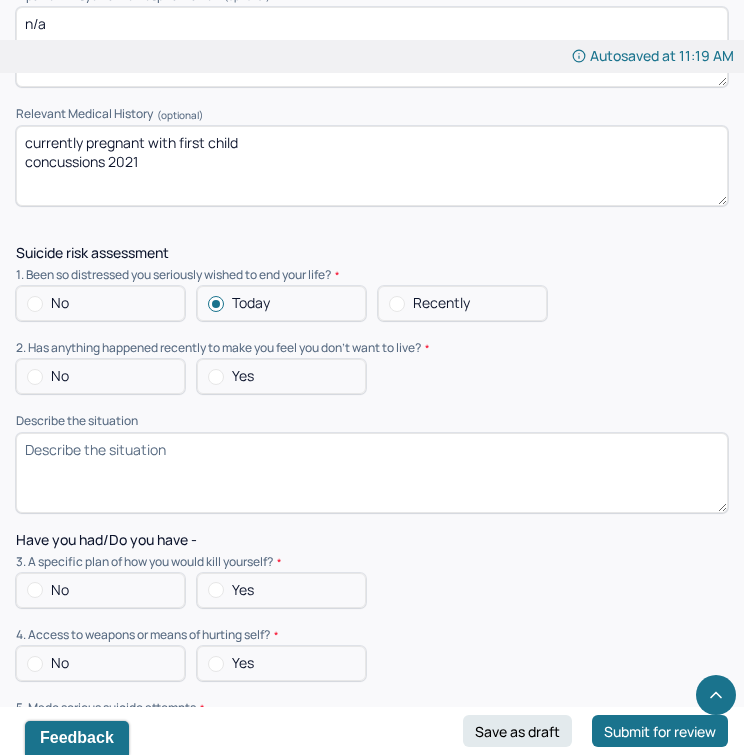 click on "No" at bounding box center [100, 303] 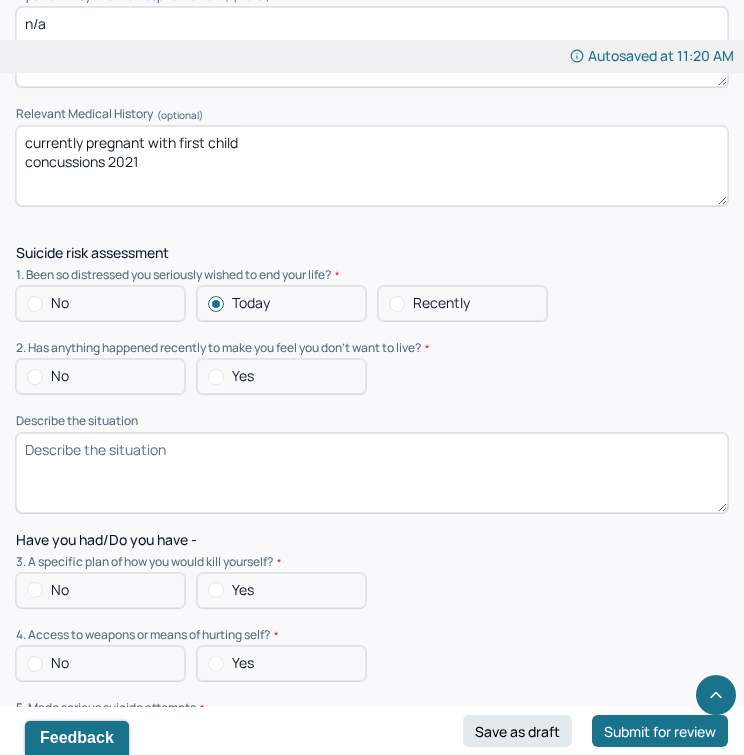 click on "No" at bounding box center [100, 376] 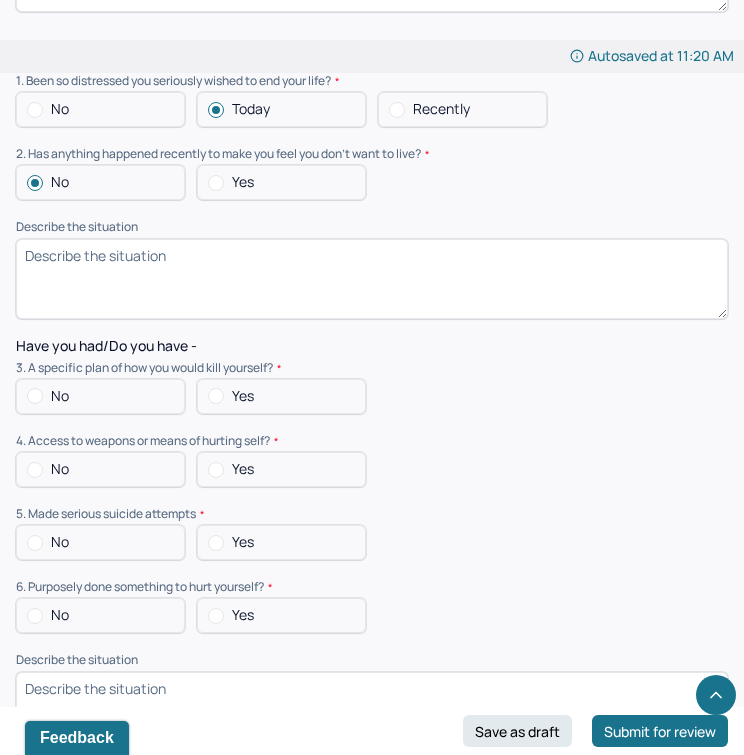 scroll, scrollTop: 5220, scrollLeft: 0, axis: vertical 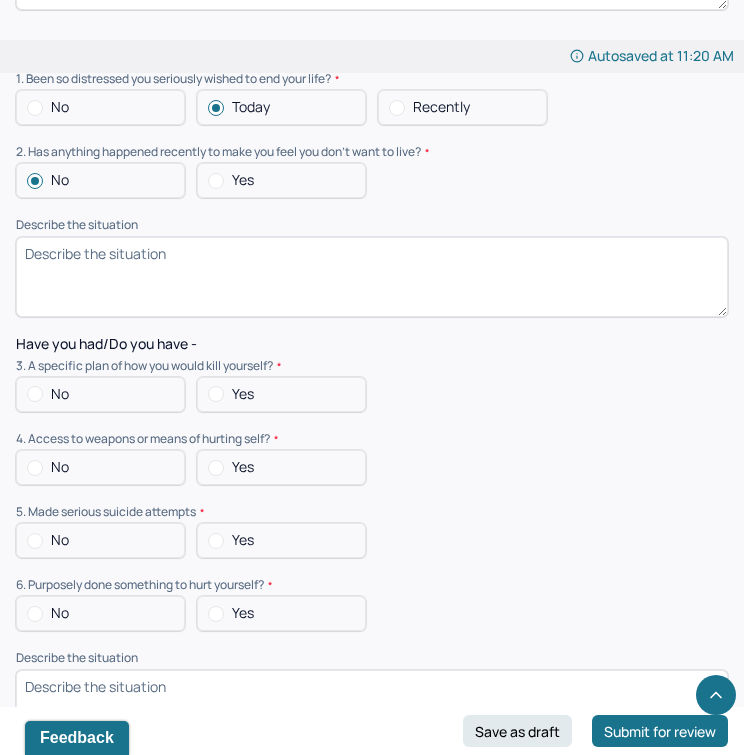 click on "No" at bounding box center (100, 394) 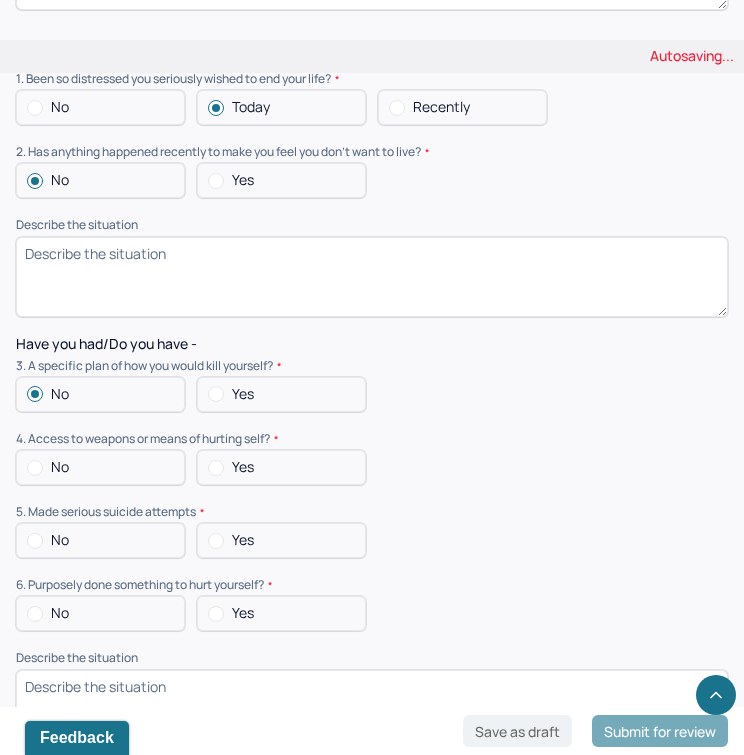 click on "No" at bounding box center [100, 467] 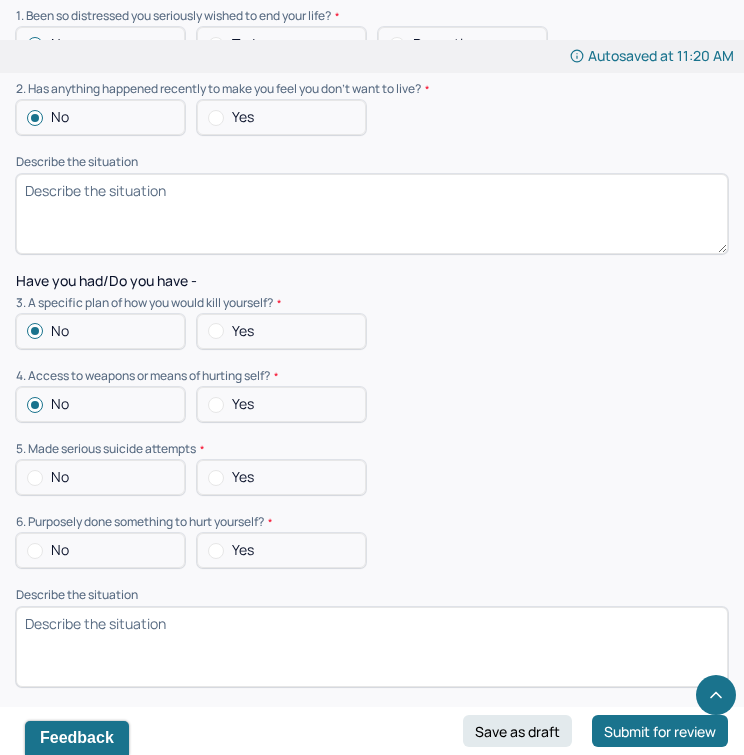 scroll, scrollTop: 5340, scrollLeft: 0, axis: vertical 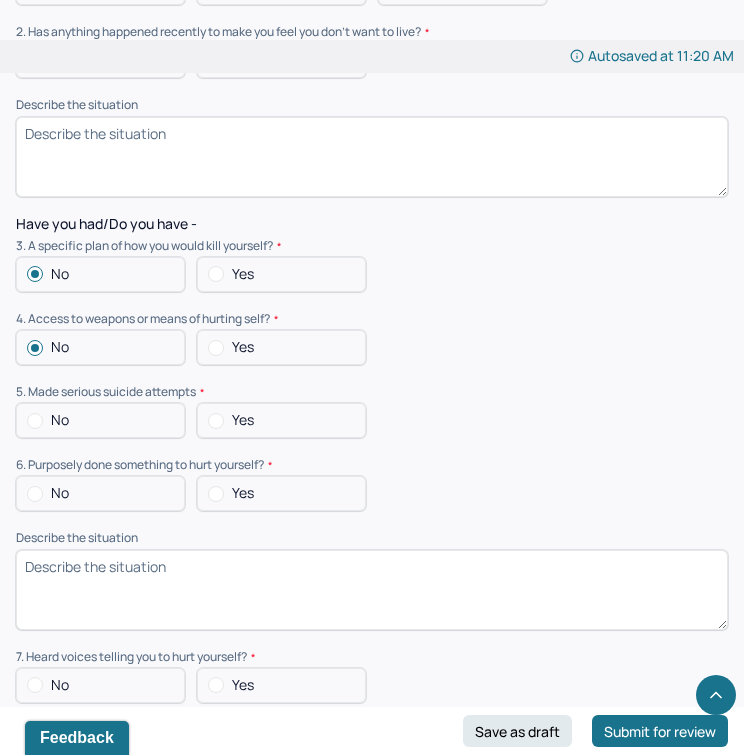 click on "No" at bounding box center (100, 420) 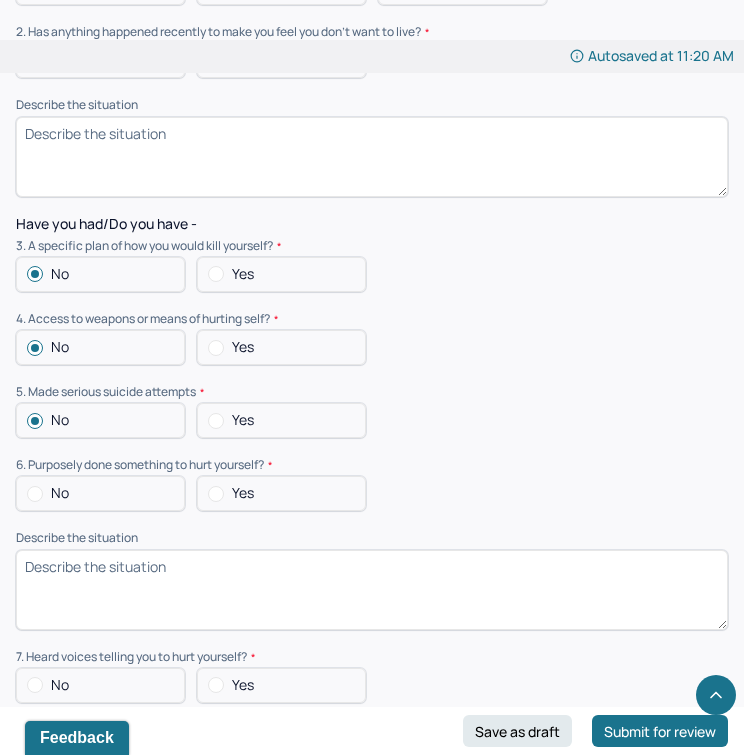 click on "No" at bounding box center [100, 493] 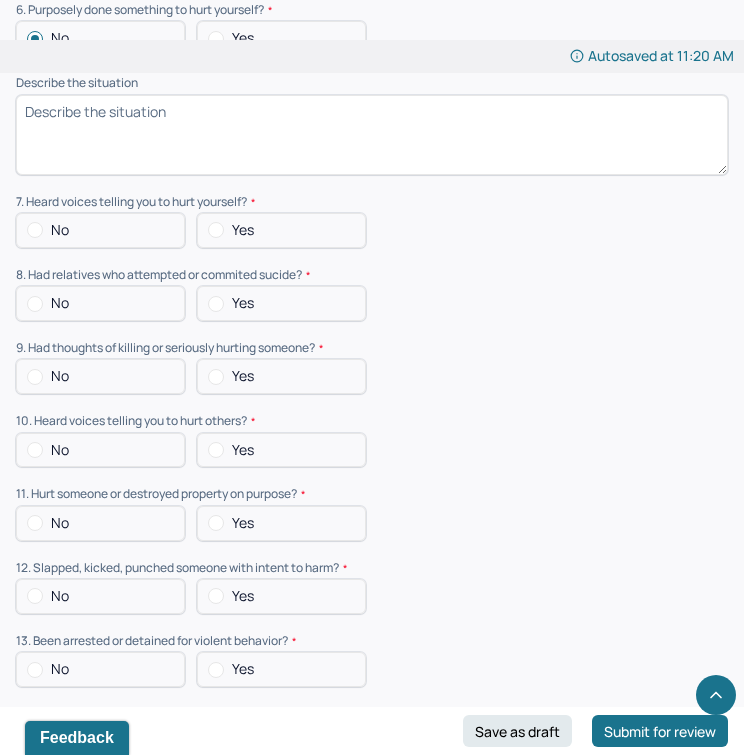 scroll, scrollTop: 5805, scrollLeft: 0, axis: vertical 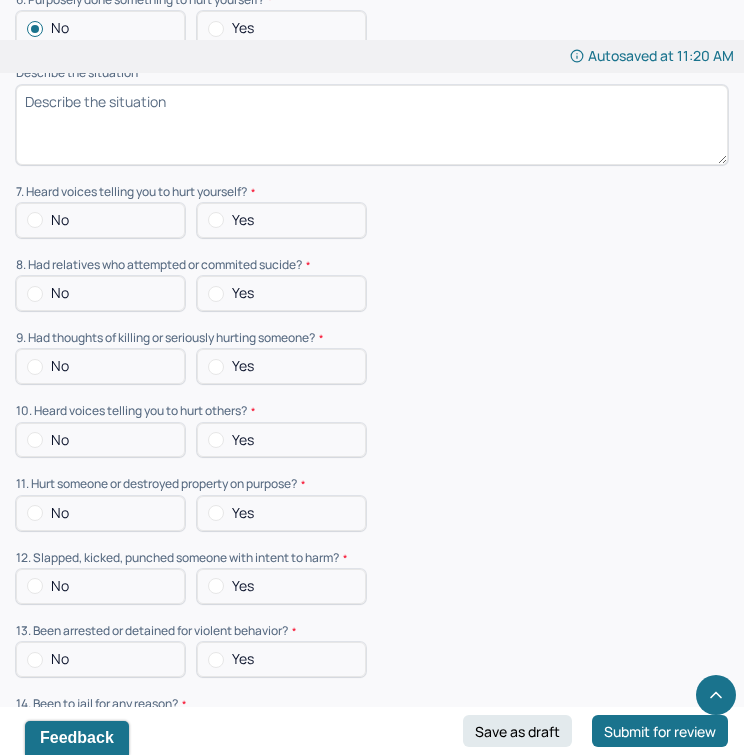 click on "No" at bounding box center [100, 220] 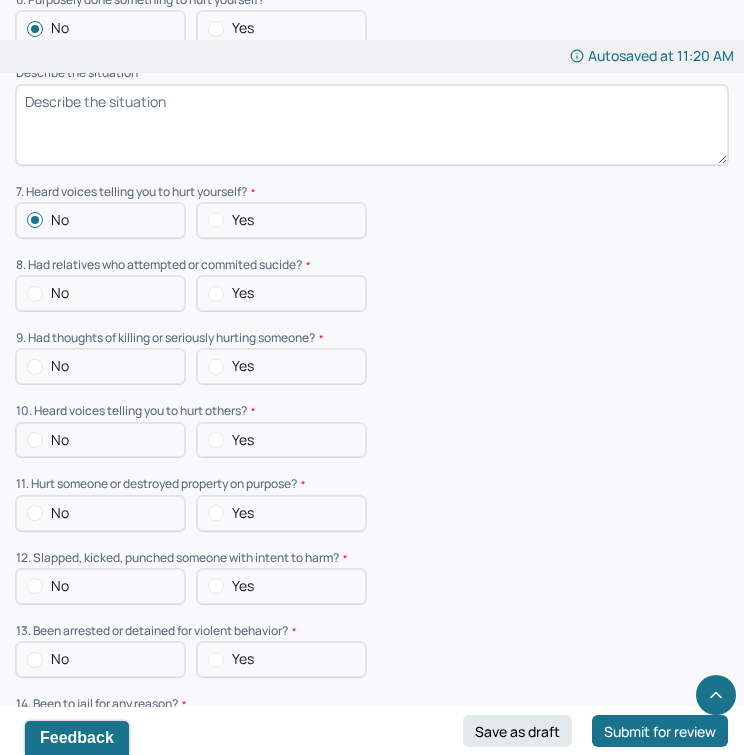 click on "No" at bounding box center [100, 293] 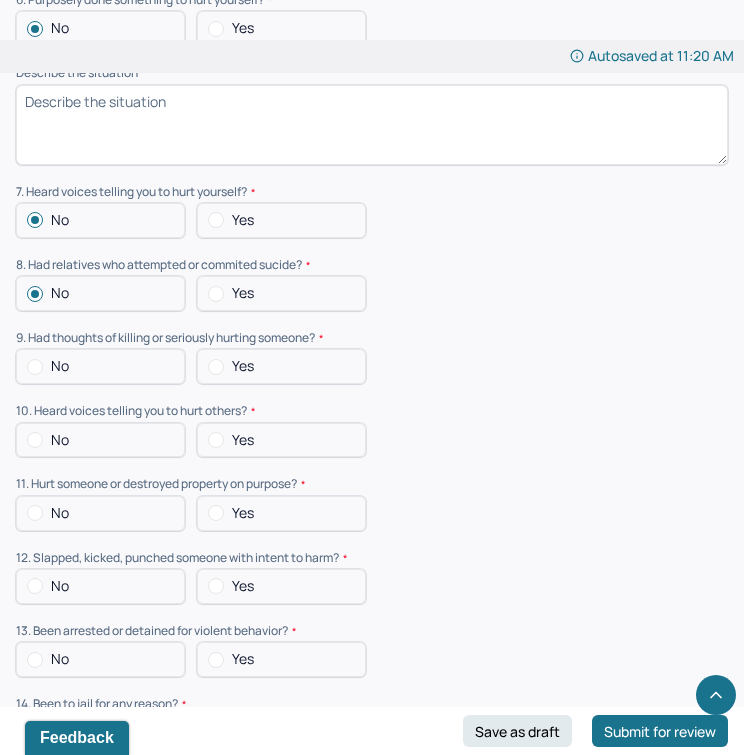 click on "No" at bounding box center [100, 366] 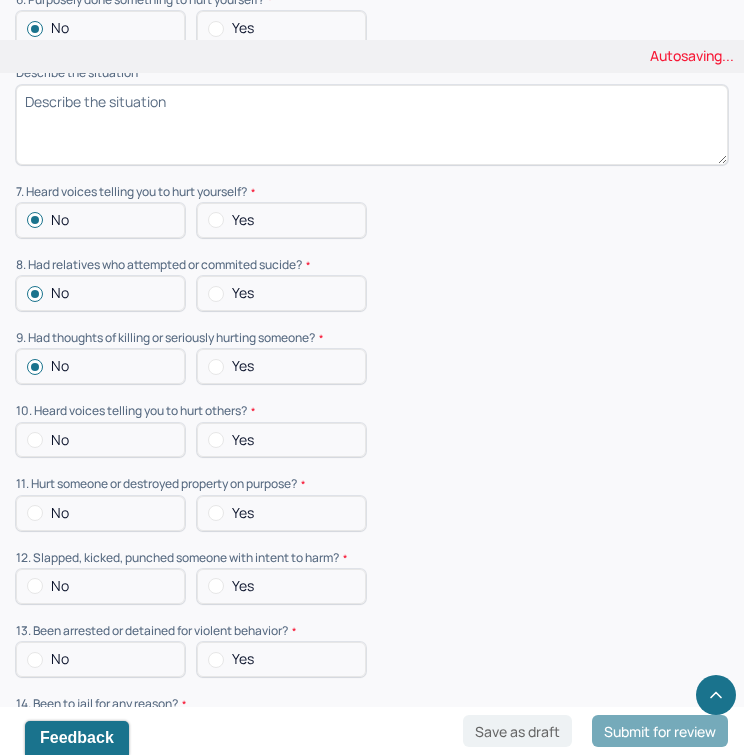 click on "No" at bounding box center (100, 440) 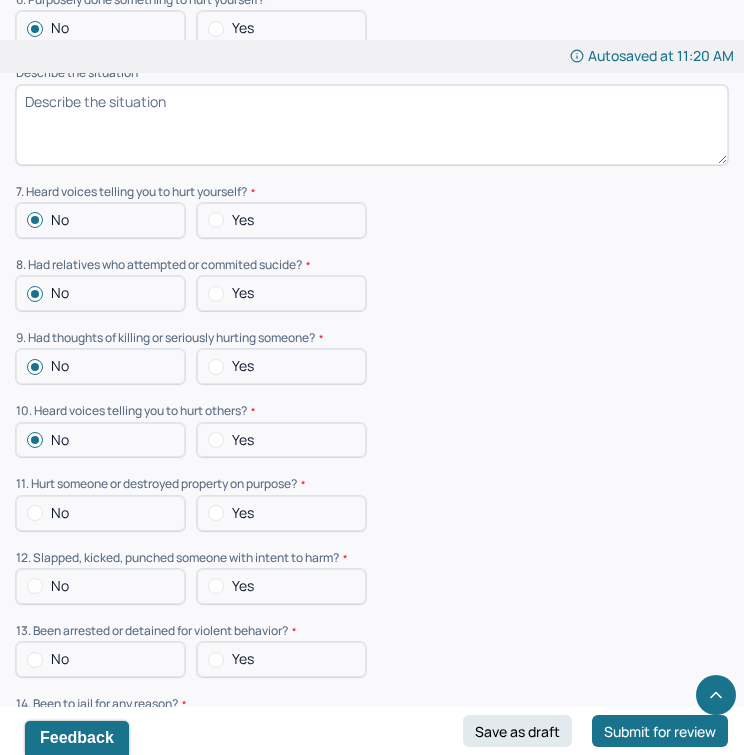 click on "No" at bounding box center [100, 513] 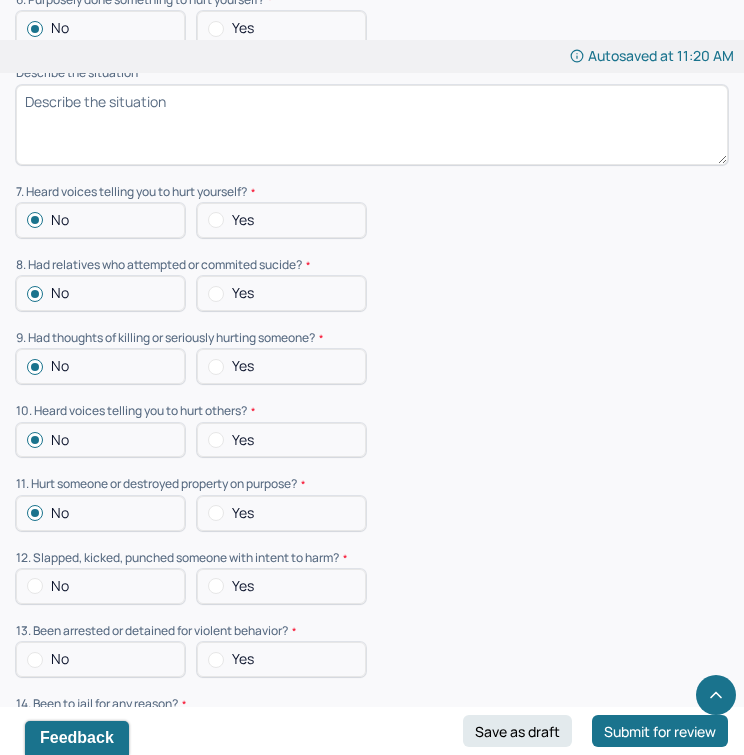 click on "No" at bounding box center [100, 586] 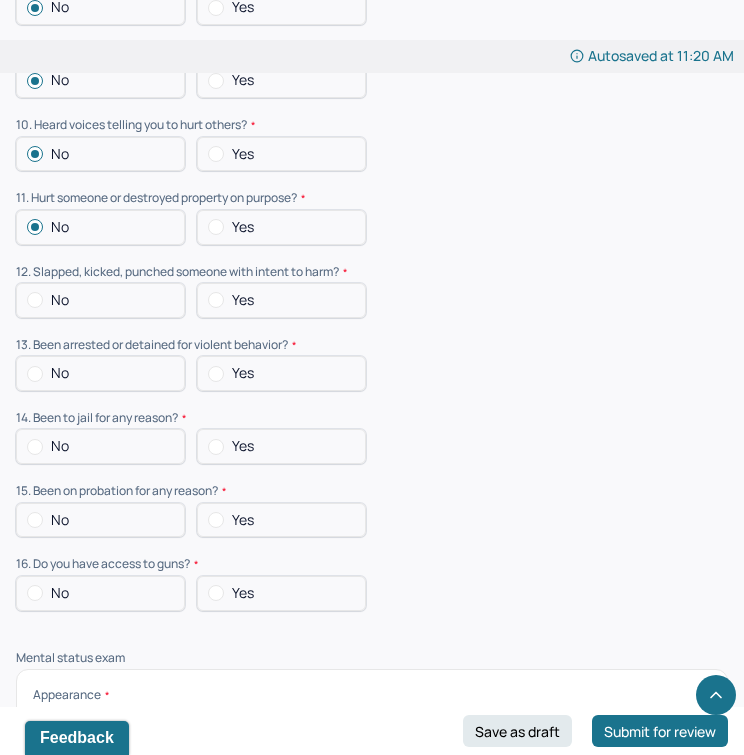 scroll, scrollTop: 6144, scrollLeft: 0, axis: vertical 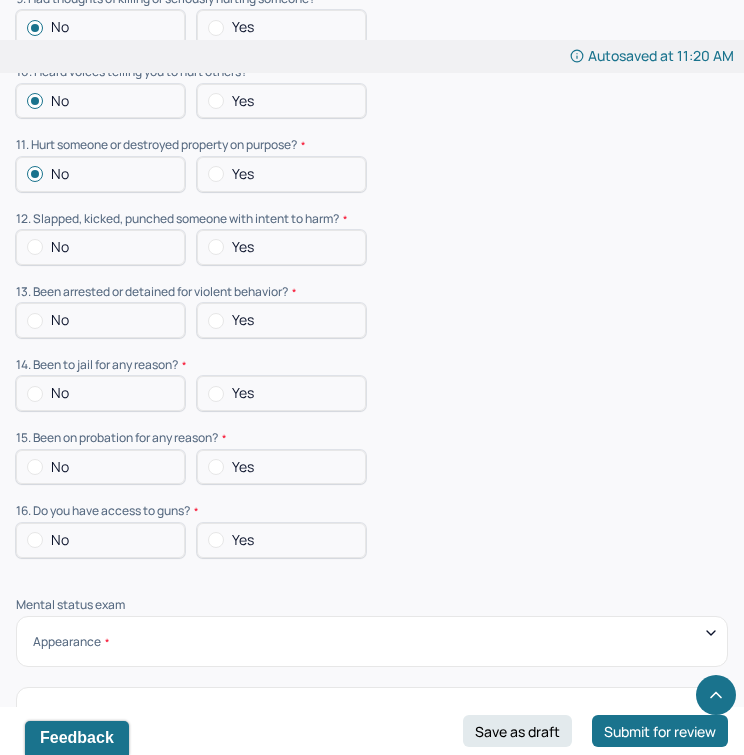 click on "No" at bounding box center [100, 247] 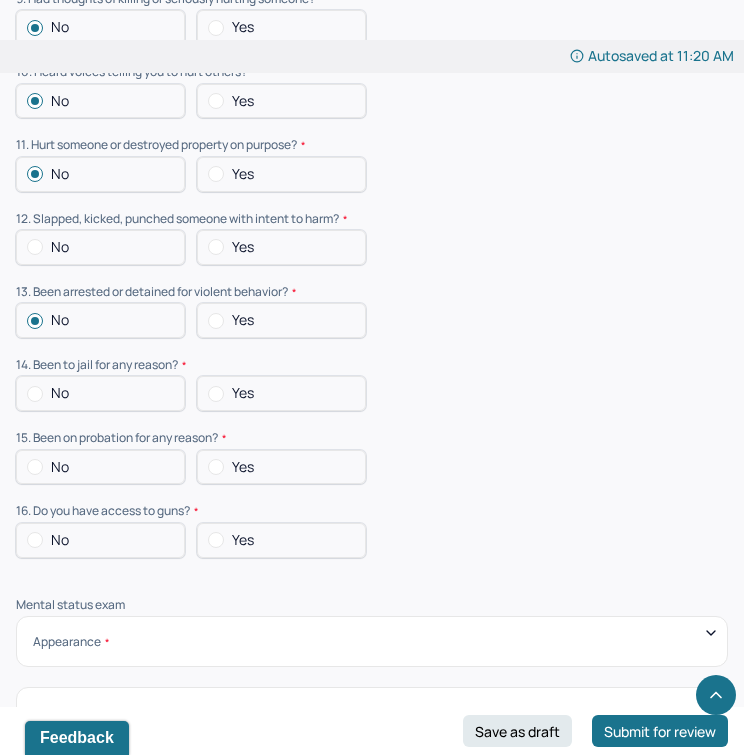 click on "No" at bounding box center (100, 247) 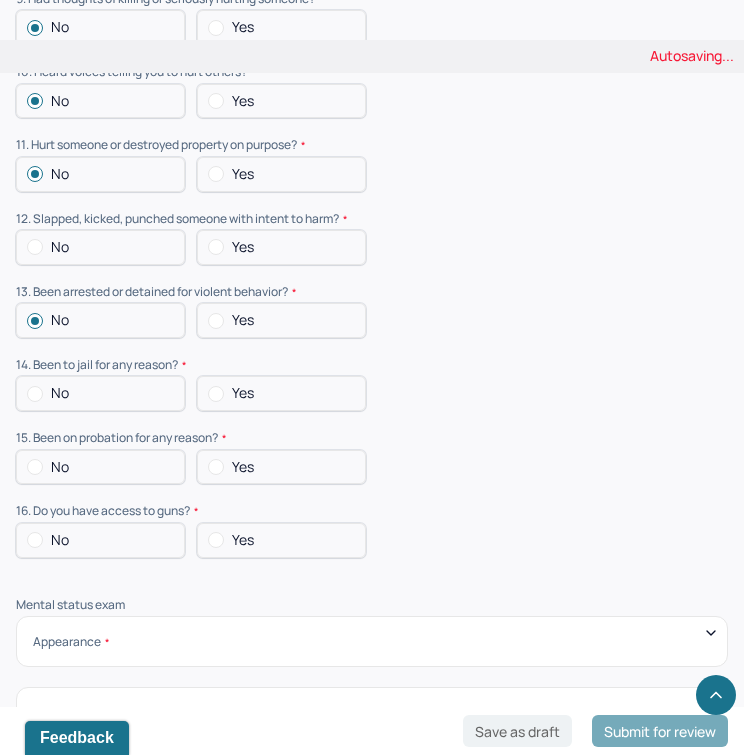 click on "No" at bounding box center (100, 247) 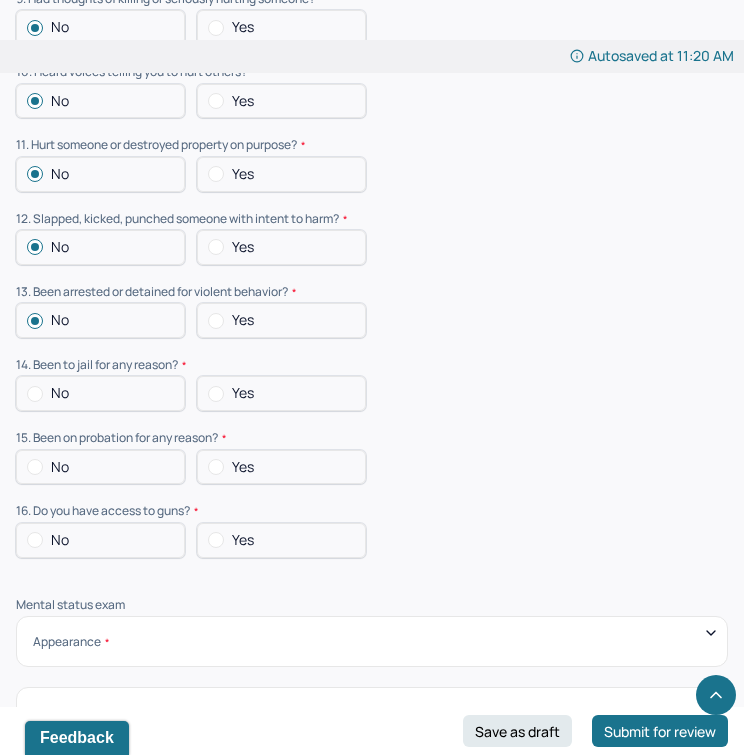 click on "No" at bounding box center (100, 393) 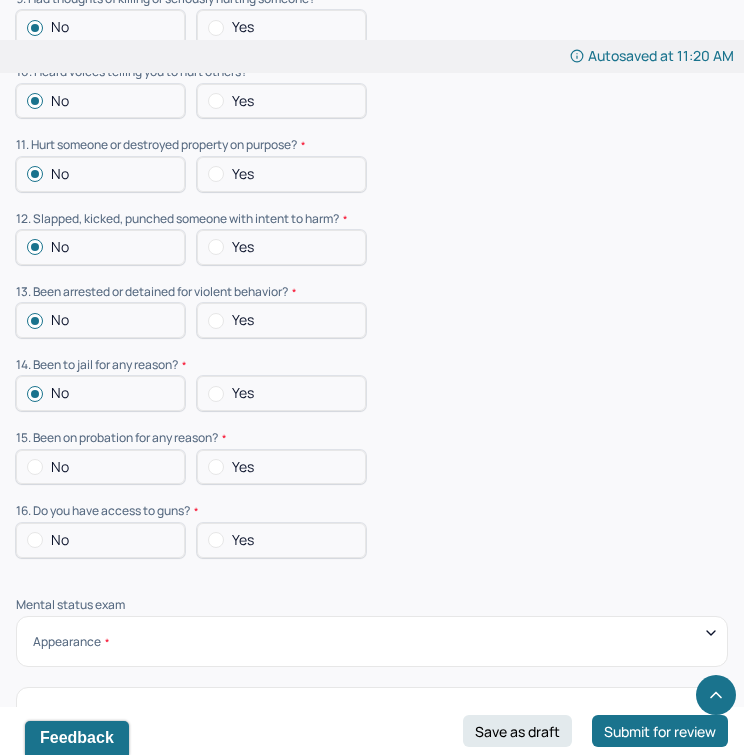click at bounding box center [35, 467] 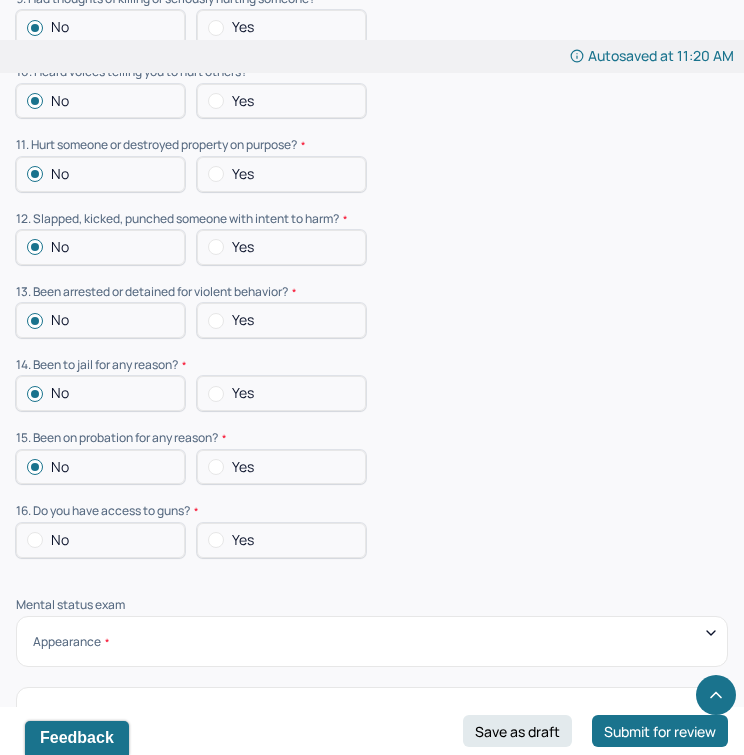 click at bounding box center (35, 540) 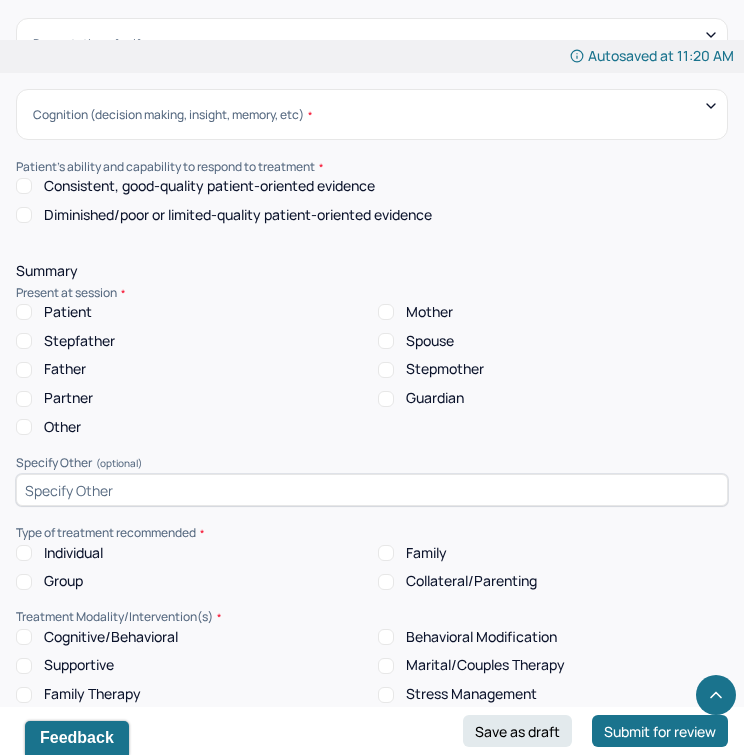 click on "Consistent, good-quality patient-oriented evidence" at bounding box center (209, 186) 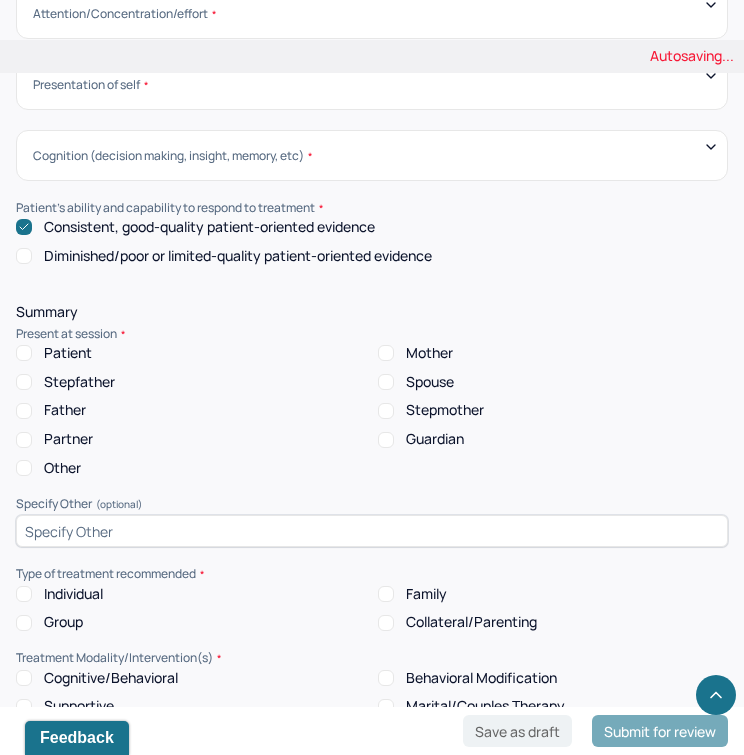 click on "Patient" at bounding box center (68, 353) 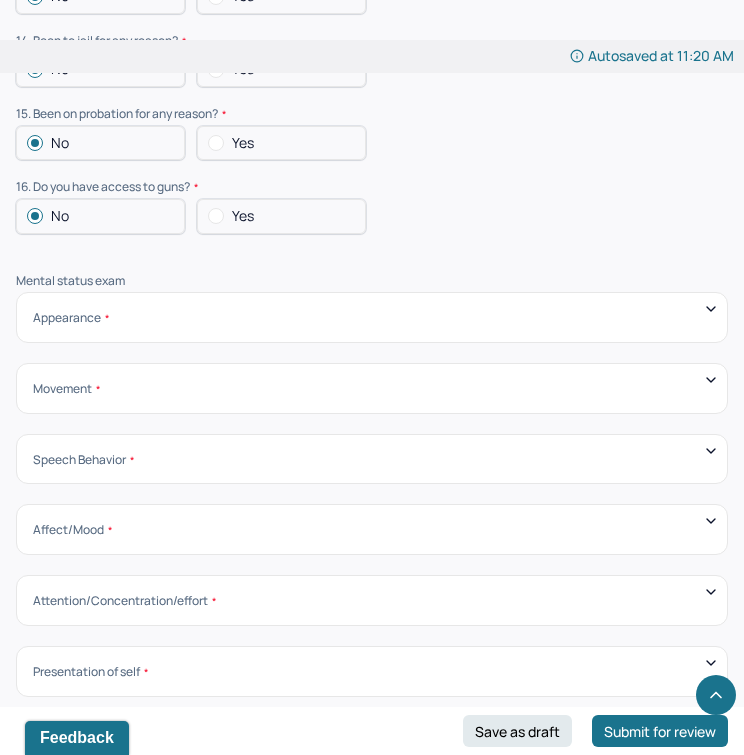 scroll, scrollTop: 6465, scrollLeft: 0, axis: vertical 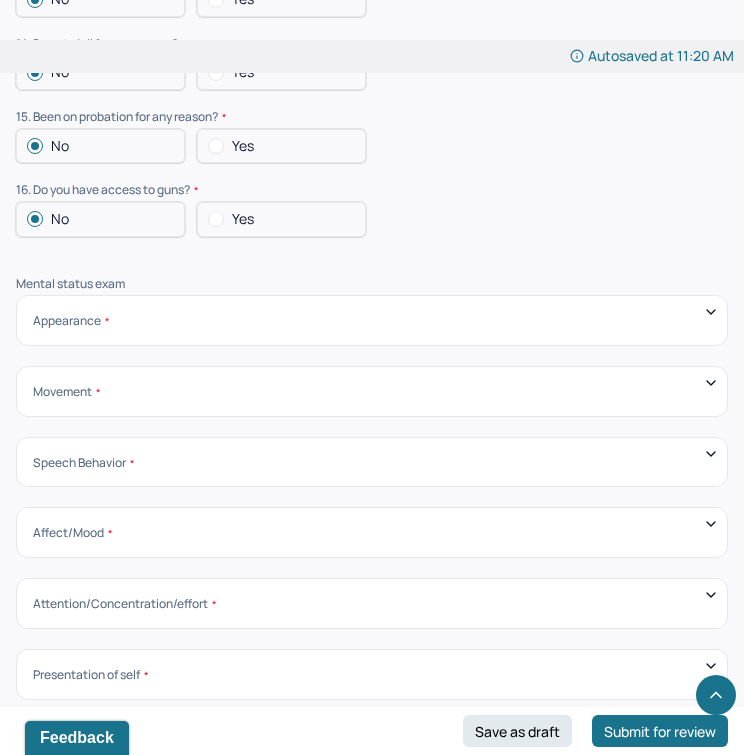 click on "Appearance" at bounding box center (372, 320) 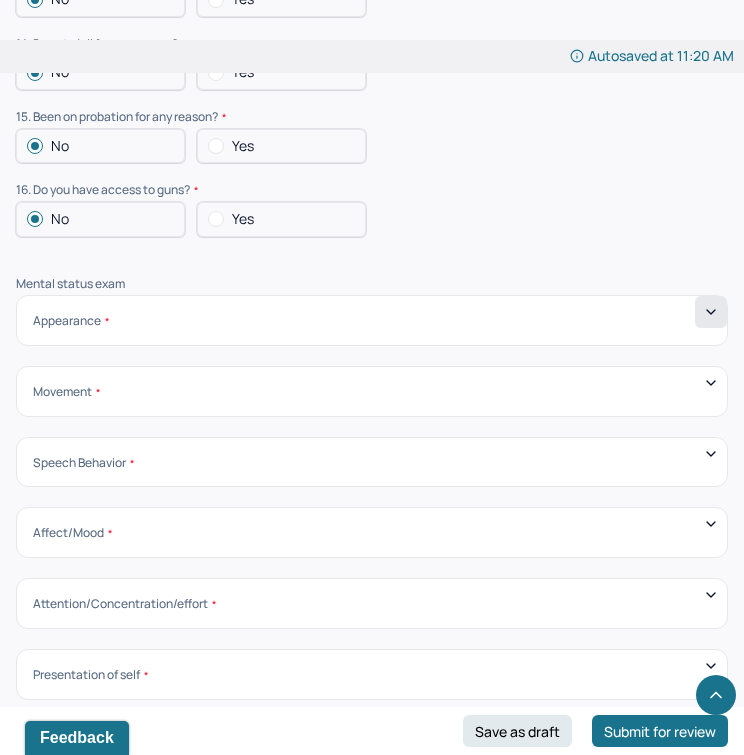 click at bounding box center [711, 312] 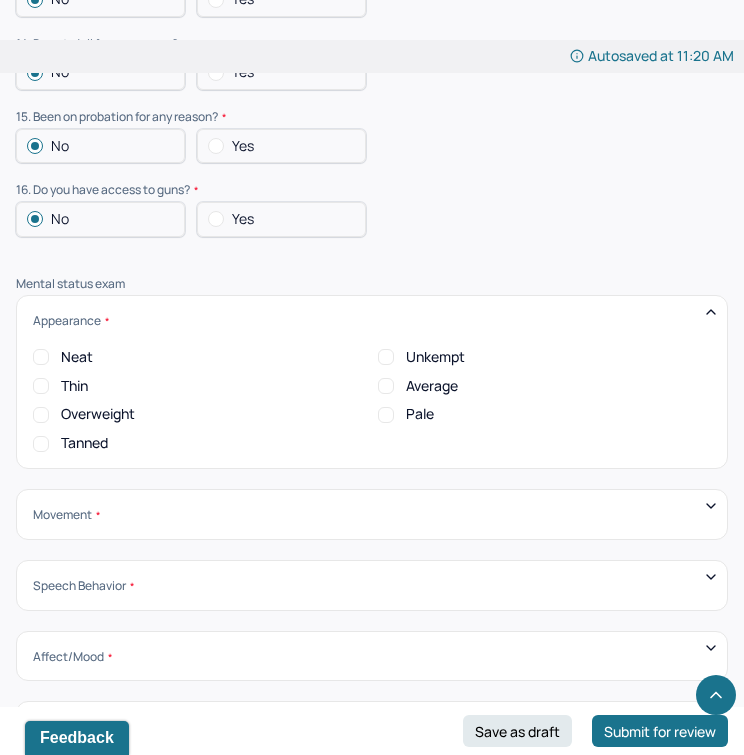 click on "Average" at bounding box center [432, 386] 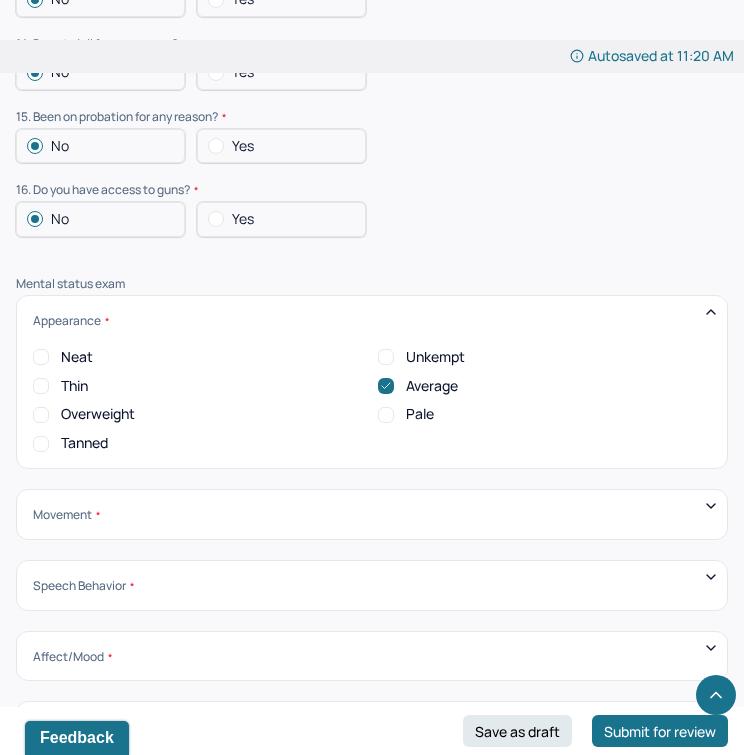 click on "Movement Coordinated Uncoordinated Mannerisms/oddities Good eye contact Kept eyes downcast Stared into space" at bounding box center (372, 514) 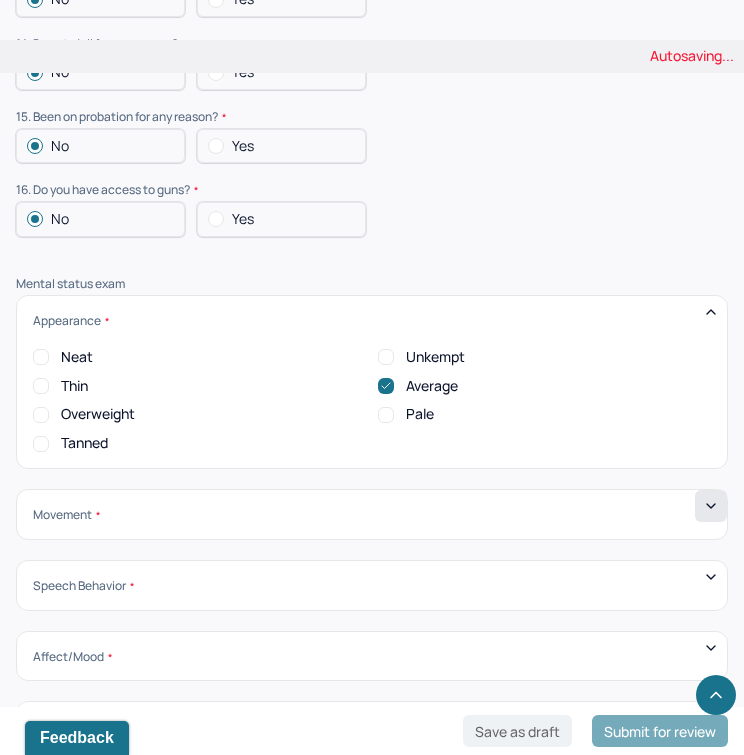click at bounding box center [711, 506] 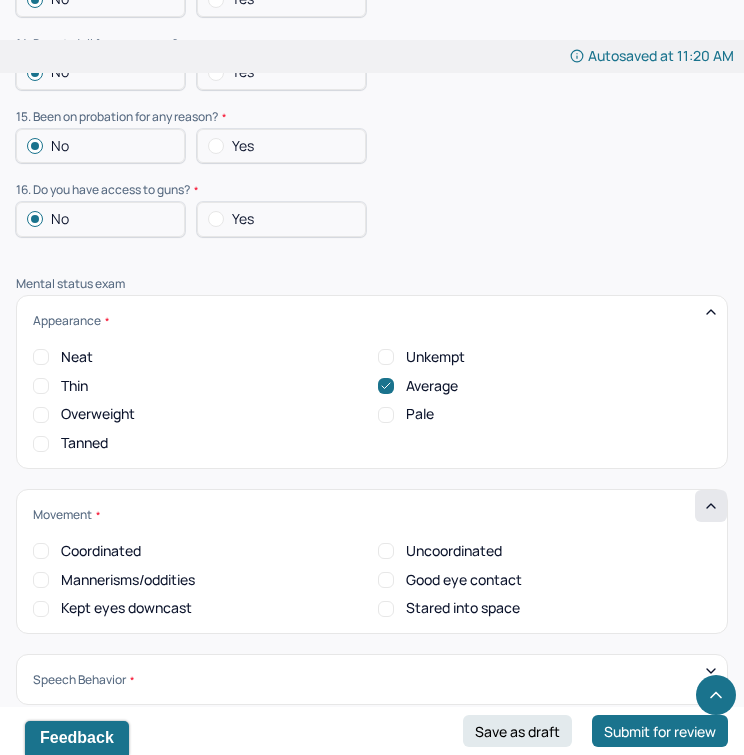 scroll, scrollTop: 0, scrollLeft: 0, axis: both 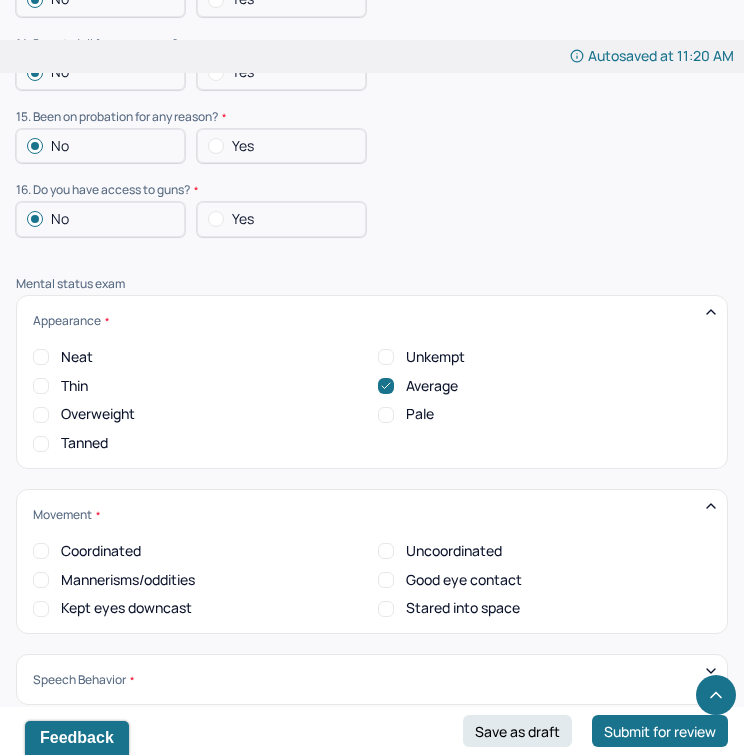 click on "Good eye contact" at bounding box center [464, 580] 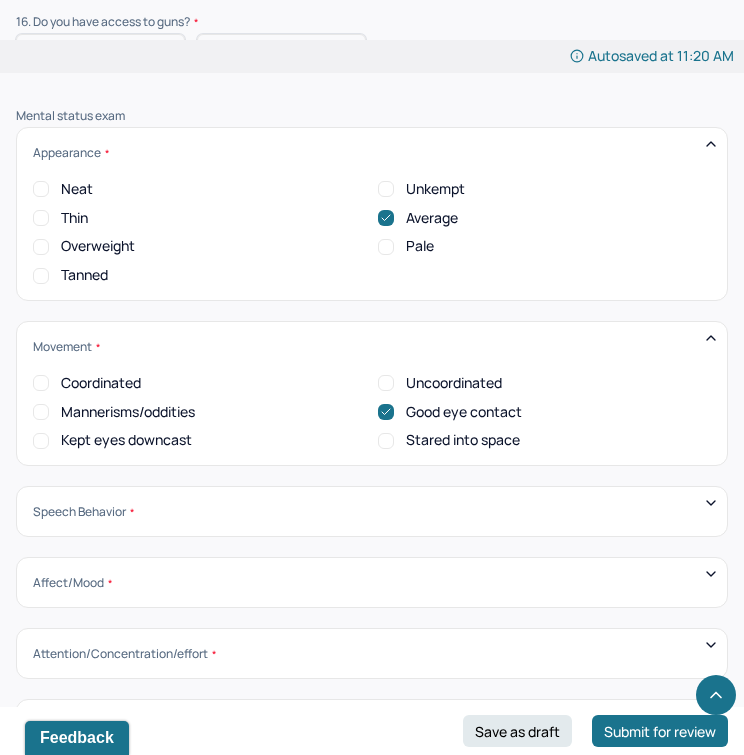 scroll, scrollTop: 6781, scrollLeft: 0, axis: vertical 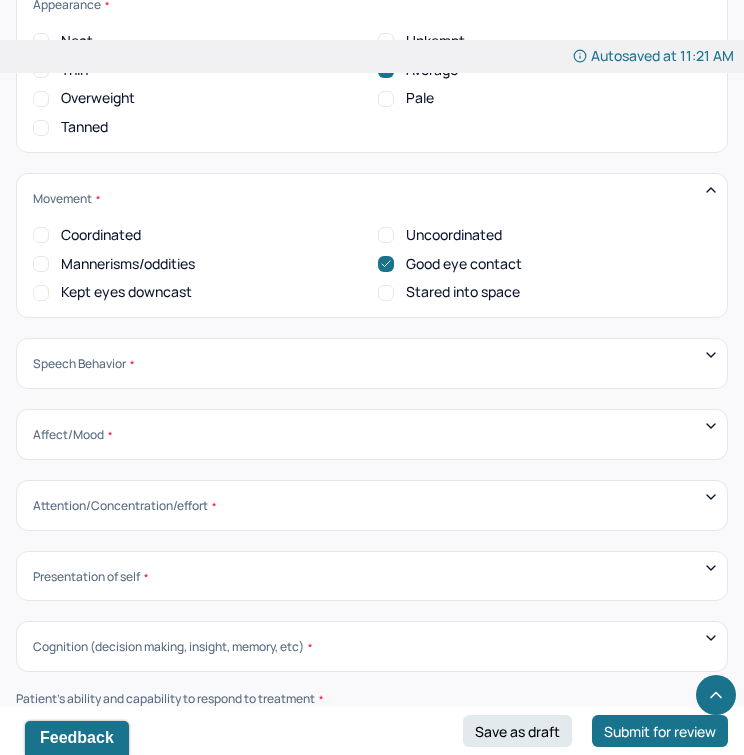 click on "Coordinated Uncoordinated Mannerisms/oddities Good eye contact Kept eyes downcast Stared into space" at bounding box center (372, 254) 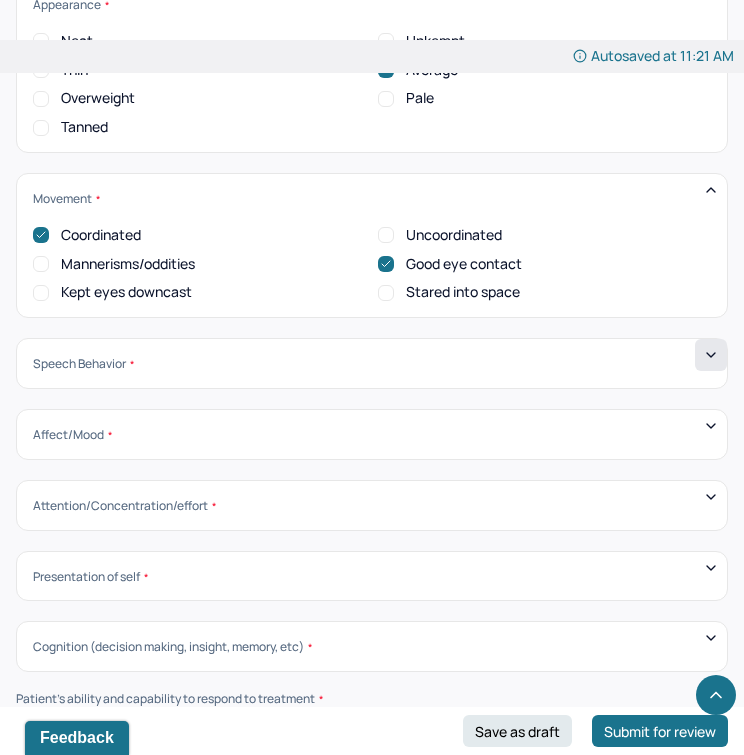 click 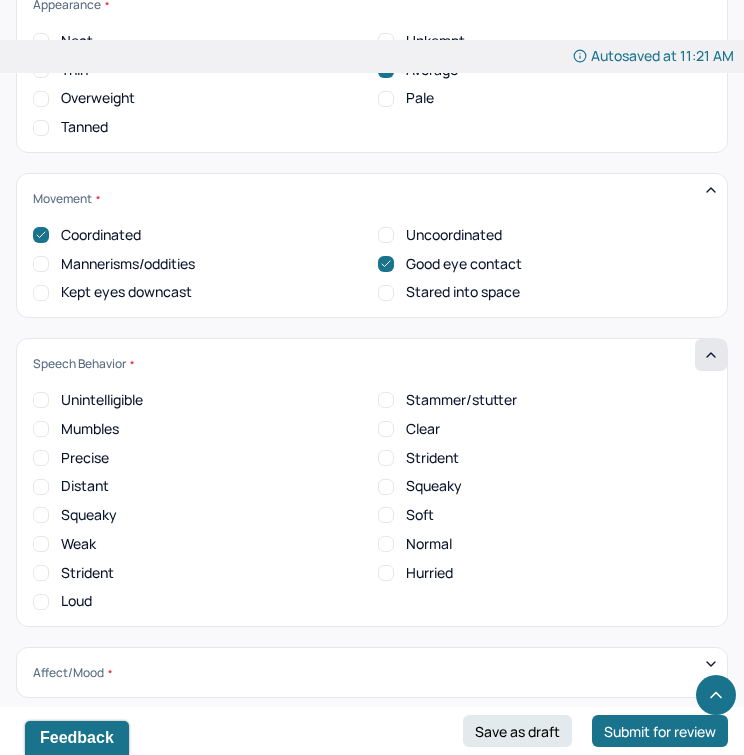 click on "Hurried" at bounding box center [429, 573] 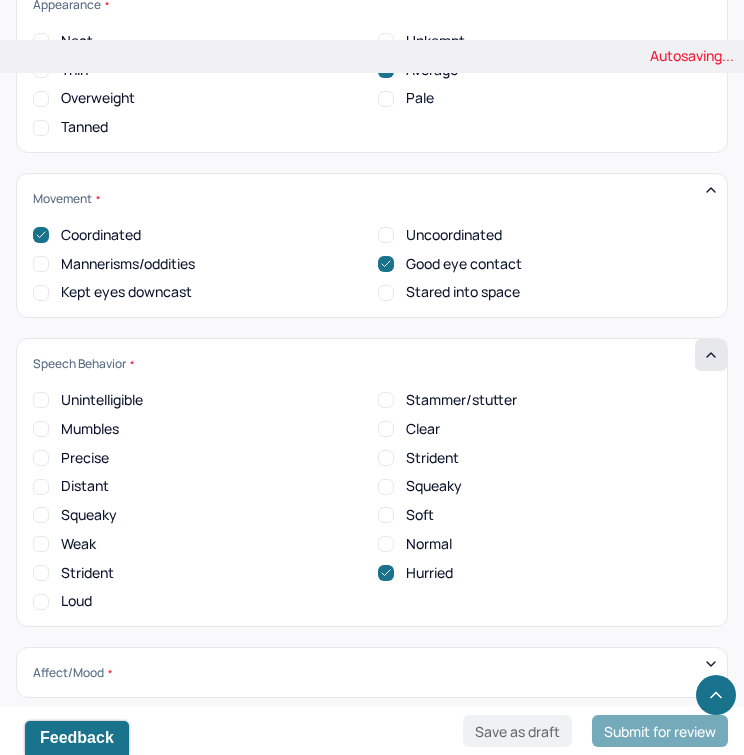 scroll, scrollTop: 0, scrollLeft: 0, axis: both 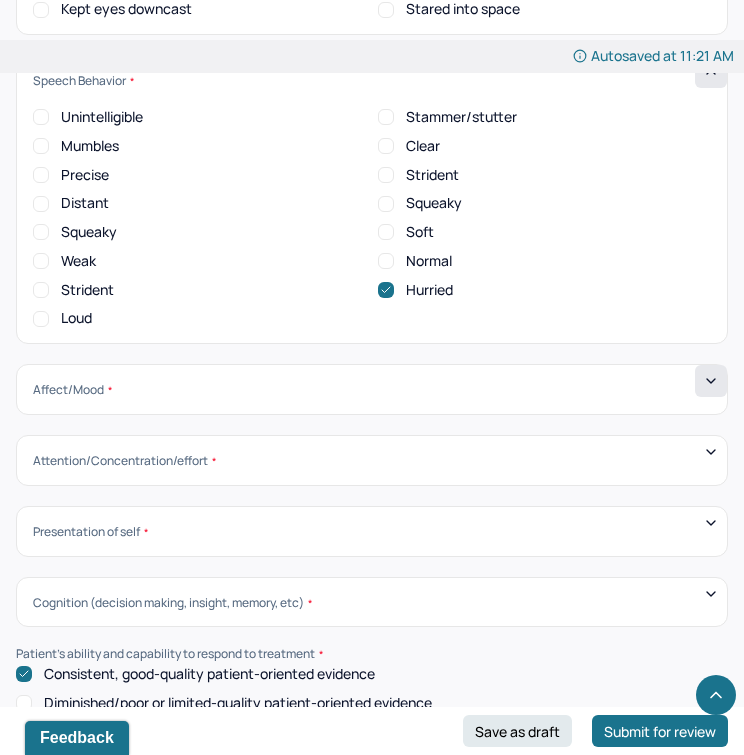 click at bounding box center [711, 381] 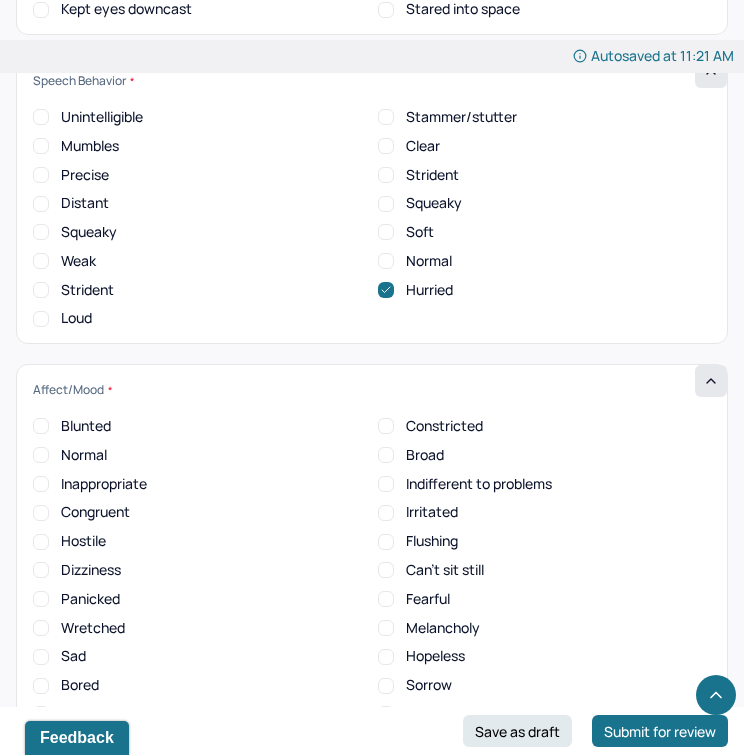 scroll, scrollTop: 0, scrollLeft: 0, axis: both 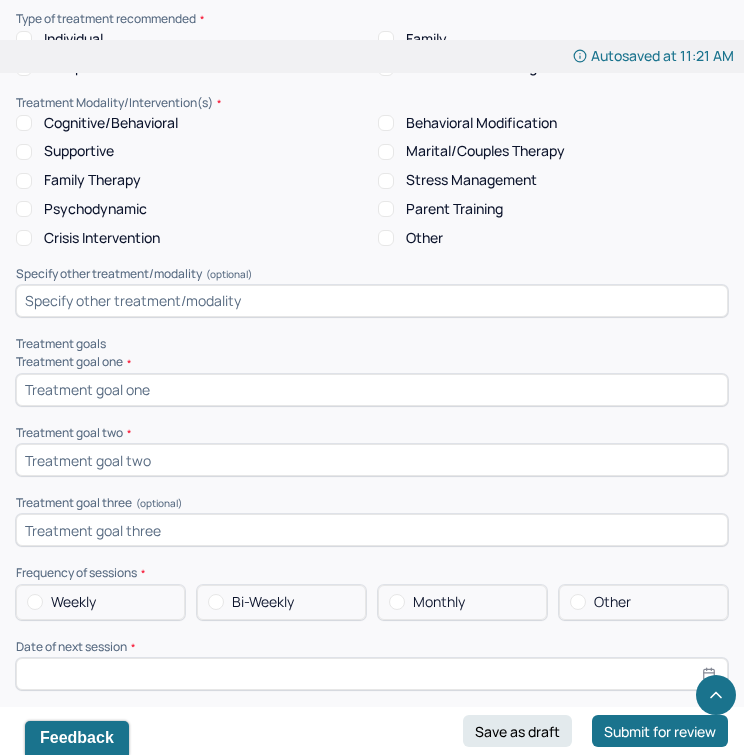click on "Treatment goal one * Treatment goal two * Treatment goal three (optional)" at bounding box center [372, 450] 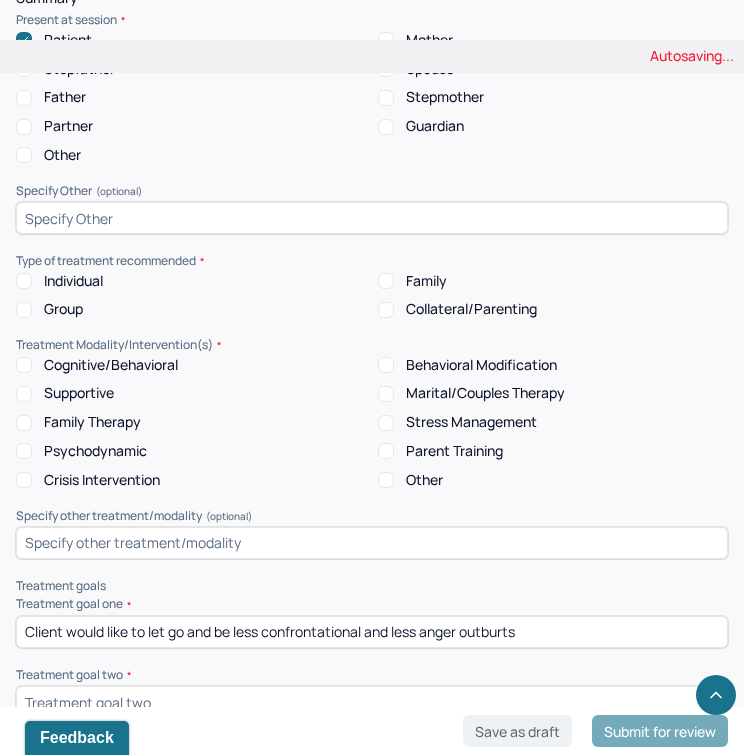 scroll, scrollTop: 8258, scrollLeft: 0, axis: vertical 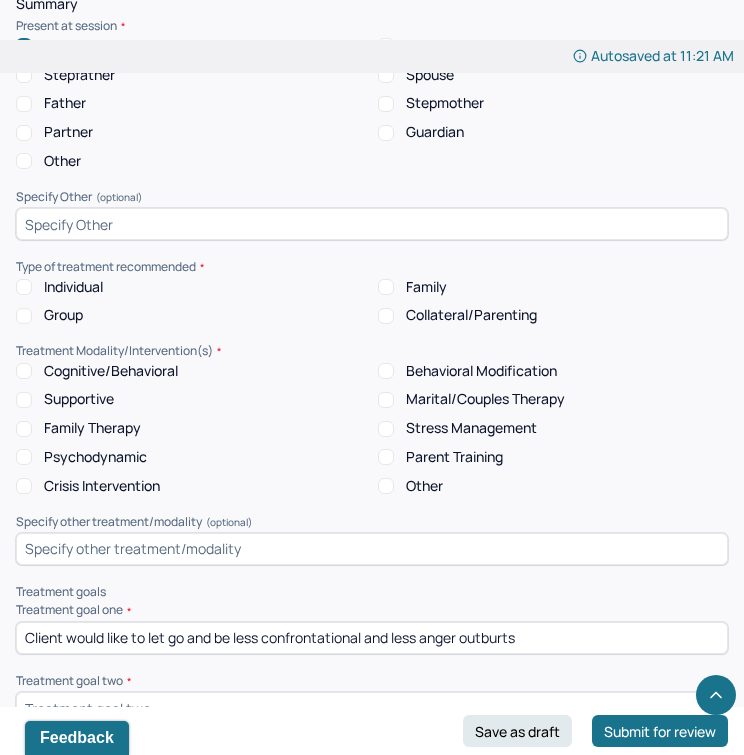 type on "Client would like to let go and be less confrontational and less anger outburts" 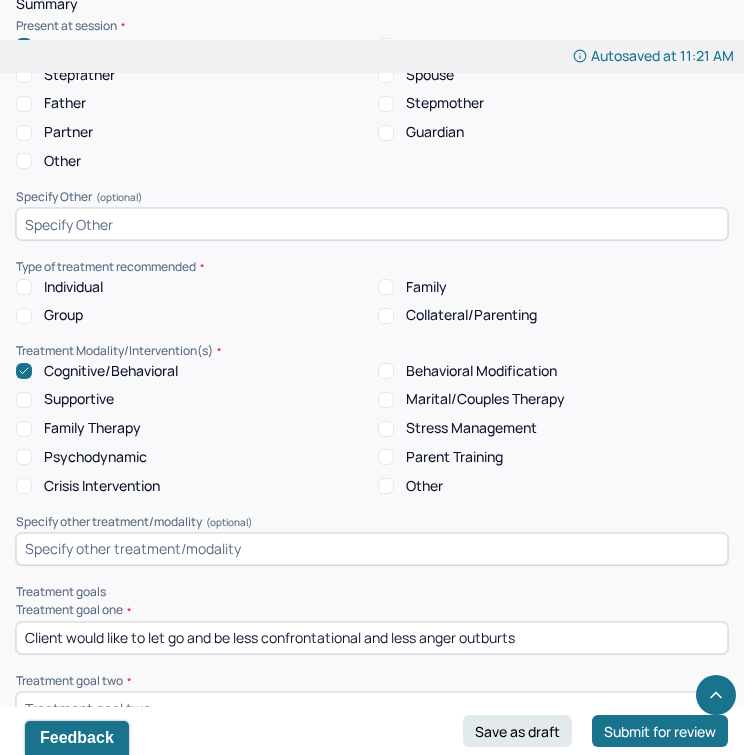click on "Supportive" at bounding box center [24, 400] 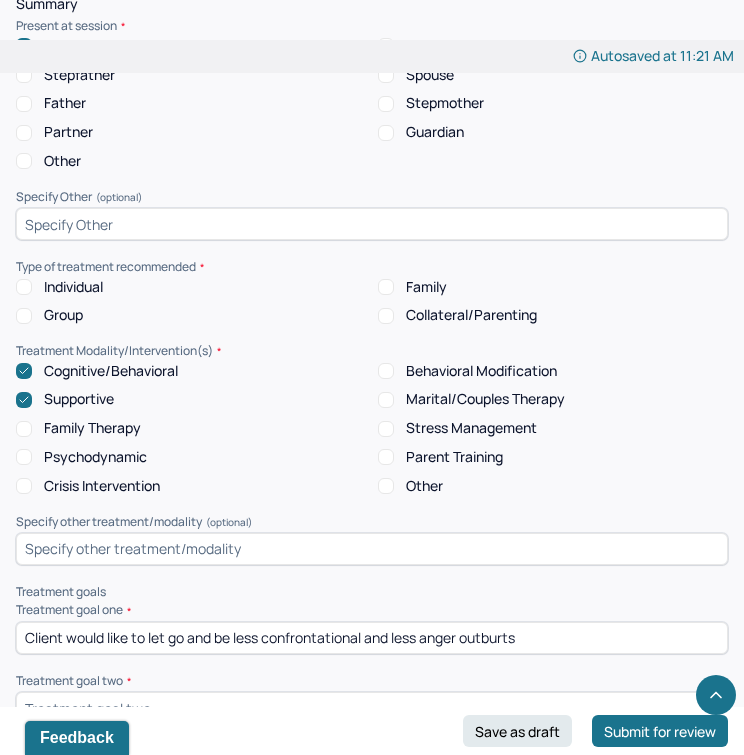 click on "Psychodynamic" at bounding box center [24, 457] 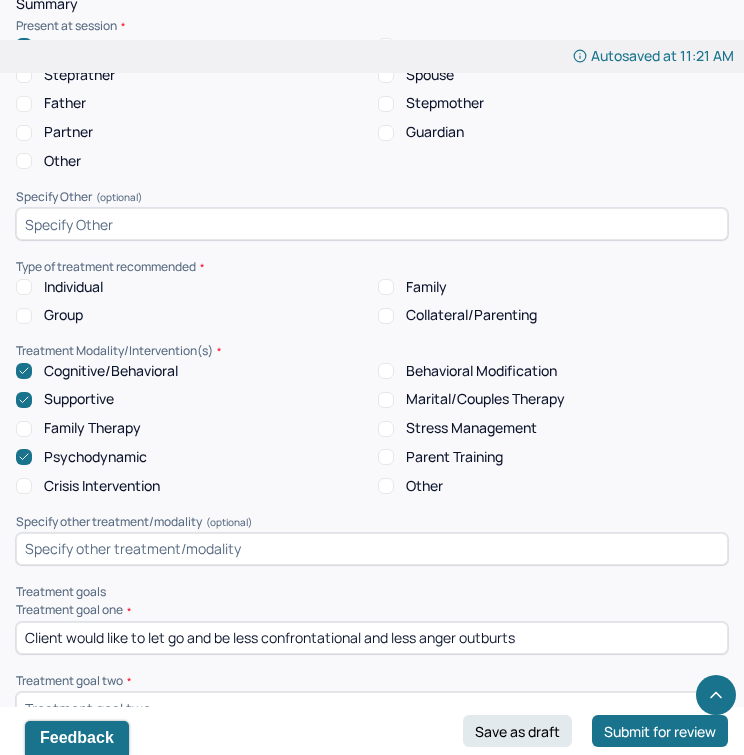 click on "Behavioral Modification" at bounding box center (386, 371) 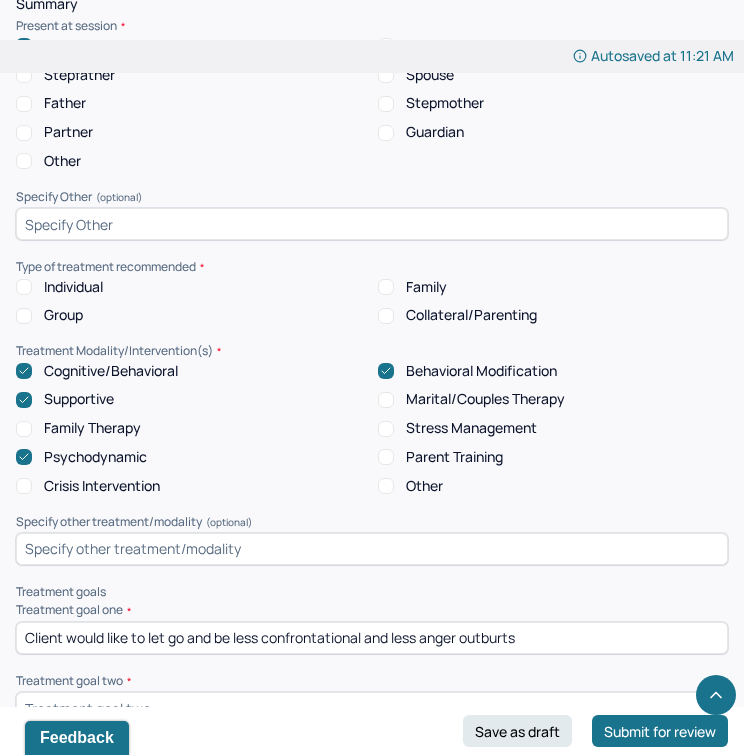 click on "Stress Management" at bounding box center [386, 429] 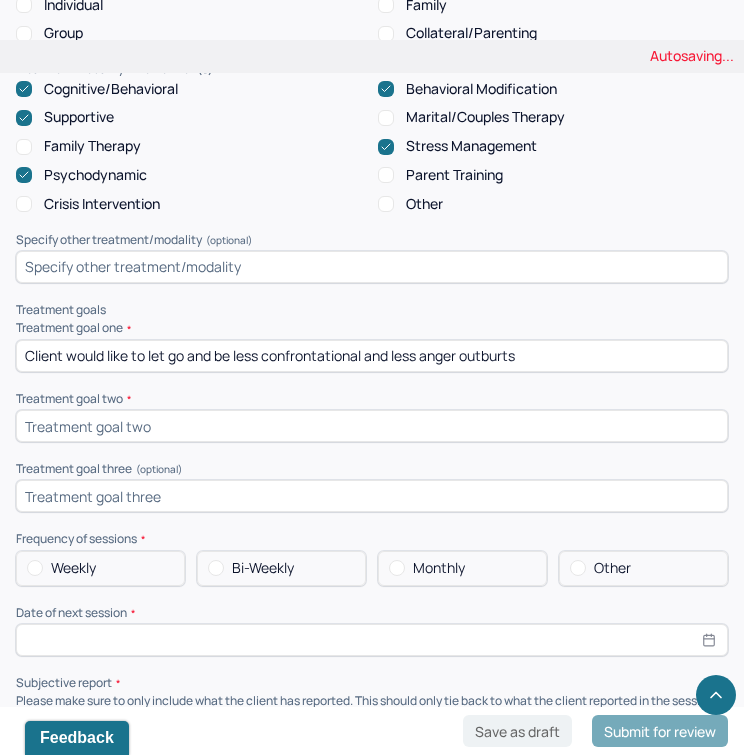 scroll, scrollTop: 8568, scrollLeft: 0, axis: vertical 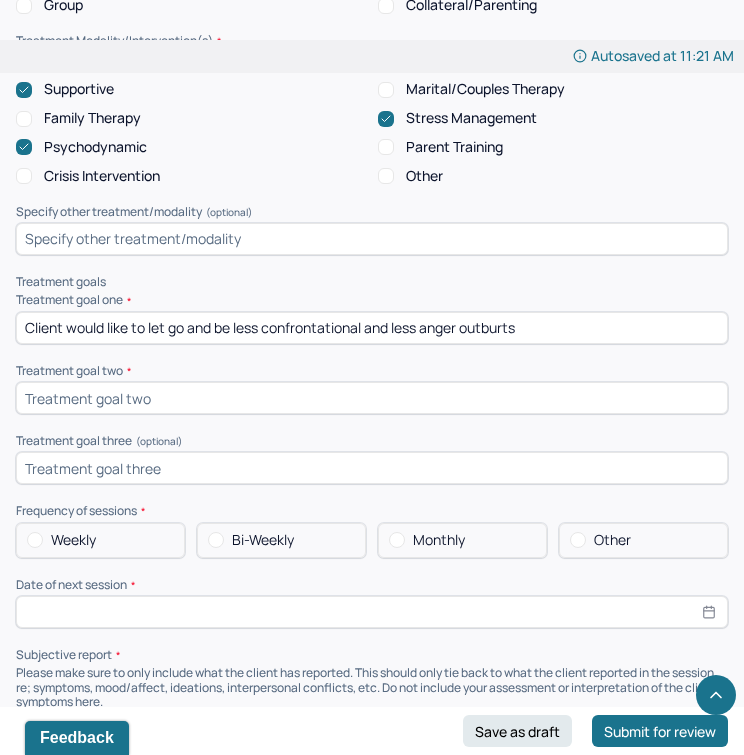 click at bounding box center (372, 398) 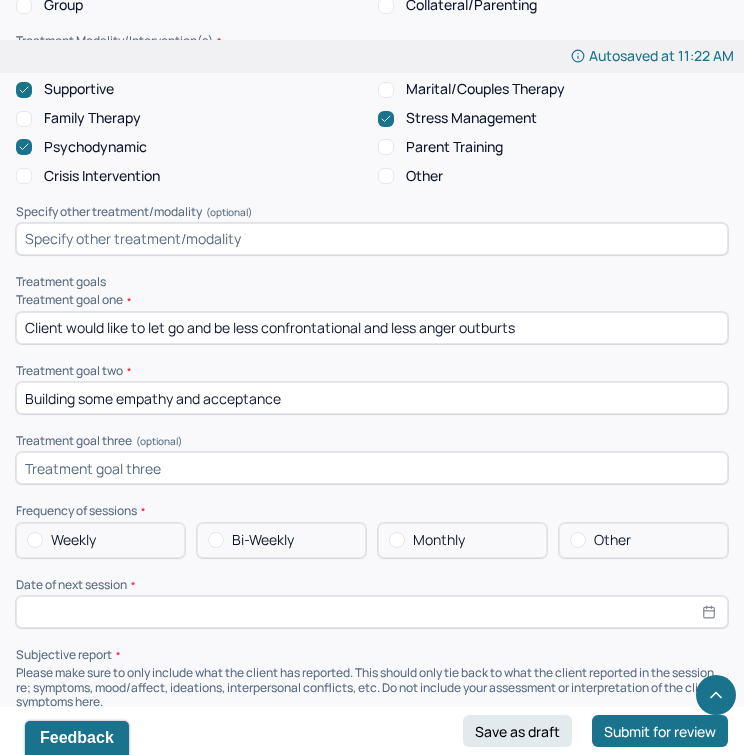 click on "Building some empathy and acceptance" at bounding box center (372, 398) 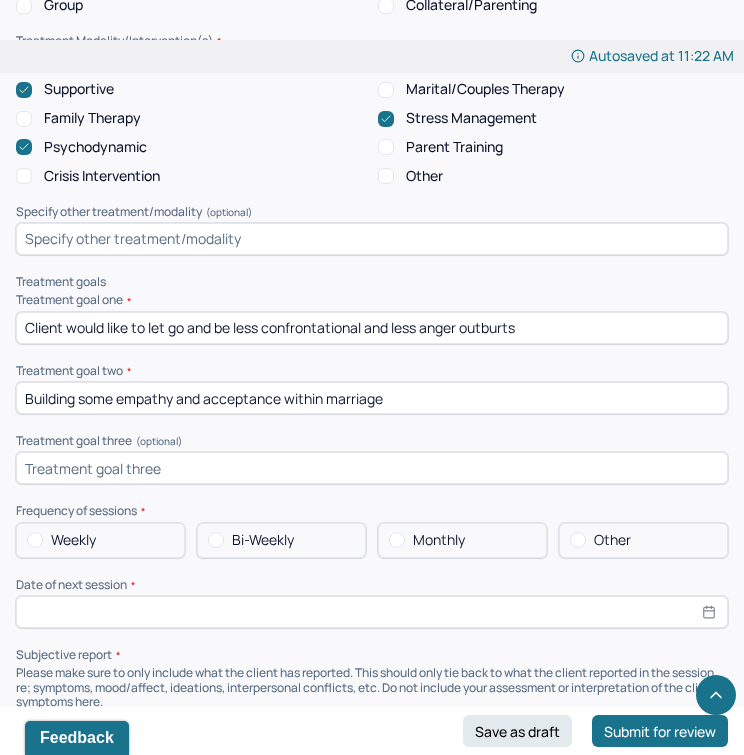type on "Building some empathy and acceptance within marriage" 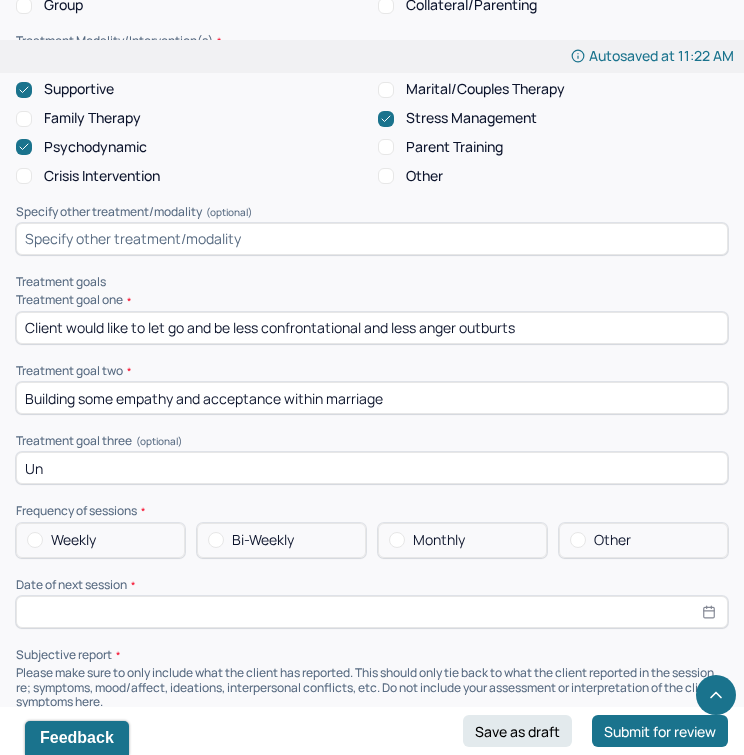 type on "U" 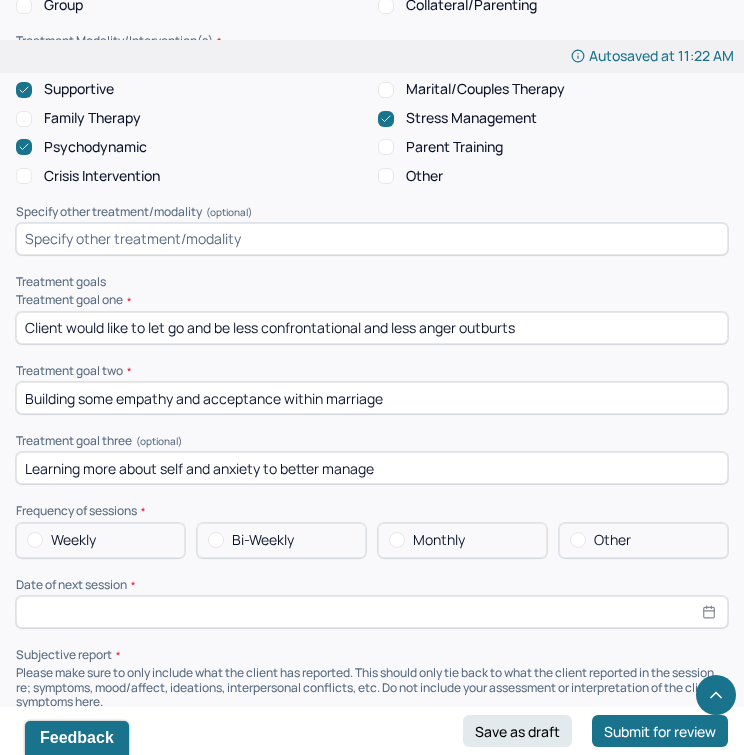type on "Learning more about self and anxiety to better manage" 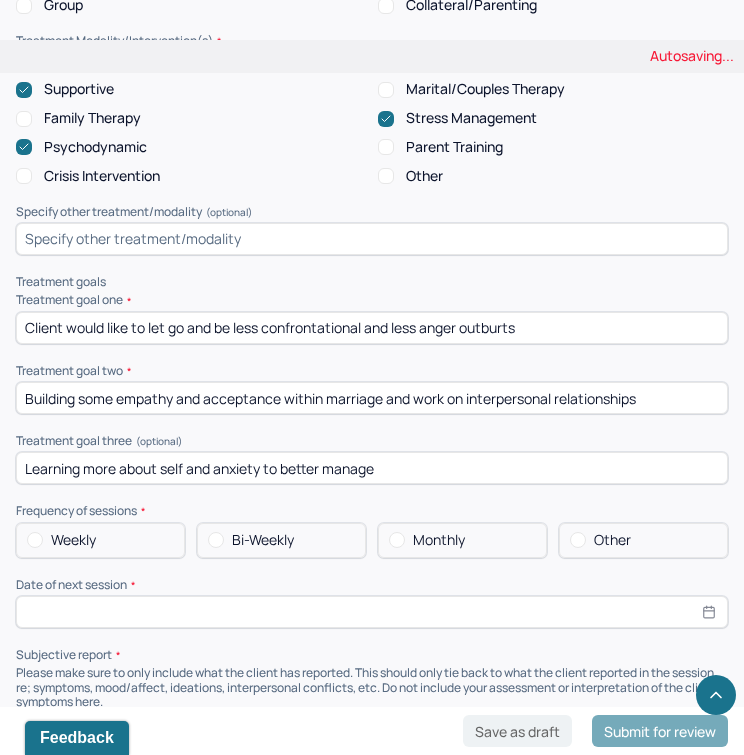 type on "Building some empathy and acceptance within marriage and work on interpersonal relationships" 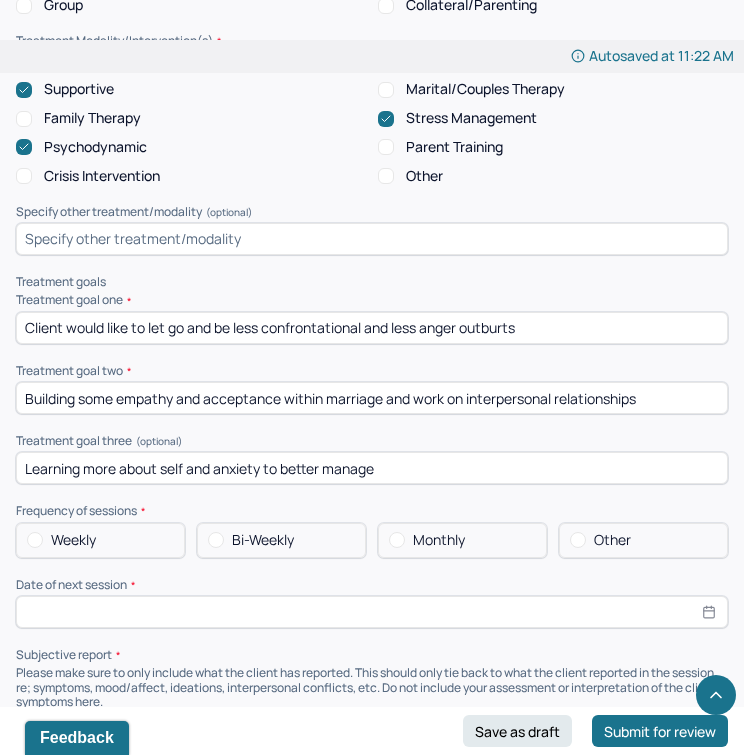 click on "Learning more about self and anxiety to better manage" at bounding box center [372, 468] 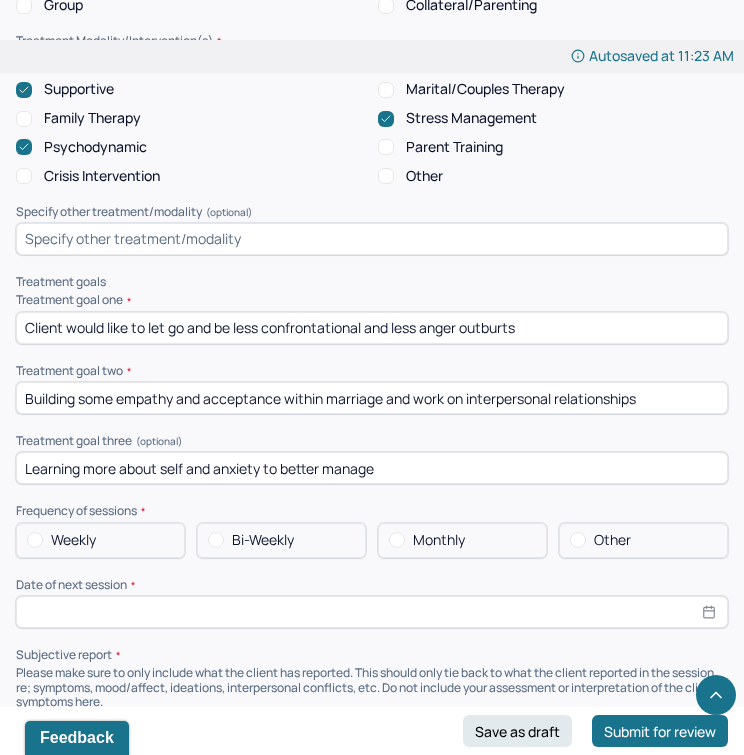 click on "Weekly" at bounding box center (100, 540) 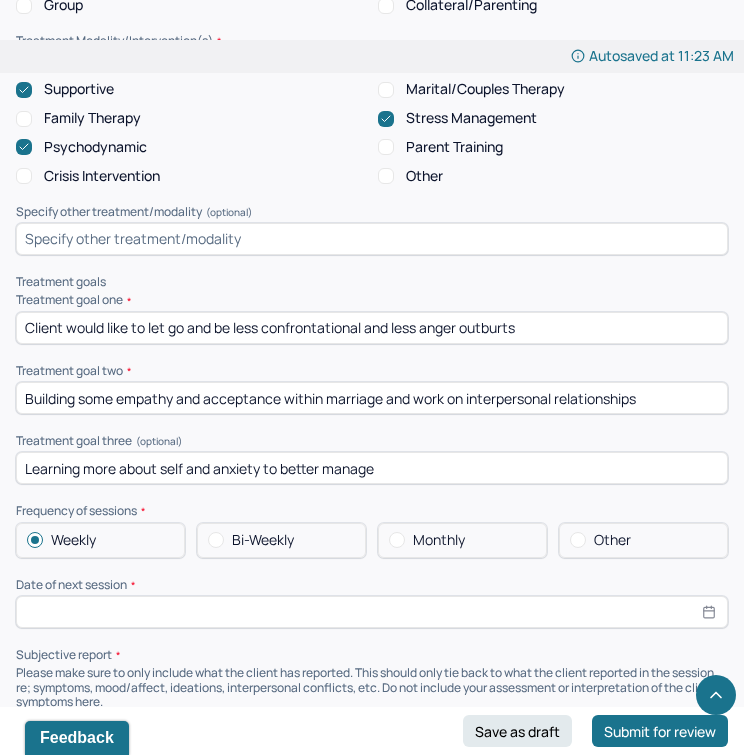 select on "7" 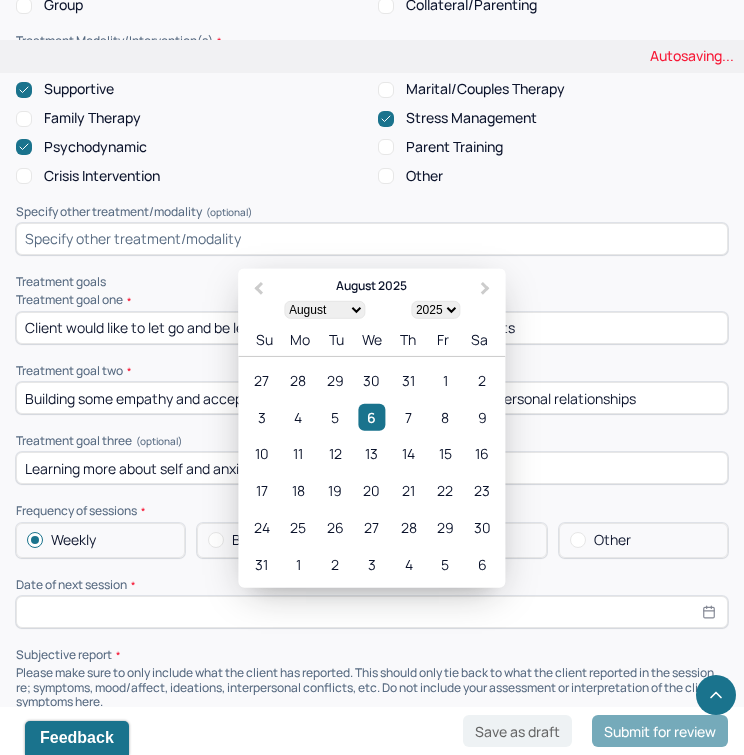 click at bounding box center (372, 612) 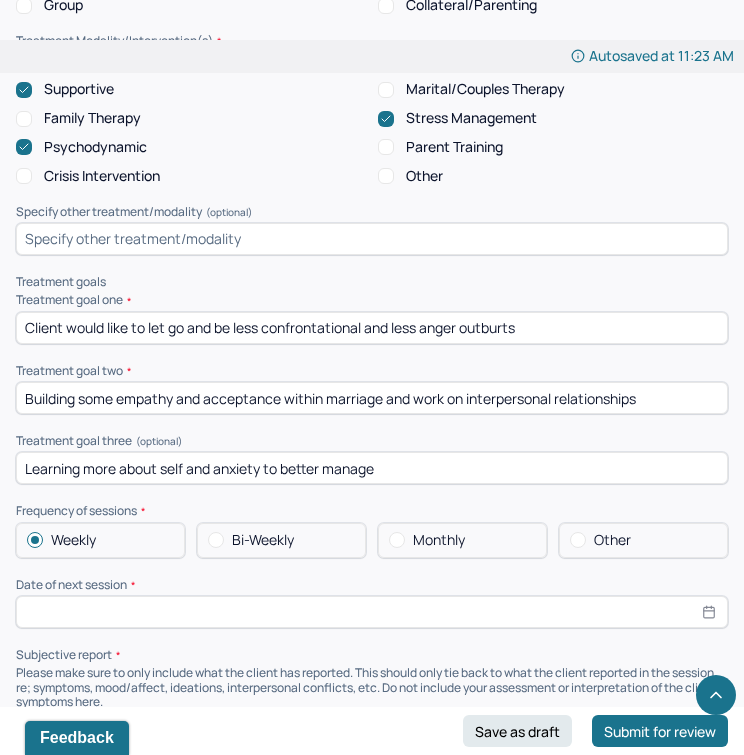 click on "Summary Present at session Patient Mother Stepfather Spouse Father Stepmother Partner Guardian Other Specify Other (optional) Type of treatment recommended Individual Family Group Collateral/Parenting Treatment Modality/Intervention(s) Cognitive/Behavioral Behavioral Modification Supportive Marital/Couples Therapy  Family Therapy Stress Management Psychodynamic Parent Training Crisis Intervention Other Specify other treatment/modality (optional) Treatment goals Treatment goal one * Client would like to let go and be less confrontational and less anger outburts Treatment goal two * Building some empathy and acceptance within marriage and work on interpersonal relationships Treatment goal three (optional) Learning more about self and anxiety to better manage Frequency of sessions Weekly Bi-Weekly Monthly Other Date of next session * Subjective report Summary Prognosis Please write at least 1-2 sentences about the likely outcome/development of the symptoms/challenges Communication Factors impacting treatment" at bounding box center [372, 560] 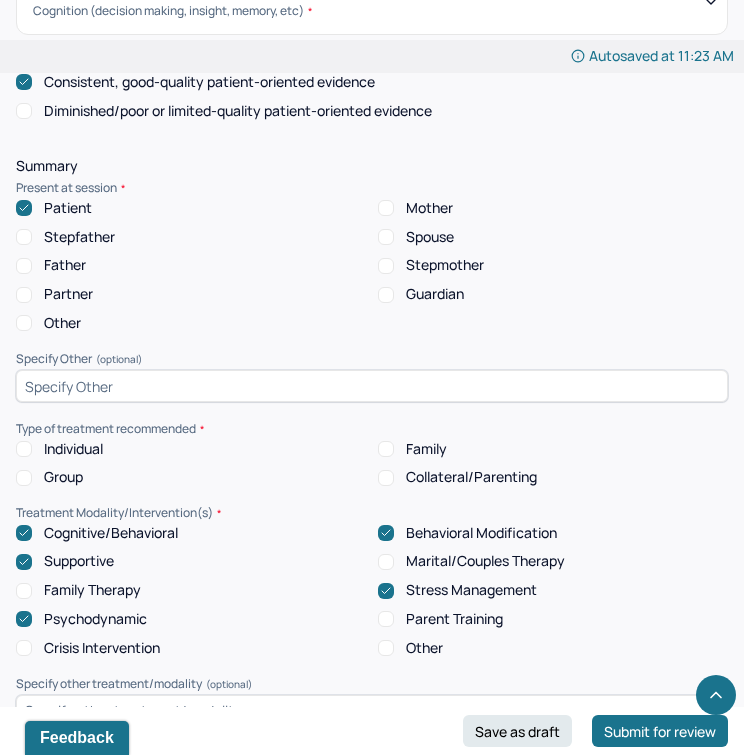 click on "Individual" at bounding box center (24, 449) 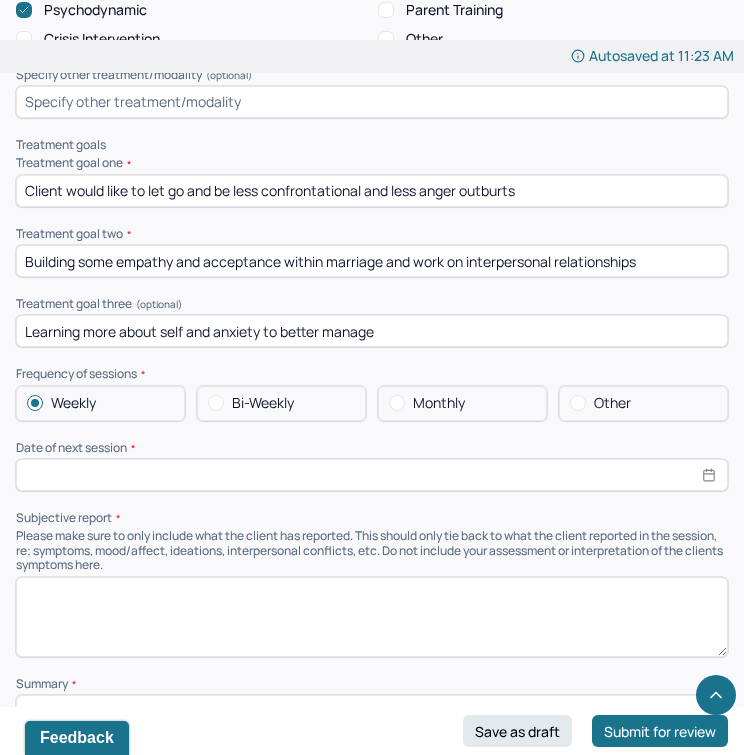 scroll, scrollTop: 8703, scrollLeft: 0, axis: vertical 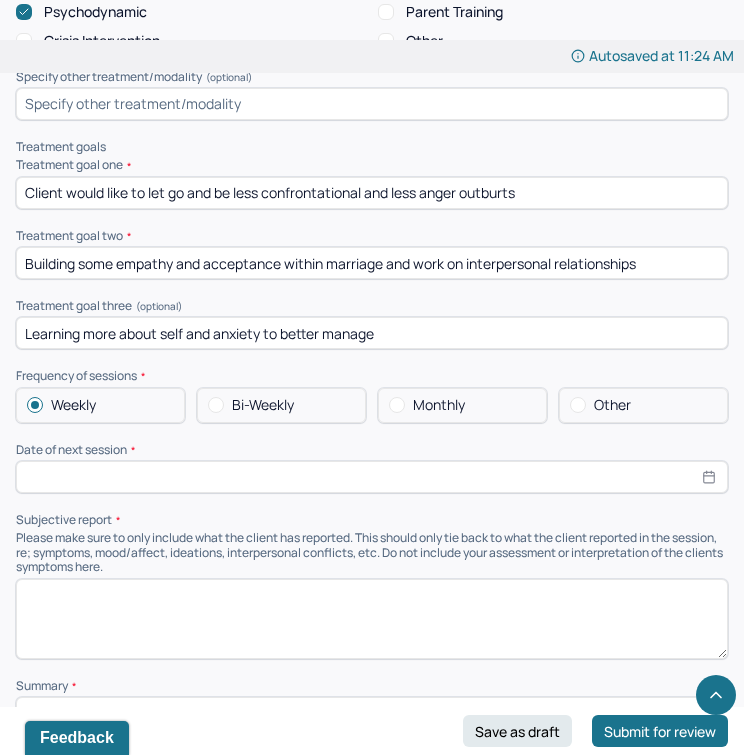 click on "Client would like to let go and be less confrontational and less anger outburts" at bounding box center (372, 193) 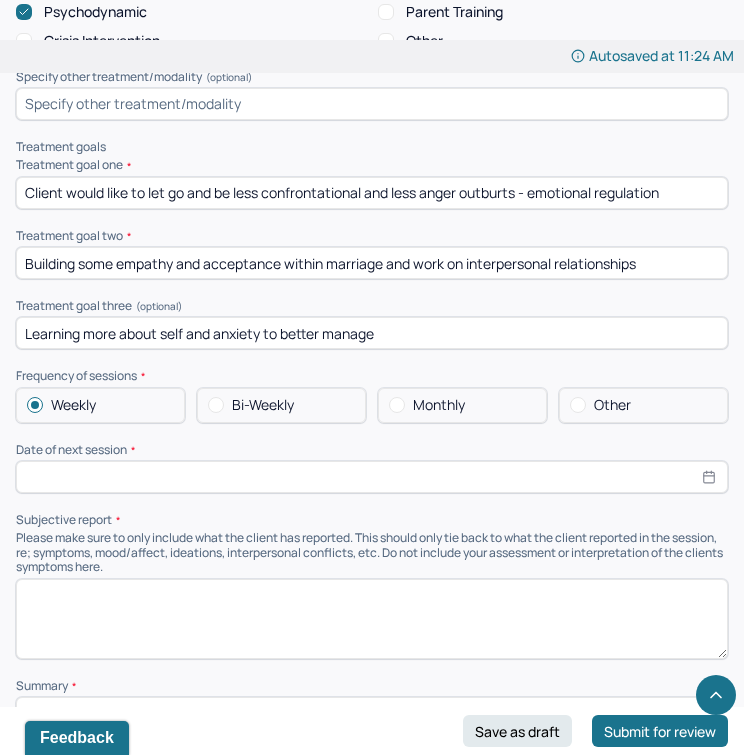 type on "Client would like to let go and be less confrontational and less anger outburts - emotional regulation" 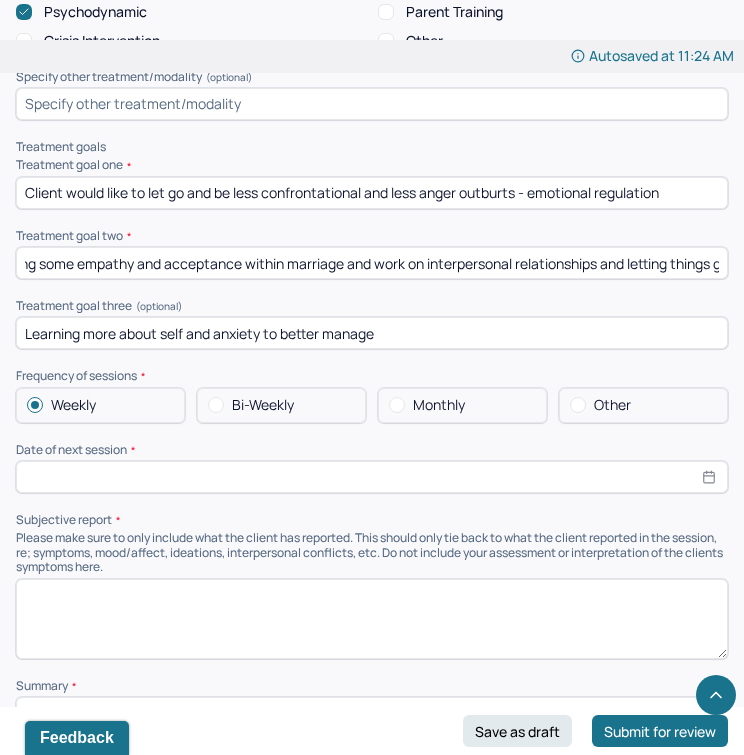 scroll, scrollTop: 0, scrollLeft: 56, axis: horizontal 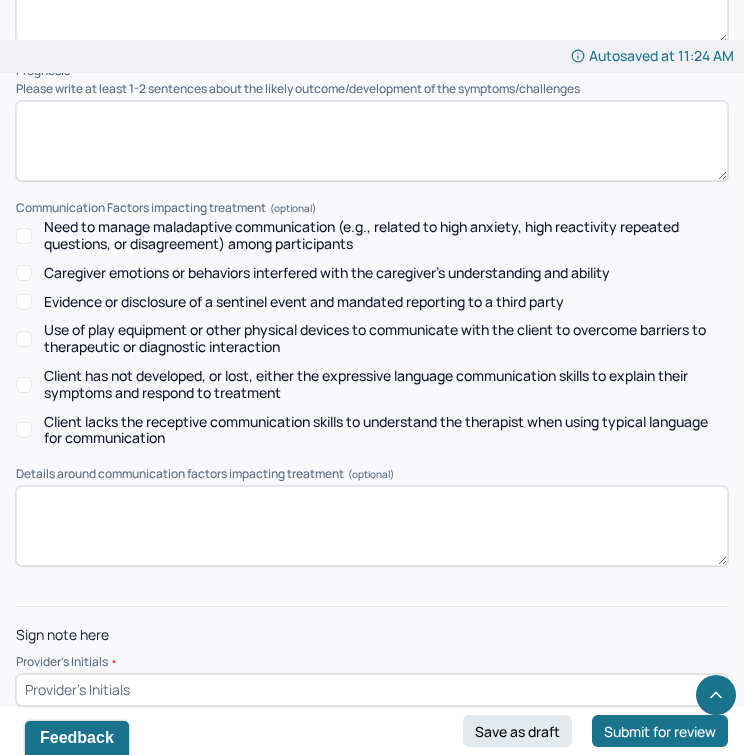 type on "Building some empathy and acceptance within marriage and work on interpersonal relationships and letting things go" 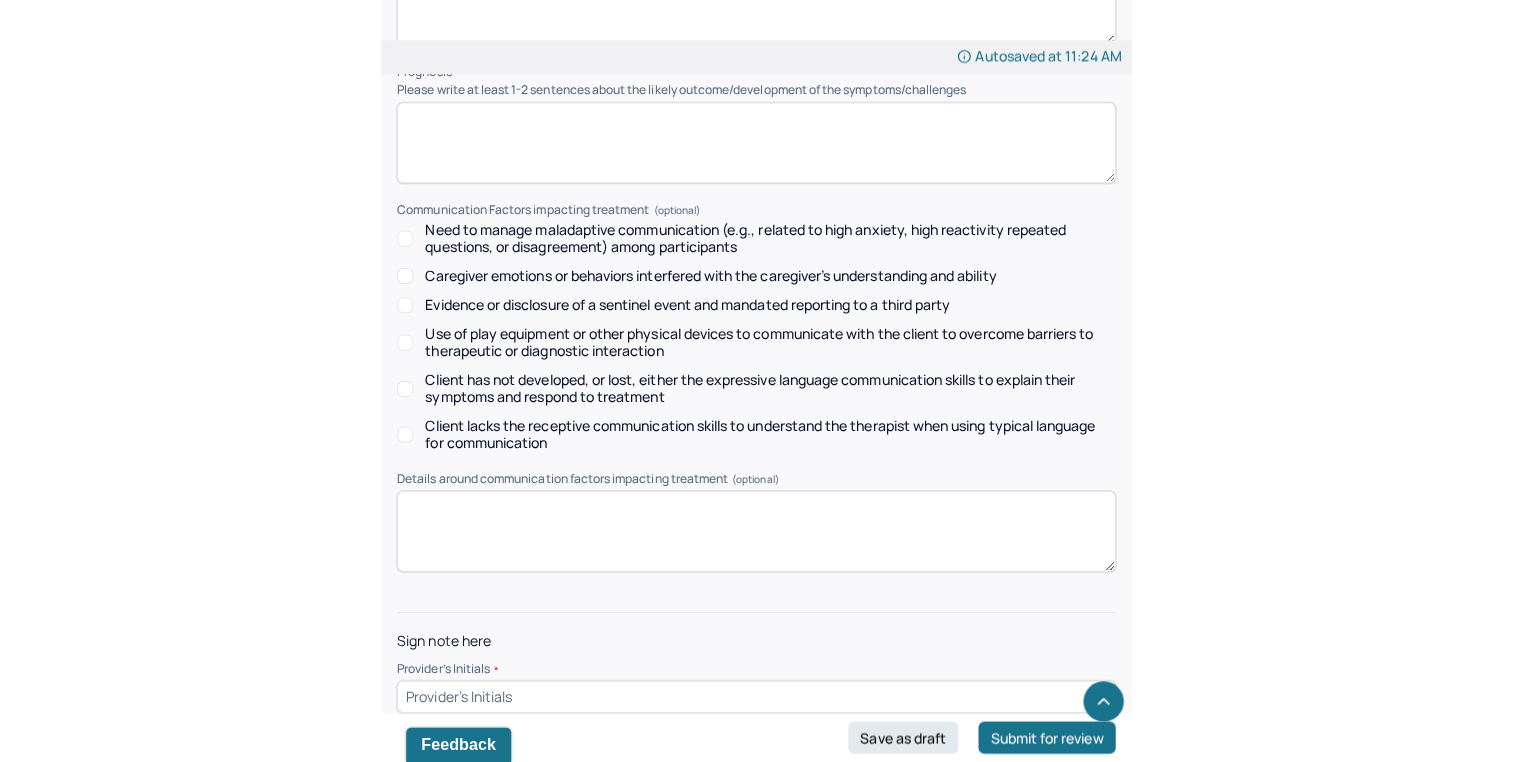 scroll, scrollTop: 8192, scrollLeft: 0, axis: vertical 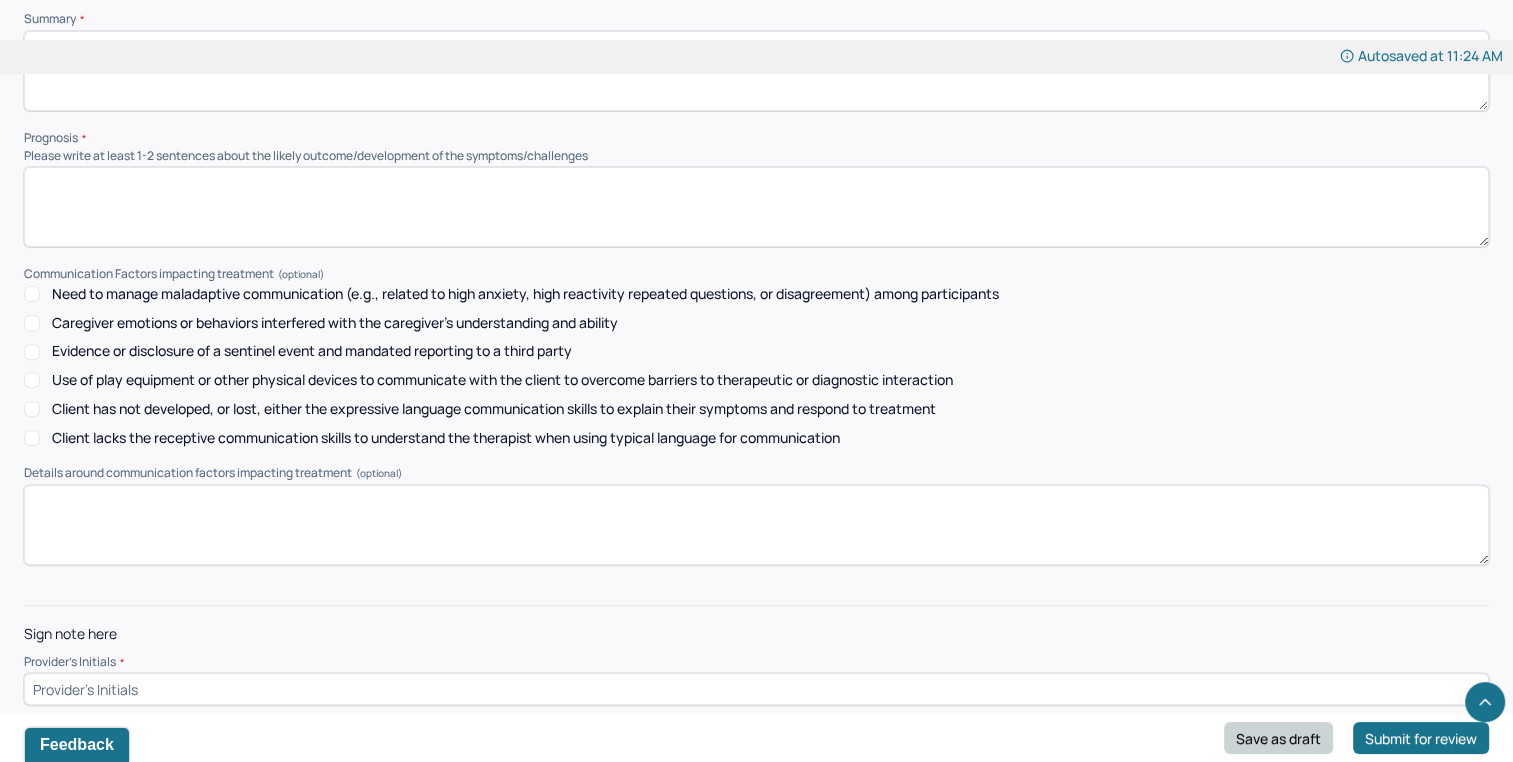 click on "Save as draft" at bounding box center (1278, 738) 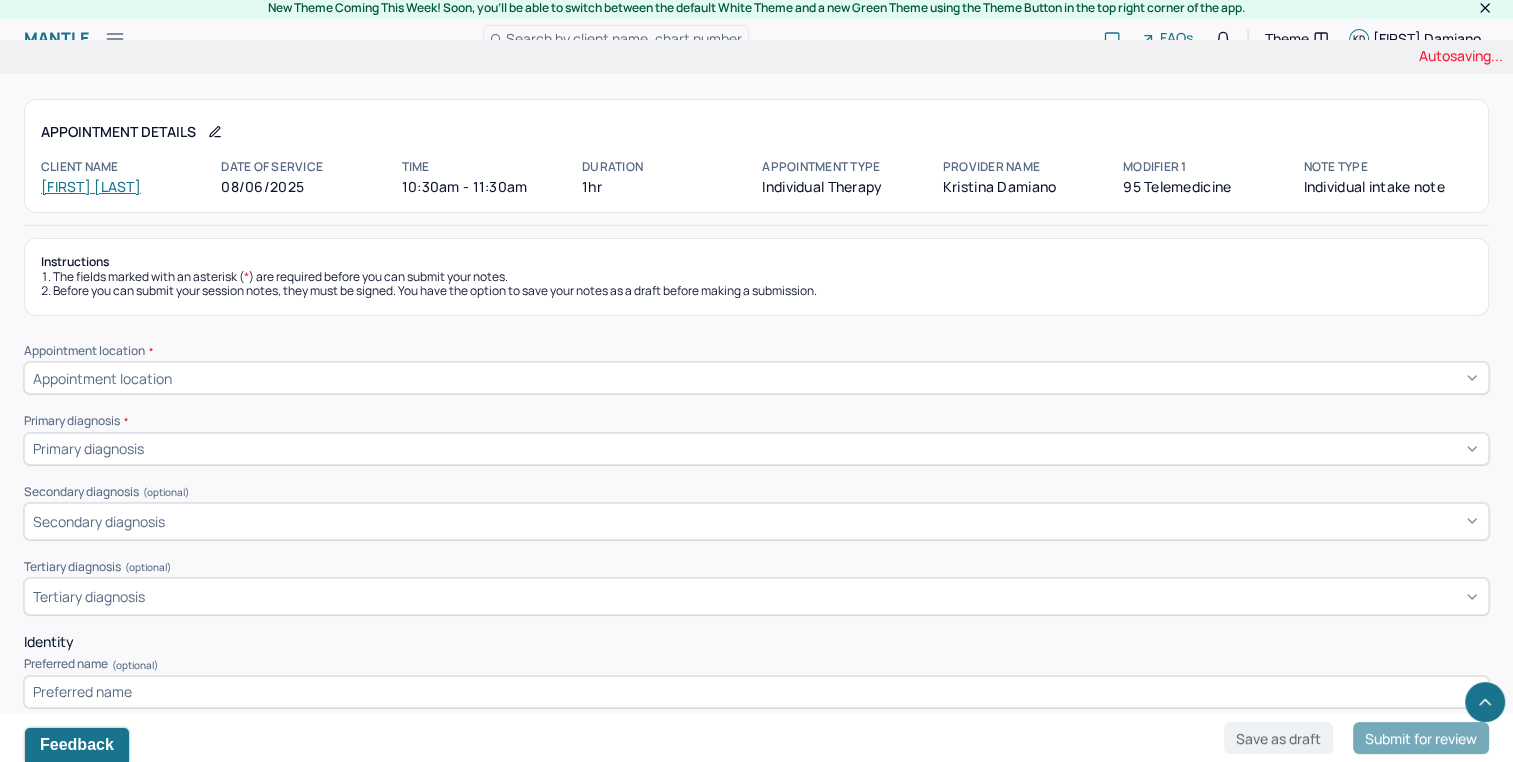 scroll, scrollTop: 8192, scrollLeft: 0, axis: vertical 